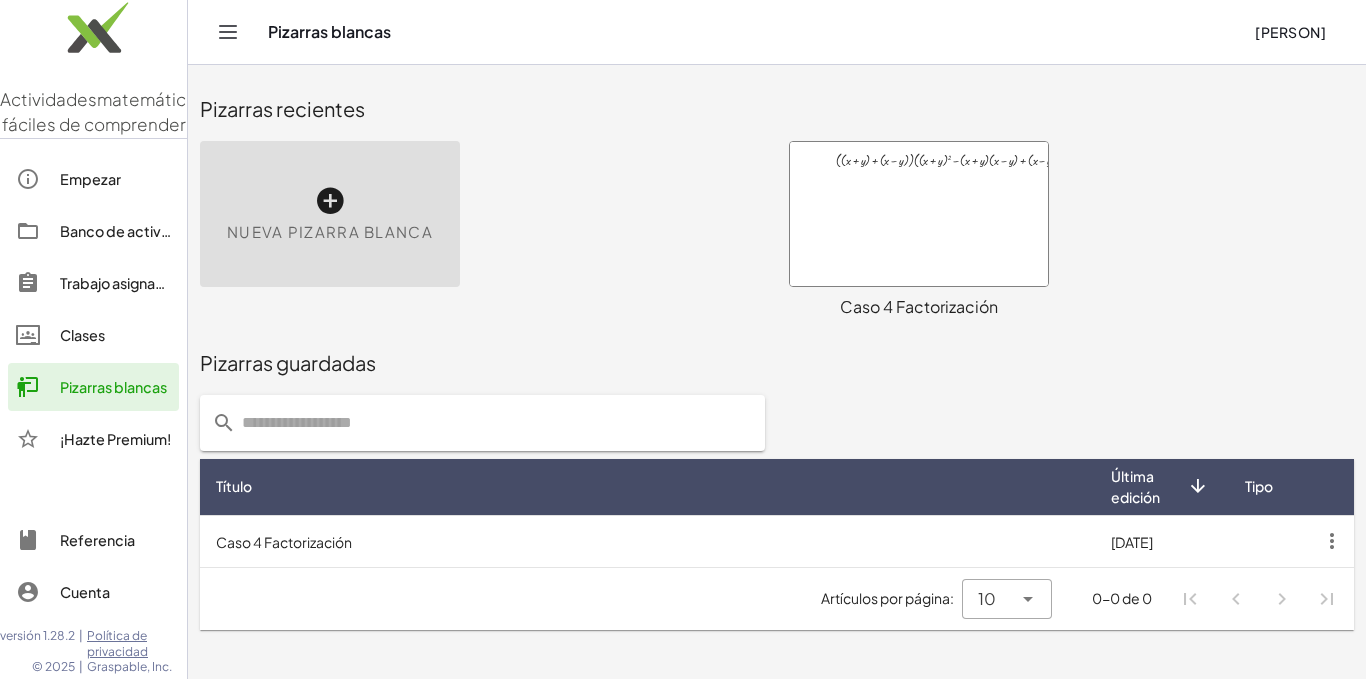 scroll, scrollTop: 0, scrollLeft: 0, axis: both 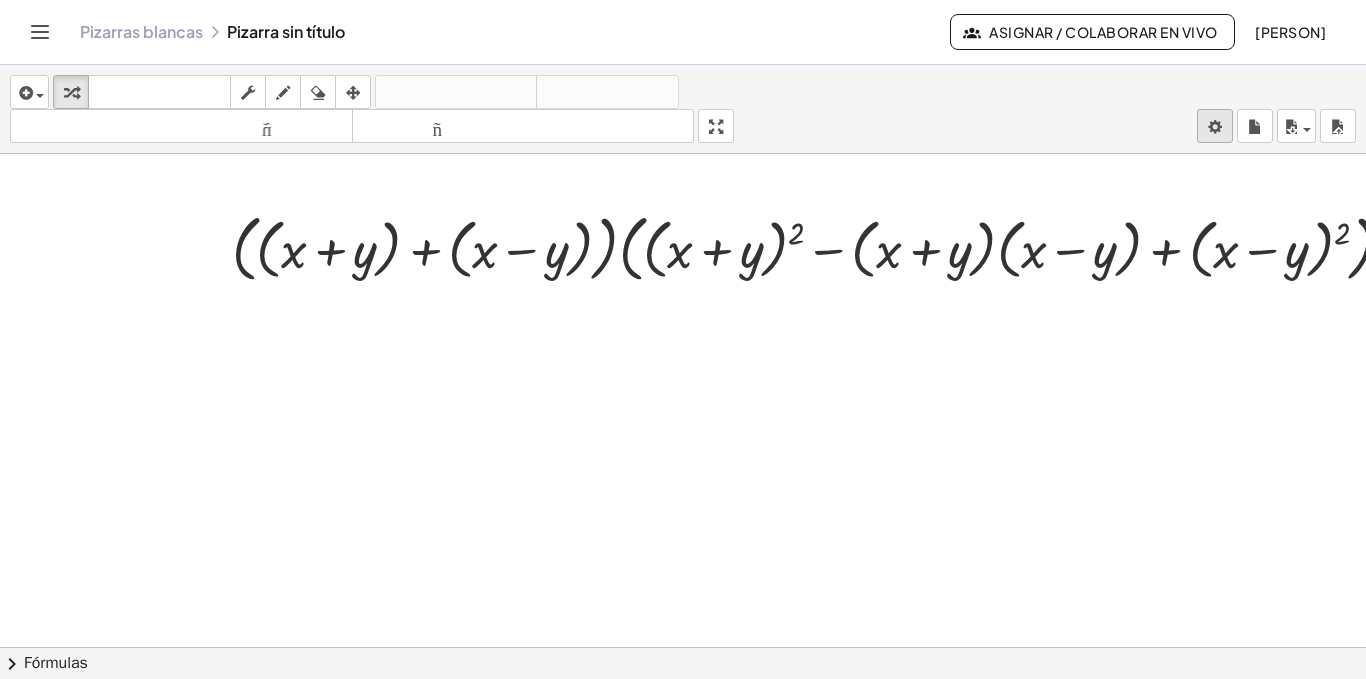 click on "Actividades  matemáticas fáciles de comprender Empezar Banco de actividades Trabajo asignado Clases Pizarras blancas ¡Hazte Premium! Referencia Cuenta versión 1.28.2 | Política de privacidad © 2025 | Graspable, Inc. Pizarras blancas Pizarra sin título Asignar / Colaborar en vivo [PERSON]   insertar Seleccione uno: Expresión matemática Función Texto Vídeo de YouTube Graficando Geometría Geometría 3D transformar teclado teclado fregar dibujar borrar arreglar deshacer deshacer rehacer rehacer tamaño_del_formato menor tamaño_del_formato más grande pantalla completa carga   ahorrar nuevo ajustes · ( + ( + x + y ) + ( + x − y ) ) · ( + ( + x + y ) 2 − · ( + x + y ) · ( + x − y ) + ( + x − y ) 2 ) × chevron_right Fórmulas
Arrastre un lado de una fórmula sobre una expresión resaltada en el lienzo para aplicarla.
Fórmula cuadrática
+ · a · x 2 + · b · x + c = 0
⇔
x = · ( − b ± 2 √ ( + b 2 − · 4 · a · c ) ) · 2 · a
+ x 2 + · p · x + q = 0
⇔
x = − · p · 2 ± 2 √ (" at bounding box center (683, 339) 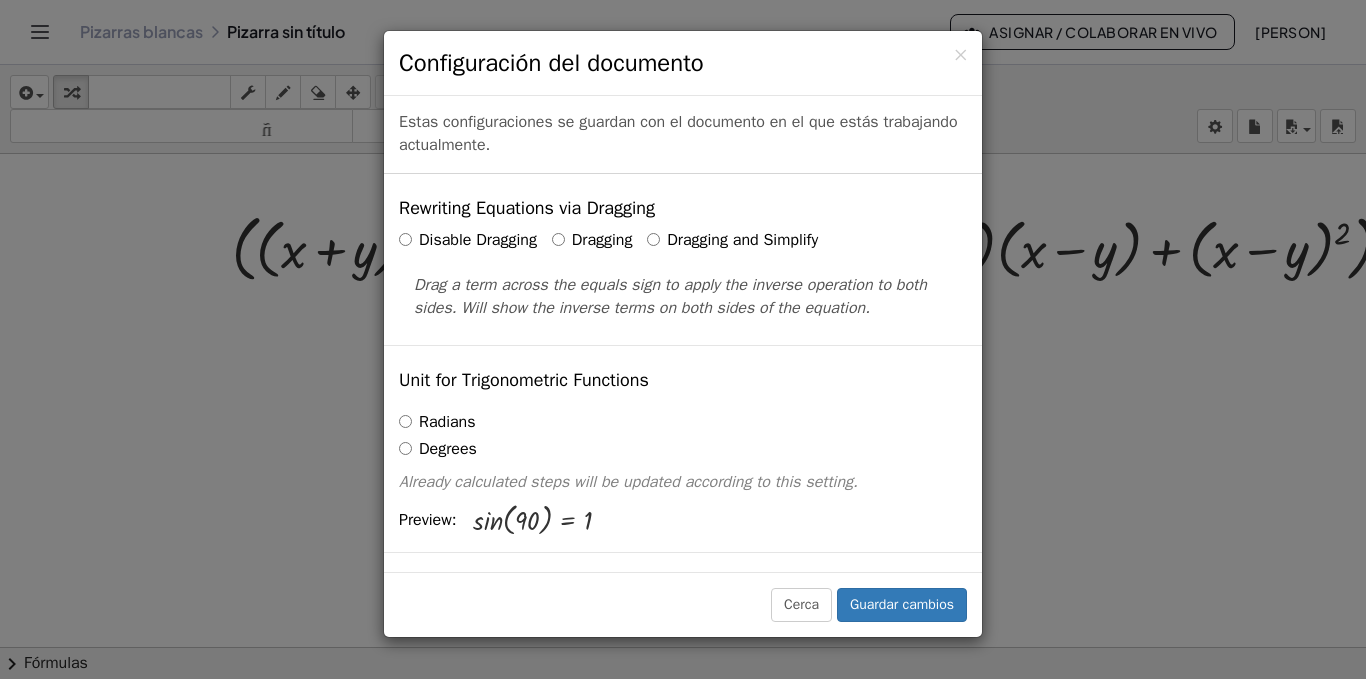 scroll, scrollTop: 4933, scrollLeft: 0, axis: vertical 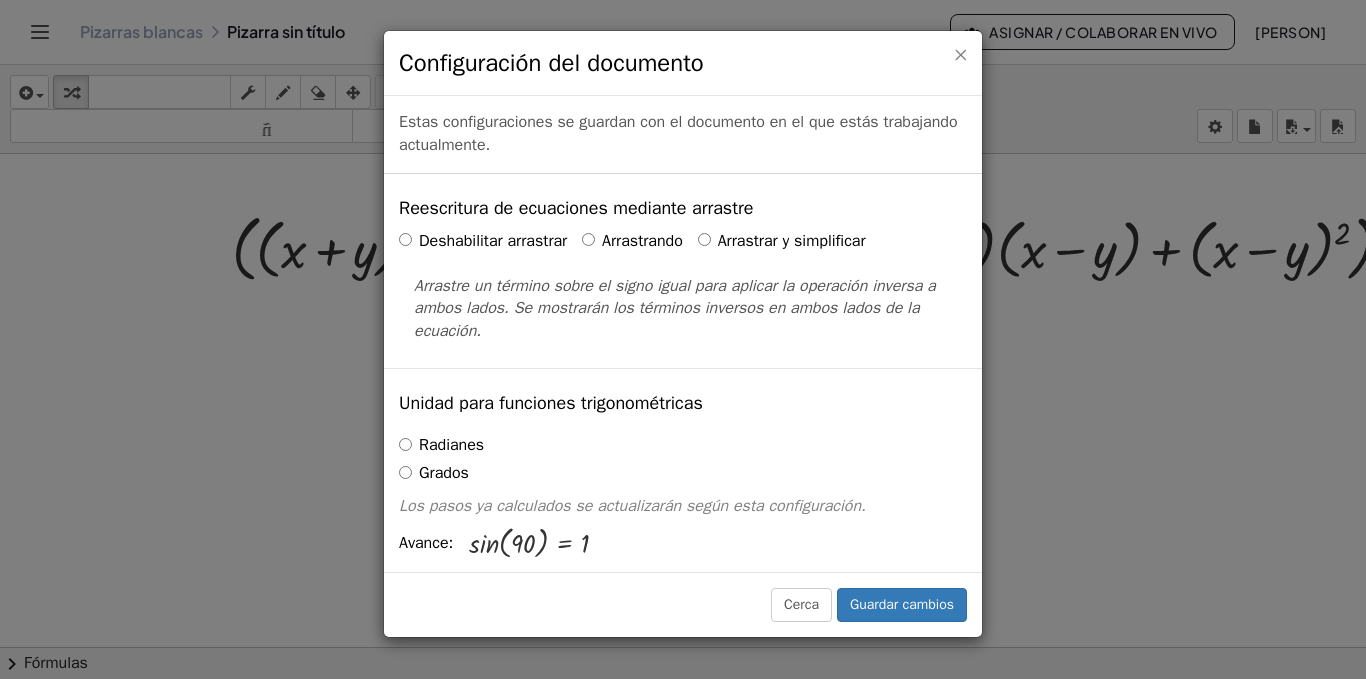 click on "×" at bounding box center [960, 54] 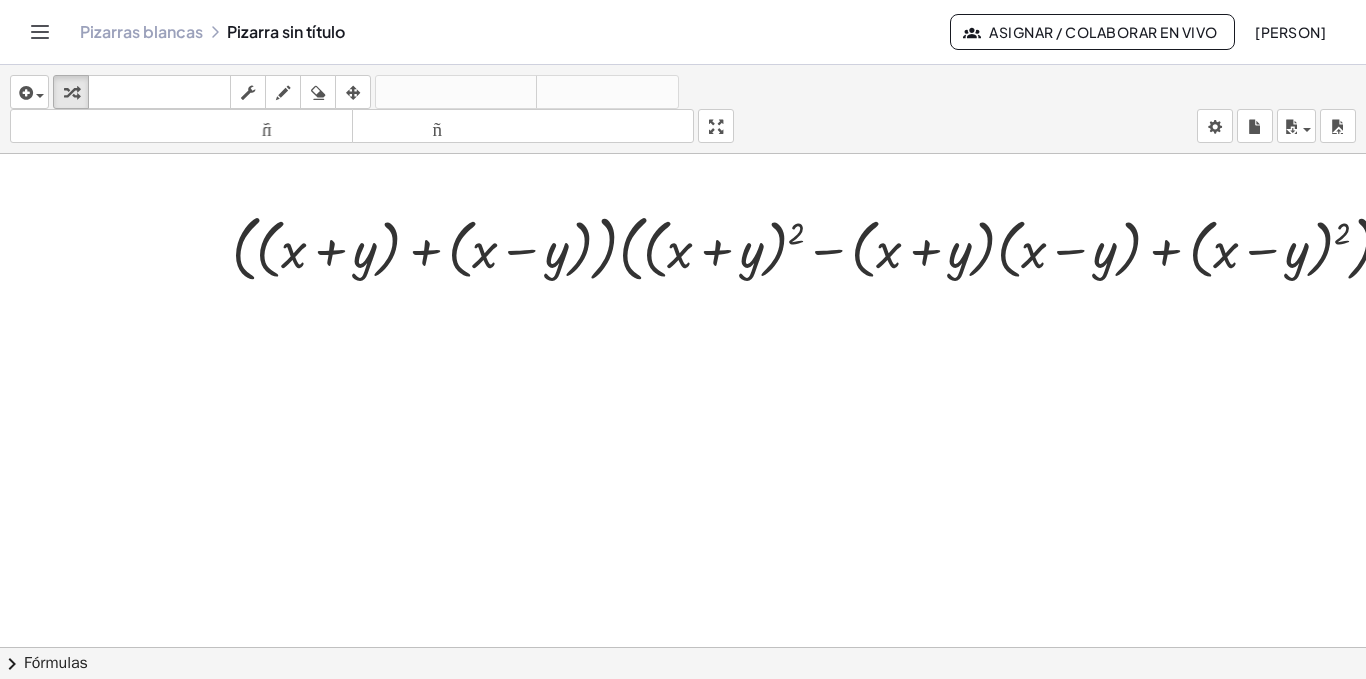 click on "insertar Seleccione uno: Expresión matemática Función Texto Vídeo de YouTube Graficando Geometría Geometría 3D transformar teclado teclado fregar dibujar borrar arreglar deshacer deshacer rehacer rehacer tamaño_del_formato menor tamaño_del_formato más grande pantalla completa carga   ahorrar nuevo ajustes · ( + ( + x + y ) + ( + x − y ) ) · ( + ( + x + y ) 2 − · ( + x + y ) · ( + x − y ) + ( + x − y ) 2 ) × chevron_right Fórmulas
Arrastre un lado de una fórmula sobre una expresión resaltada en el lienzo para aplicarla.
Fórmula cuadrática
+ · a · x 2 + · b · x + c = 0
⇔
x = · ( − b ± 2 √ ( + b 2 − · 4 · a · c ) ) · 2 · a
+ x 2 + · p · x + q = 0
⇔
x = − · p · 2 ± 2 √ (" at bounding box center (683, 372) 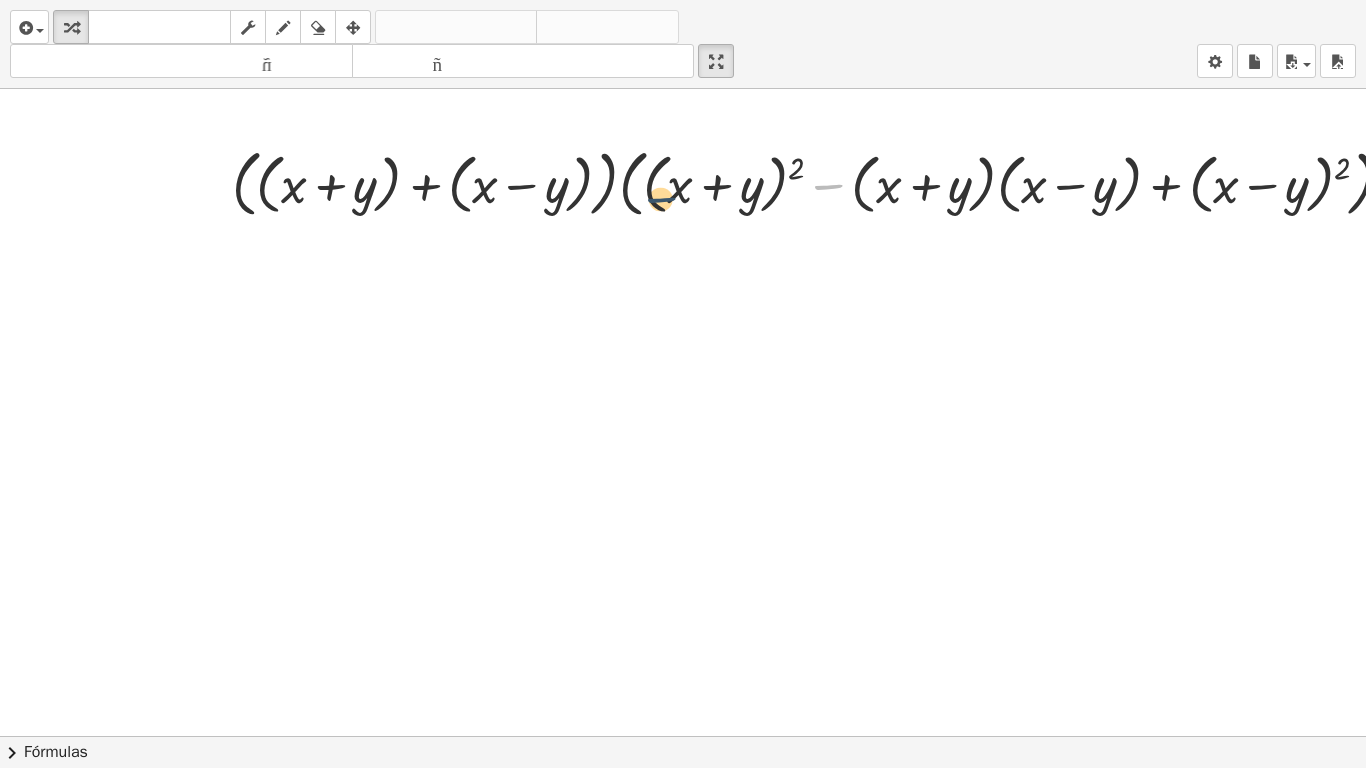 drag, startPoint x: 820, startPoint y: 208, endPoint x: 653, endPoint y: 214, distance: 167.10774 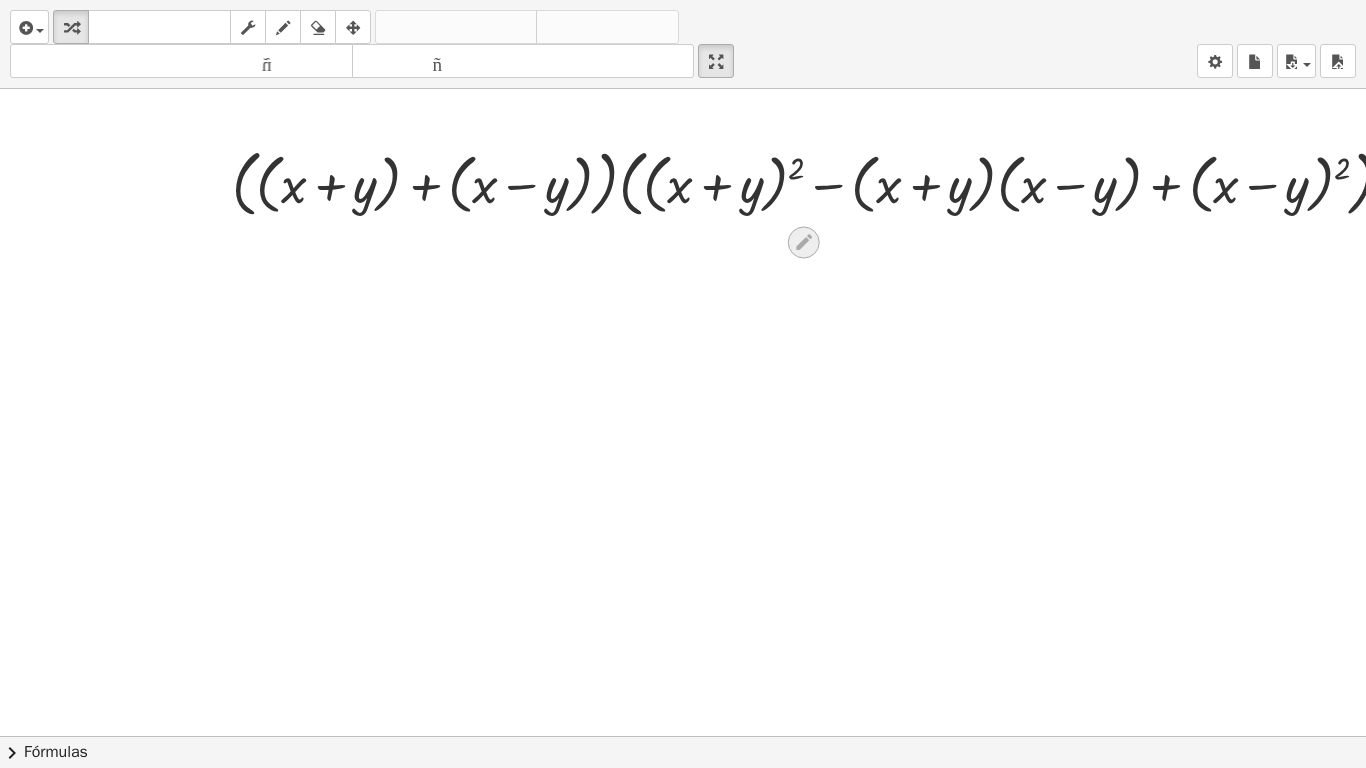 click 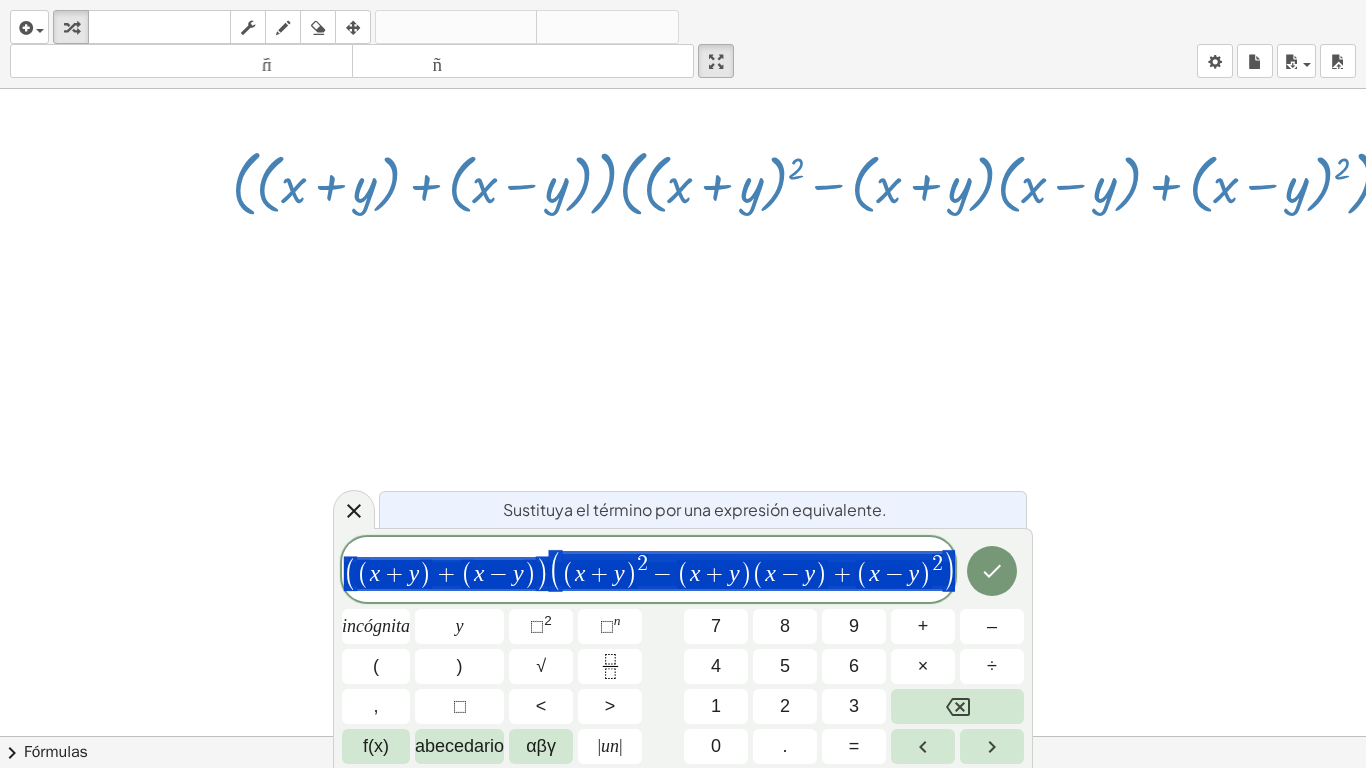 click at bounding box center (821, 182) 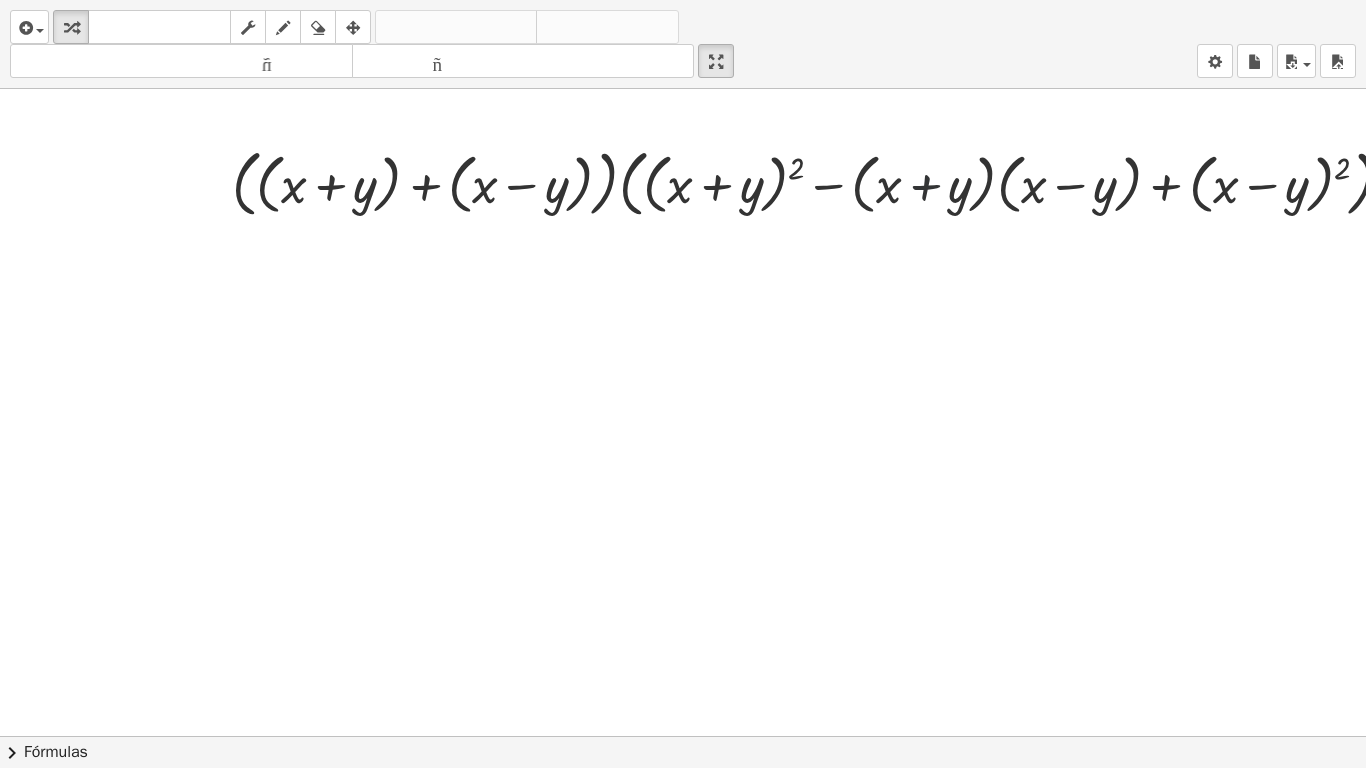 drag, startPoint x: 913, startPoint y: 187, endPoint x: 832, endPoint y: 187, distance: 81 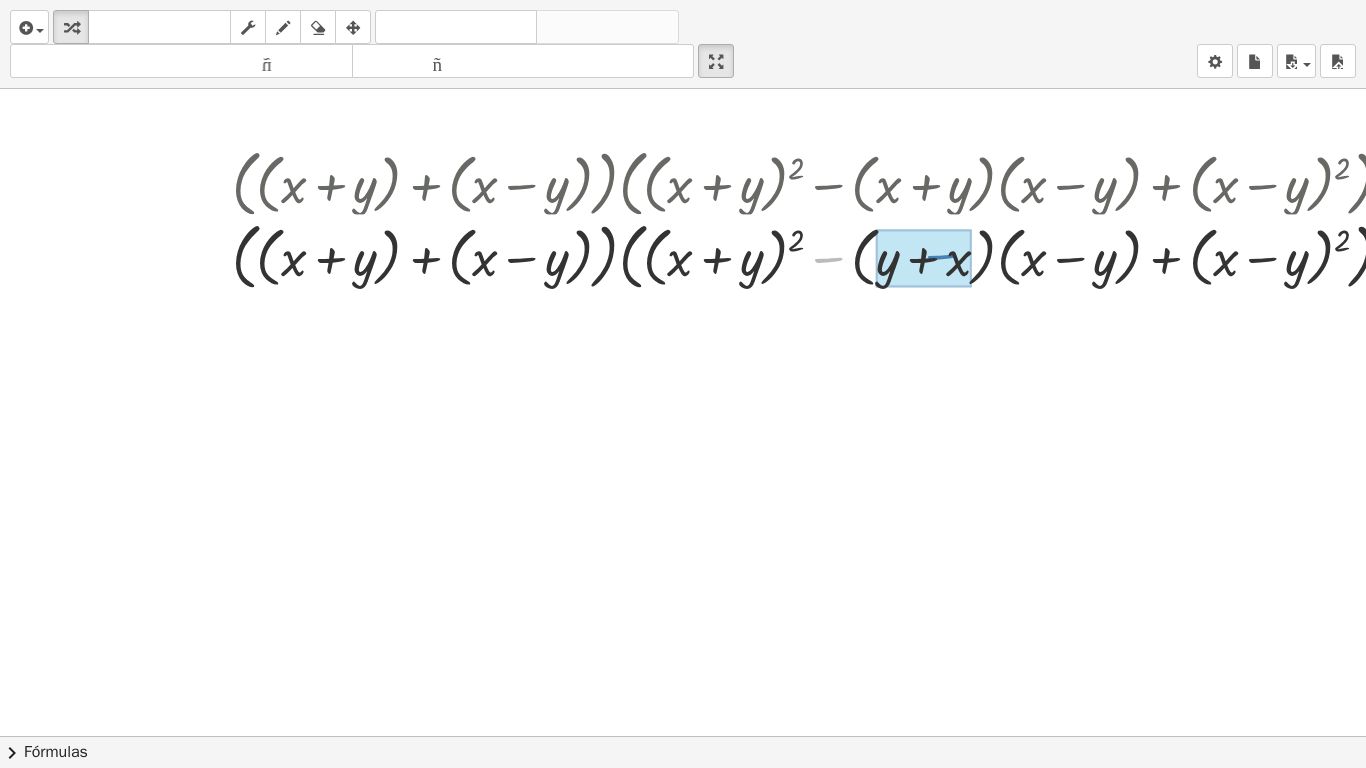 drag, startPoint x: 832, startPoint y: 187, endPoint x: 950, endPoint y: 183, distance: 118.06778 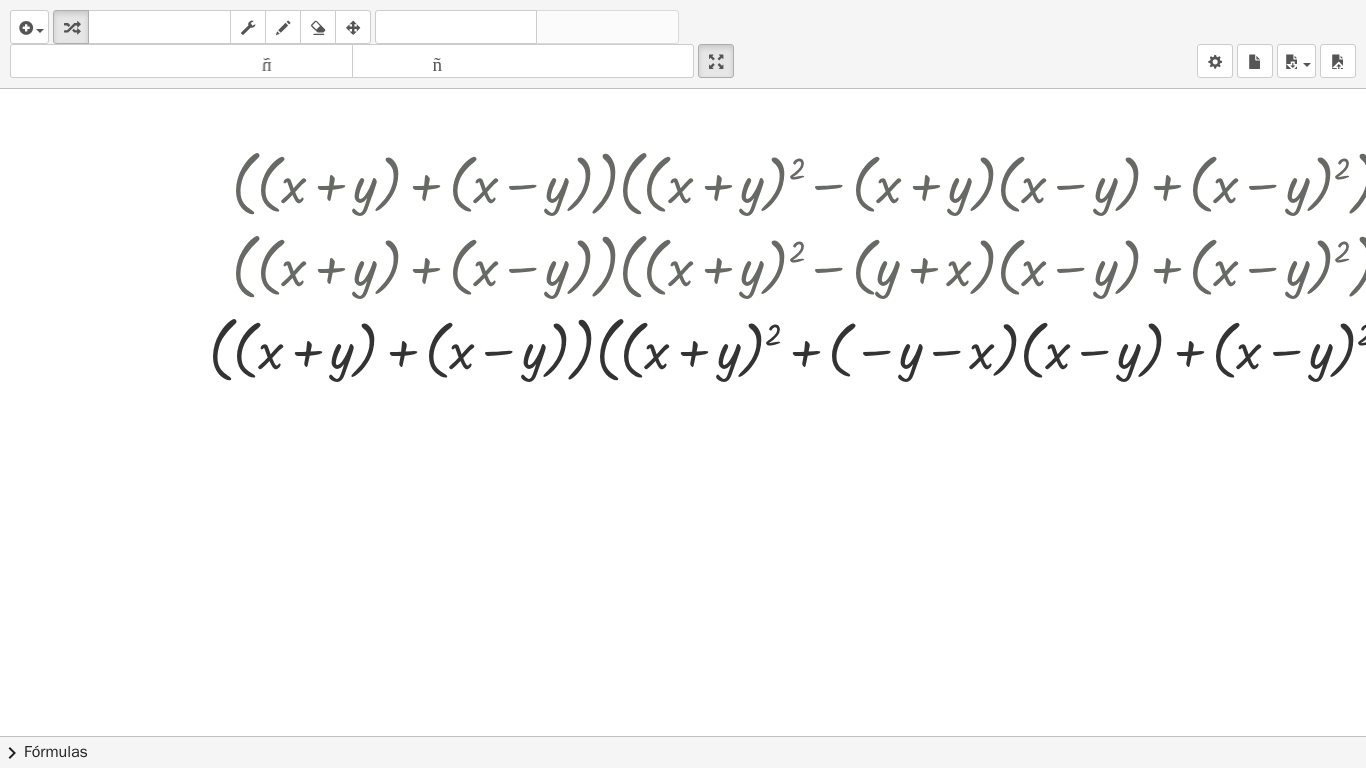 drag, startPoint x: 718, startPoint y: 75, endPoint x: 718, endPoint y: -12, distance: 87 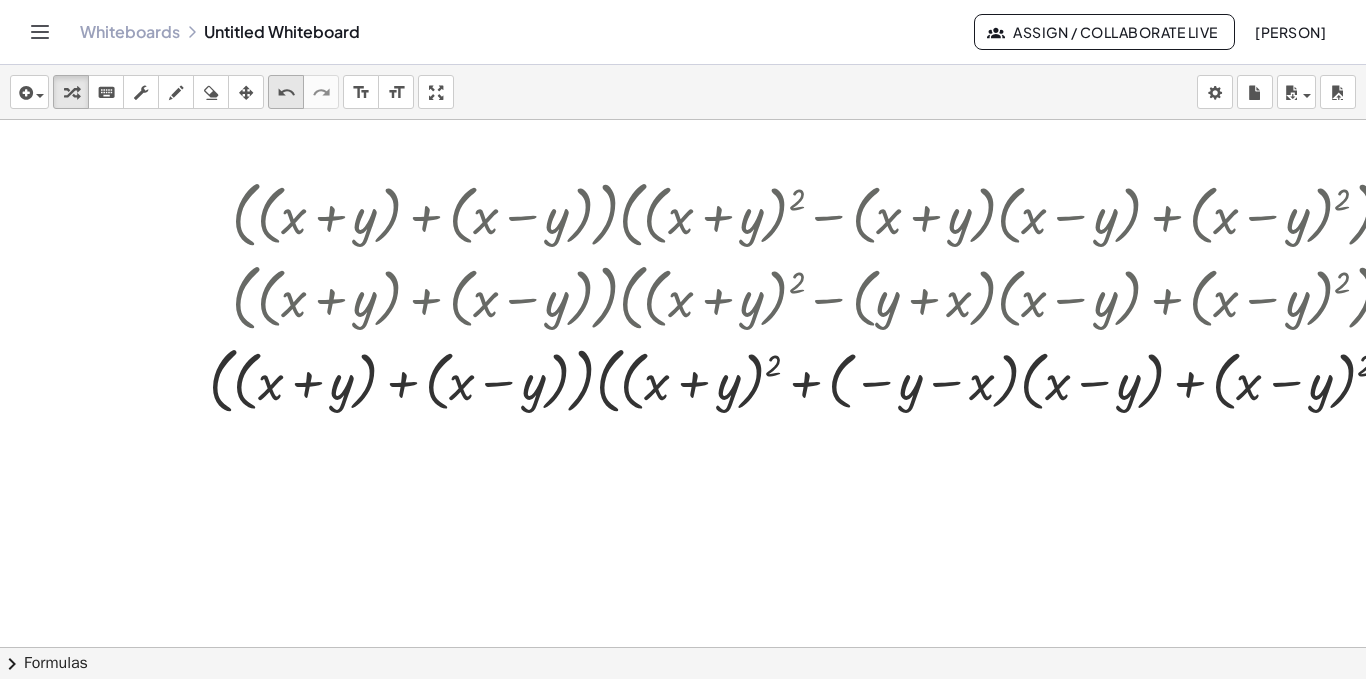 click on "undo" at bounding box center [286, 93] 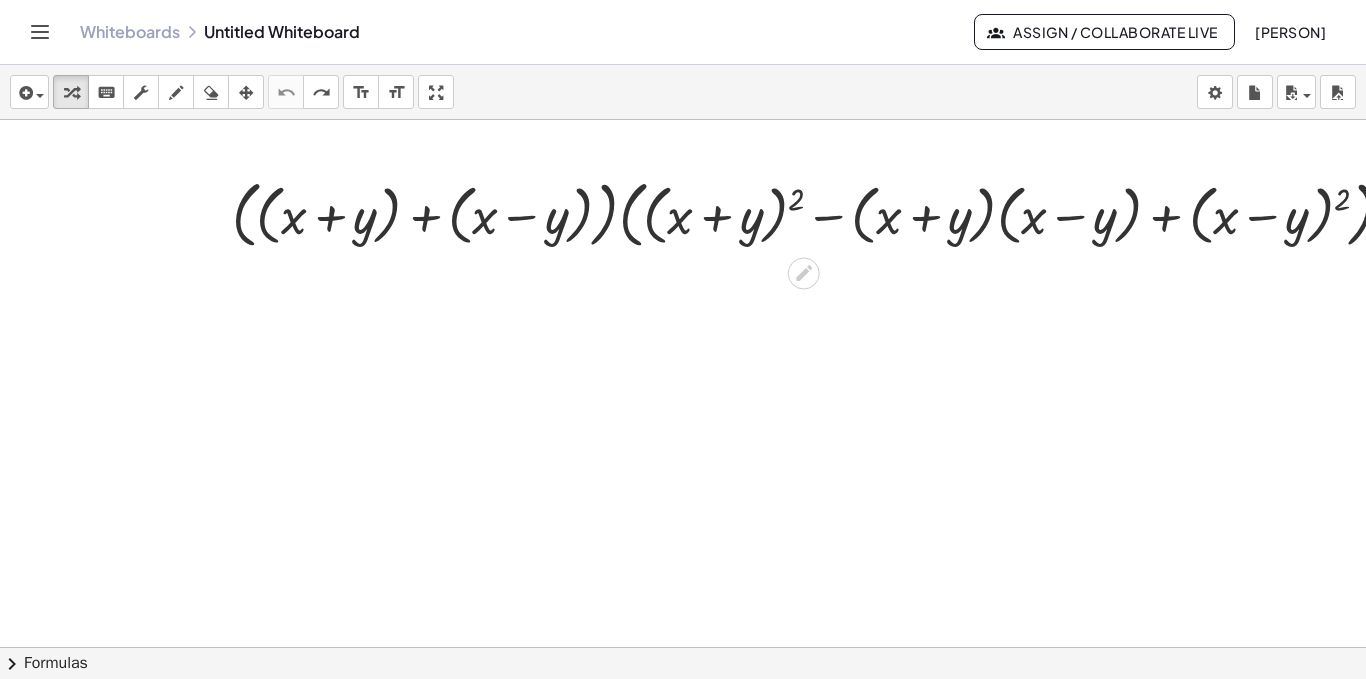 click at bounding box center [821, 213] 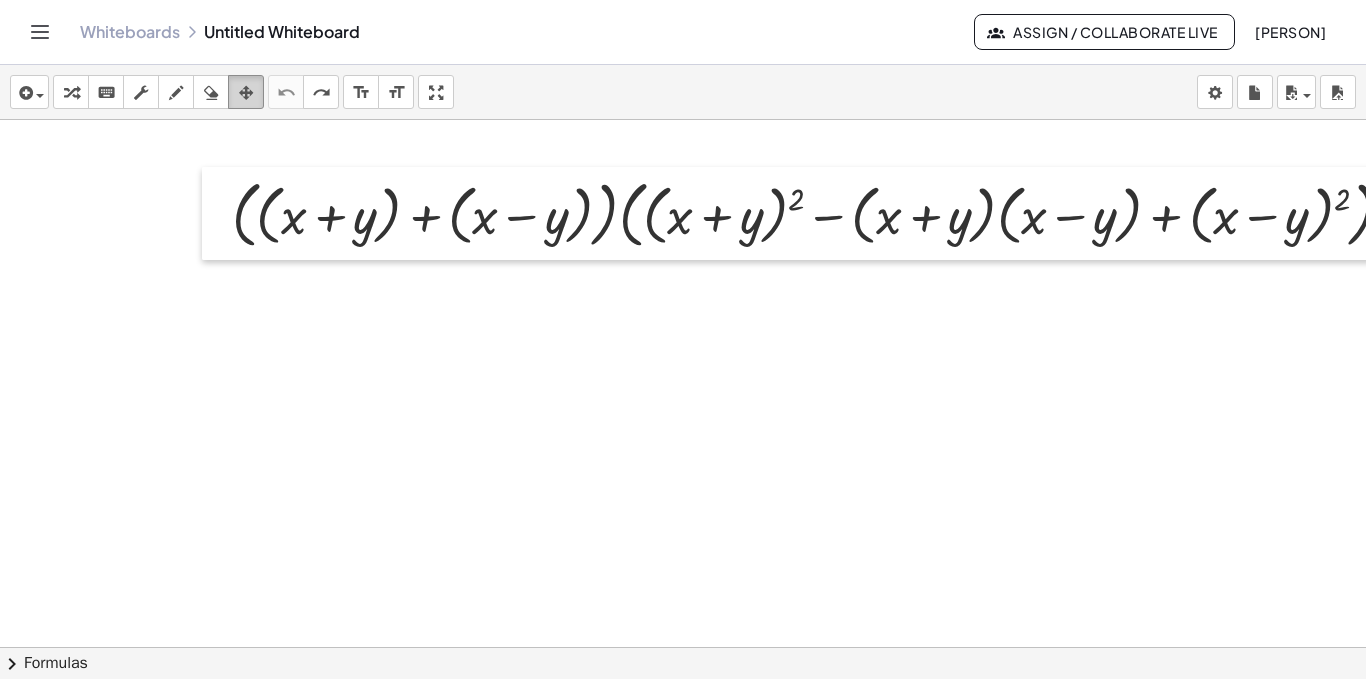 click at bounding box center [246, 93] 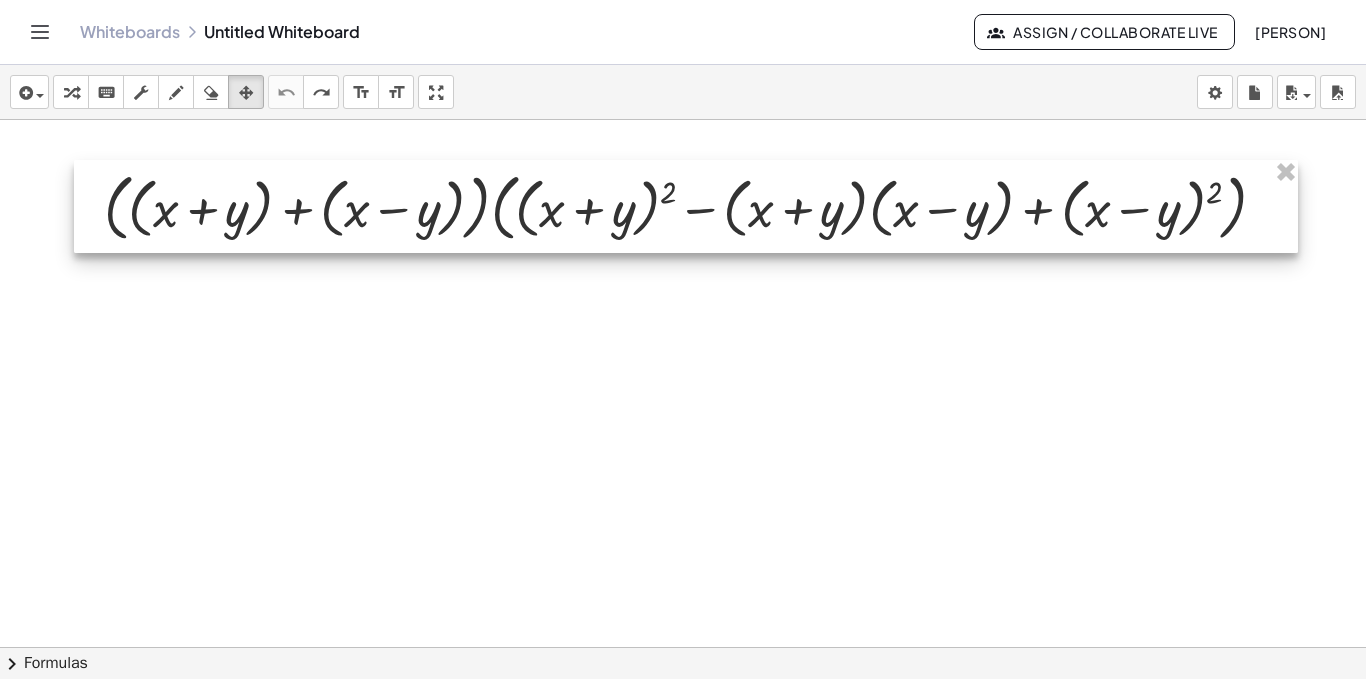 drag, startPoint x: 516, startPoint y: 237, endPoint x: 396, endPoint y: 232, distance: 120.10412 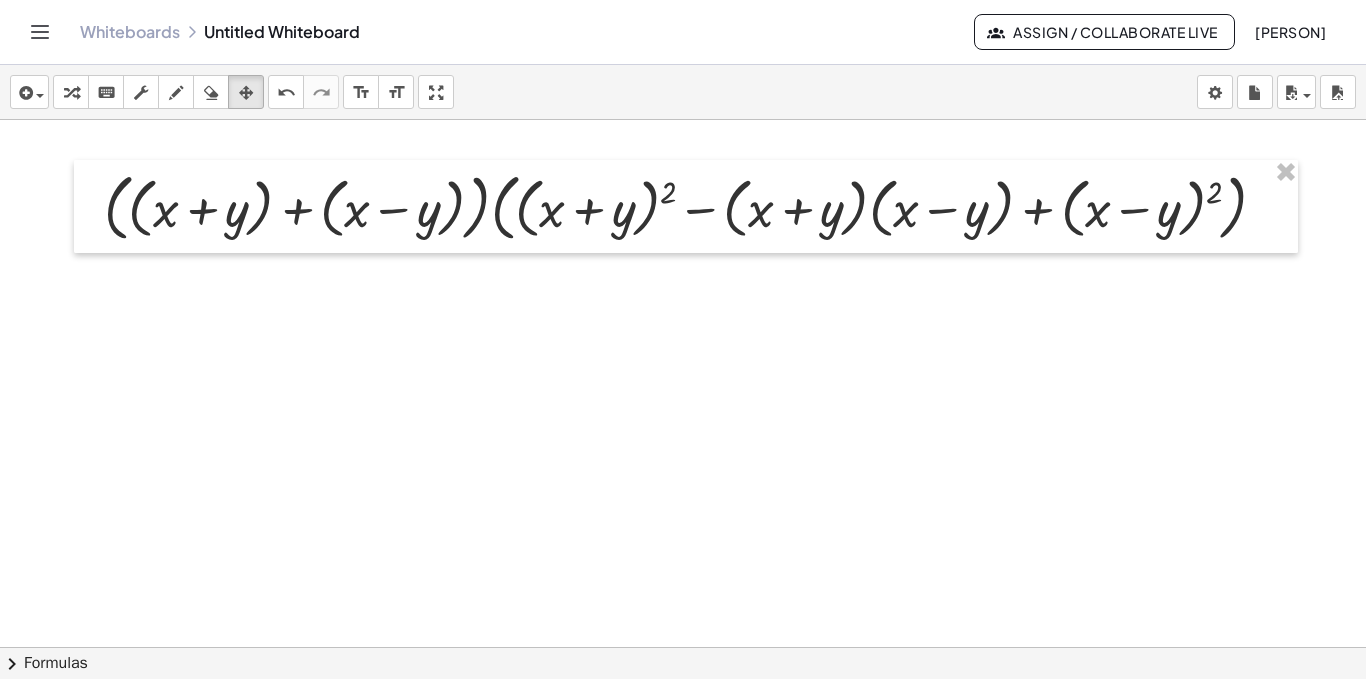 drag, startPoint x: 442, startPoint y: 103, endPoint x: 442, endPoint y: 190, distance: 87 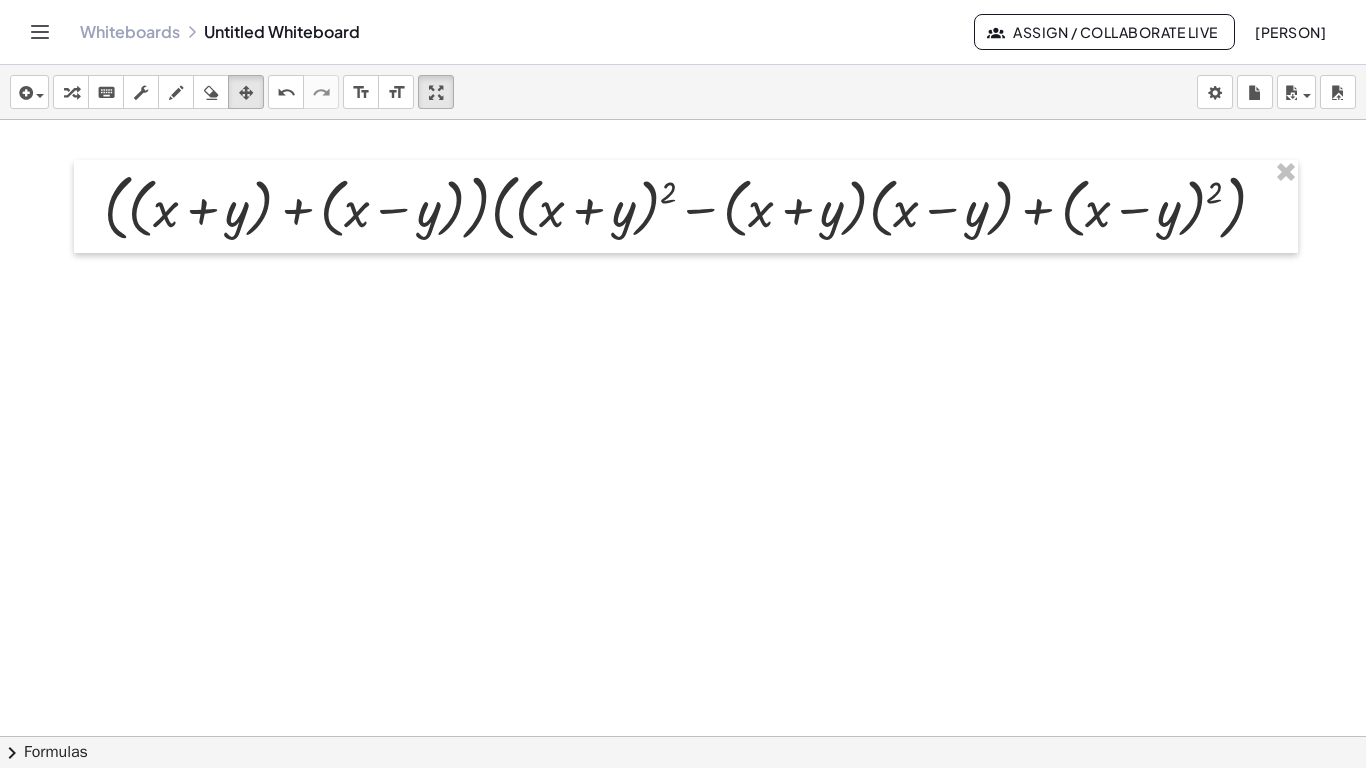 click at bounding box center (727, 736) 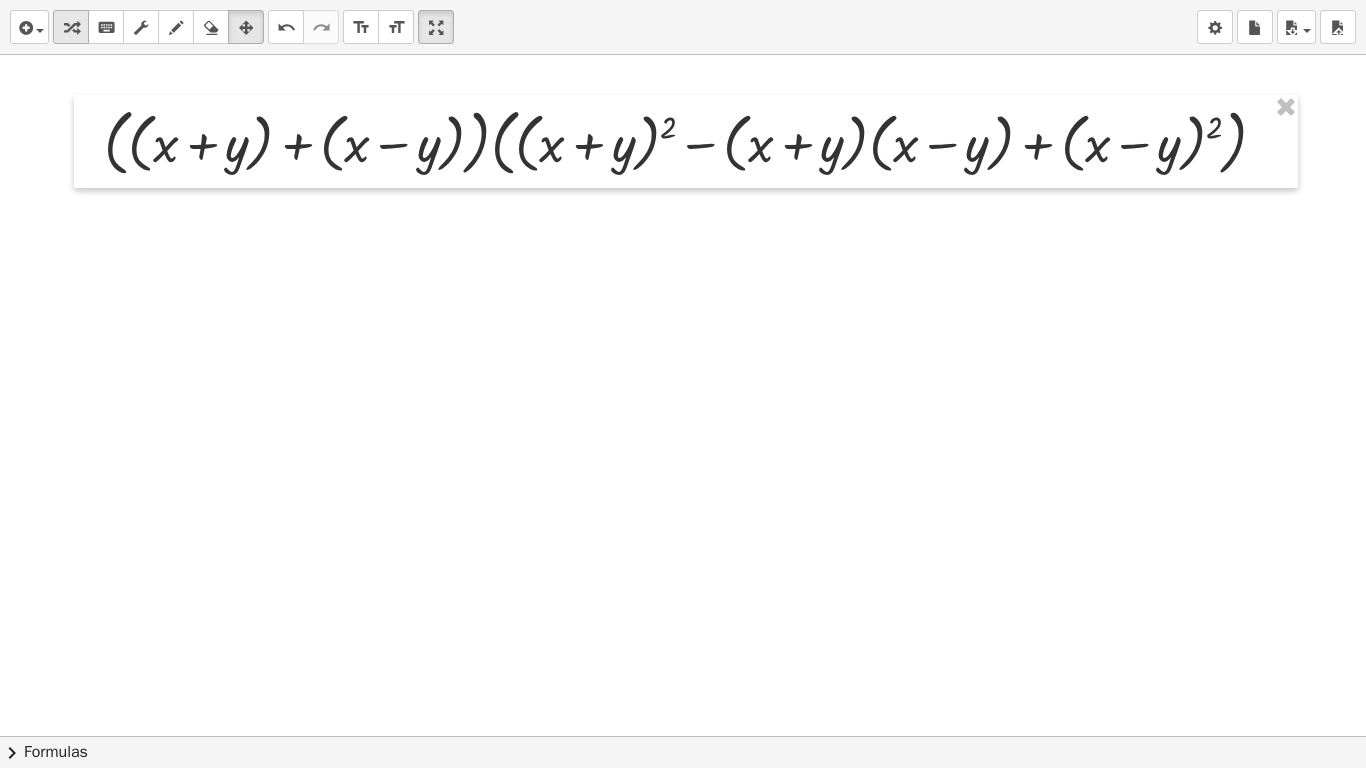 click at bounding box center [71, 28] 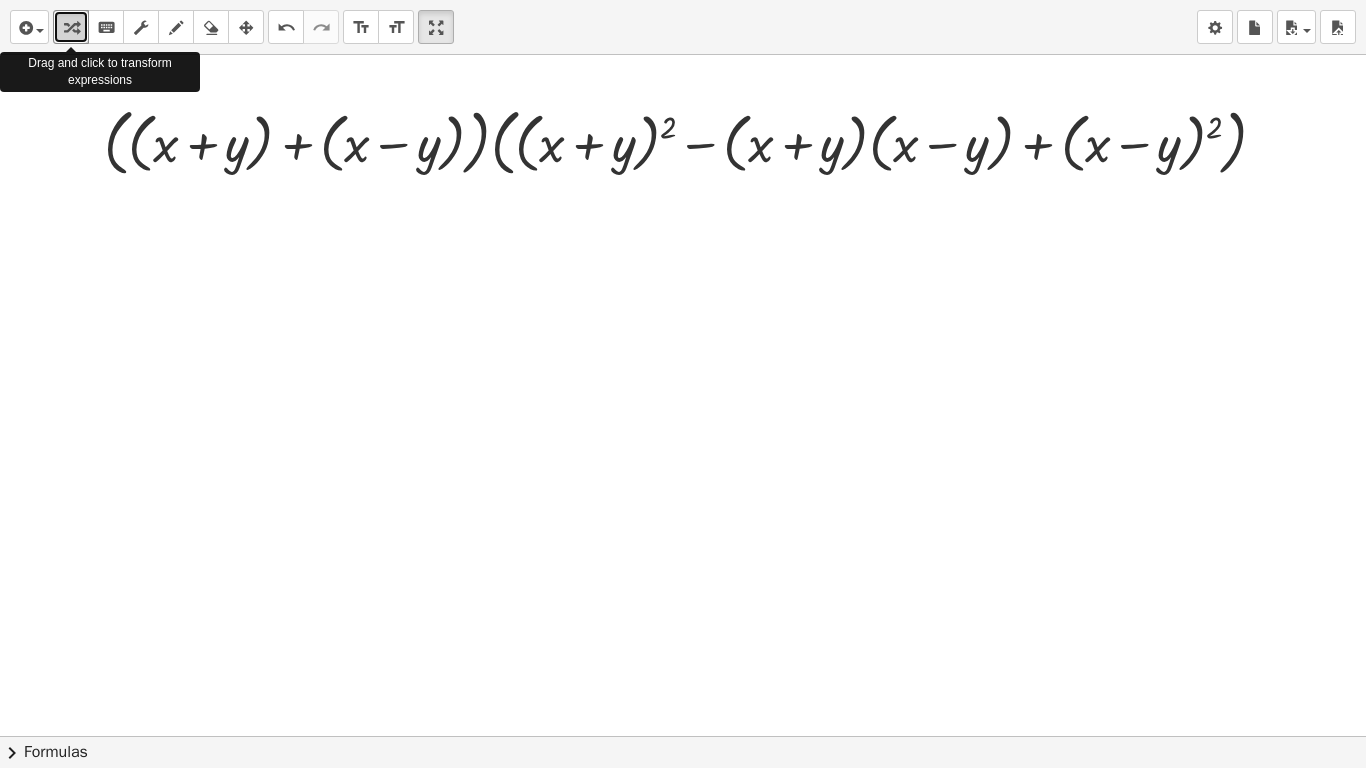 drag, startPoint x: 64, startPoint y: 38, endPoint x: 17, endPoint y: 119, distance: 93.64828 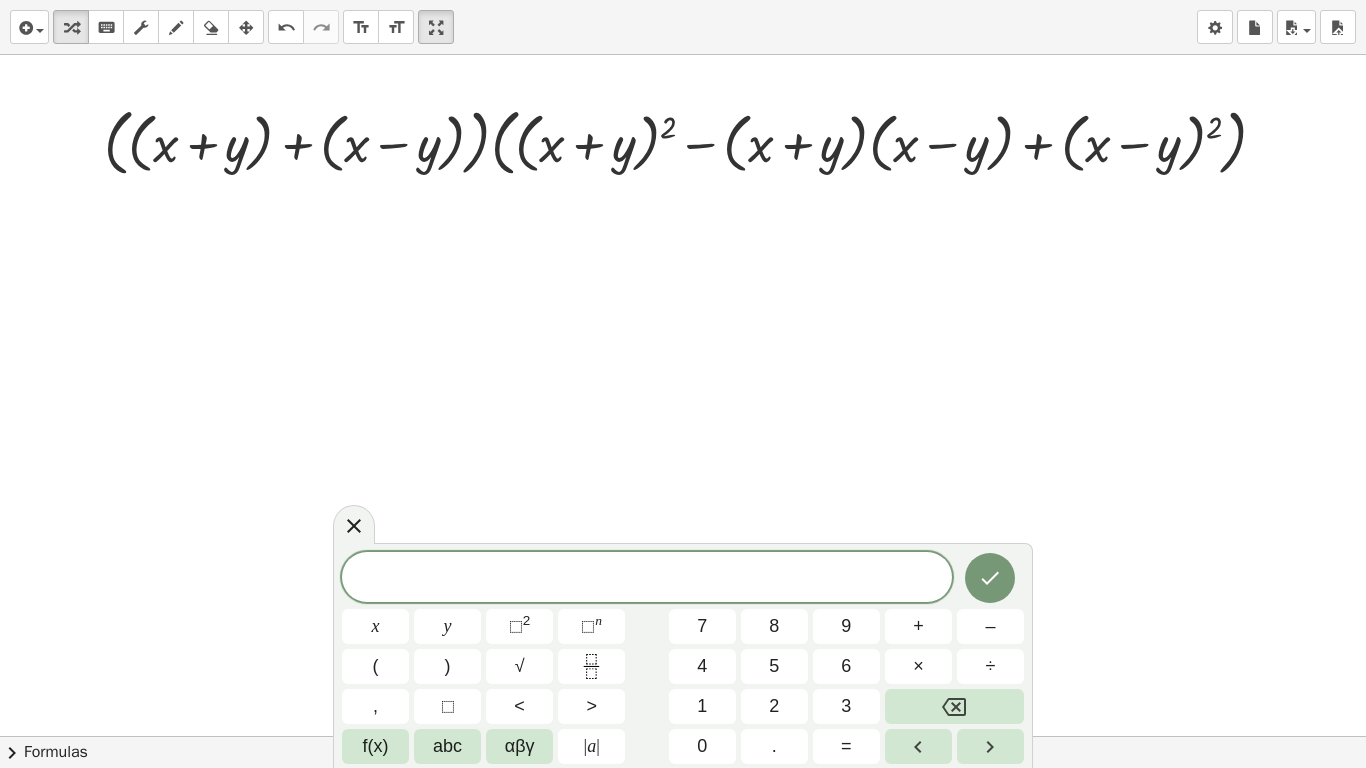 click at bounding box center (727, 736) 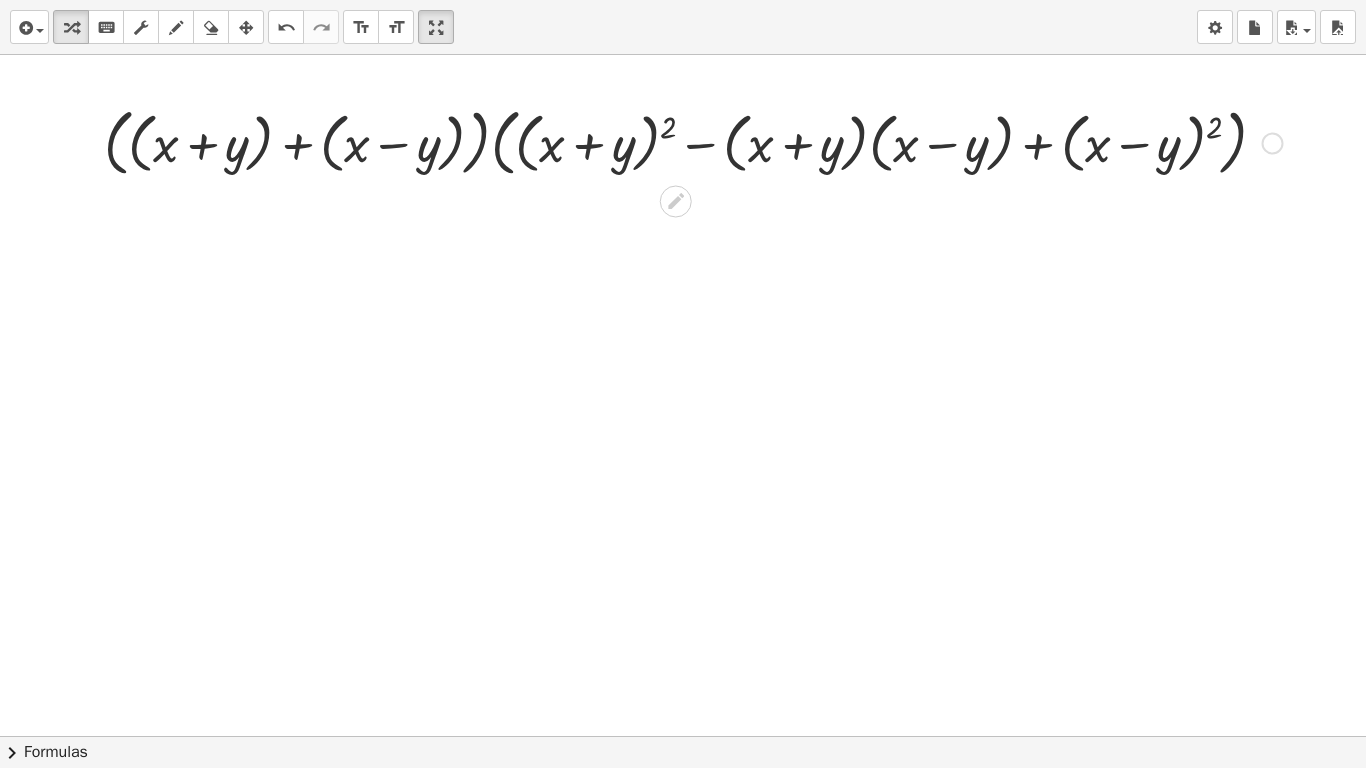 click at bounding box center [693, 141] 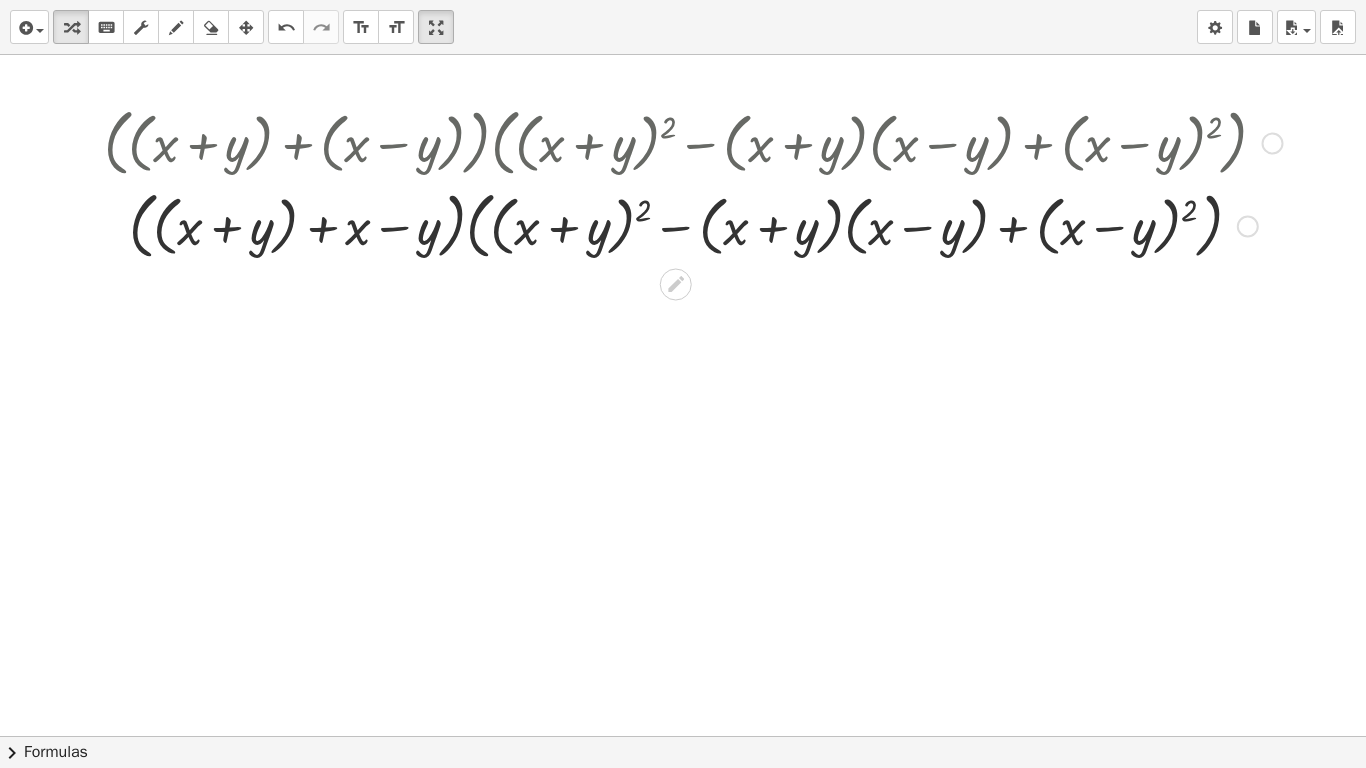 click at bounding box center [693, 224] 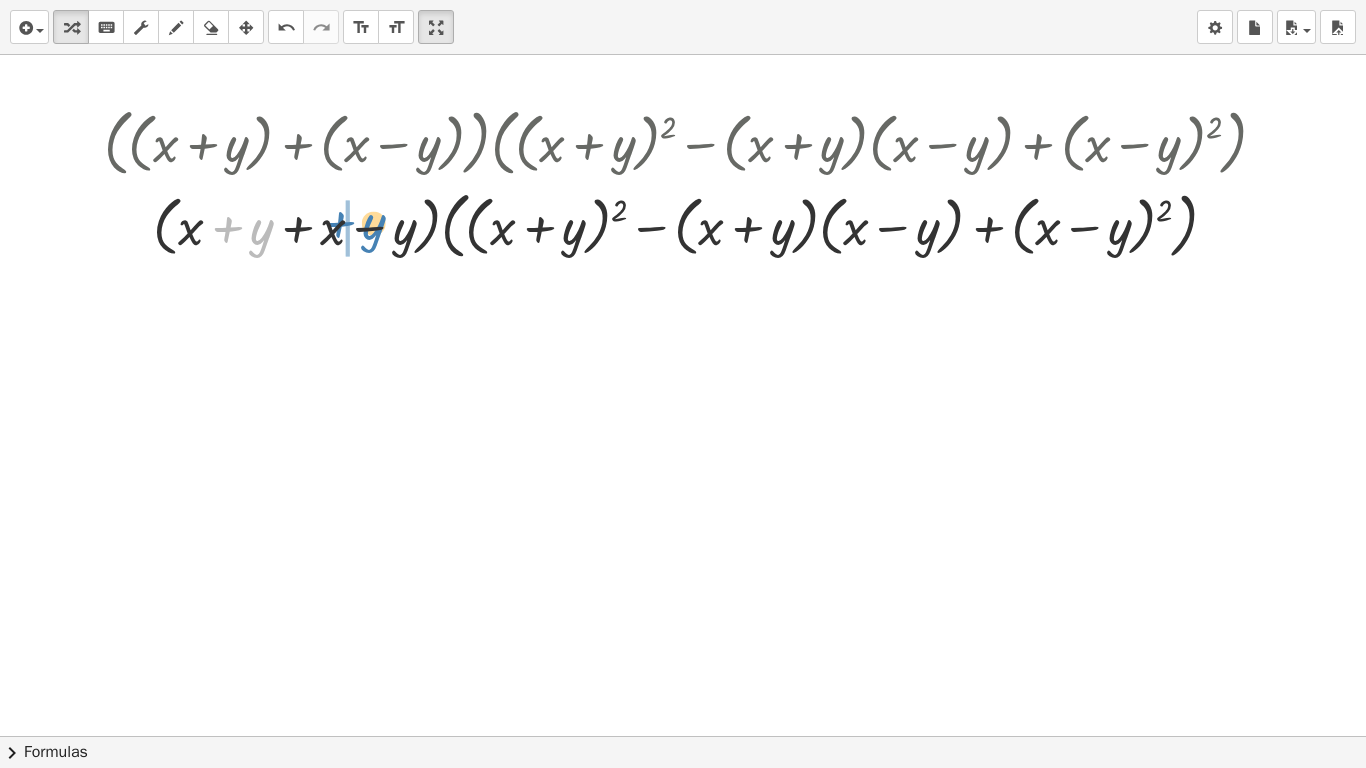 drag, startPoint x: 262, startPoint y: 237, endPoint x: 374, endPoint y: 232, distance: 112.11155 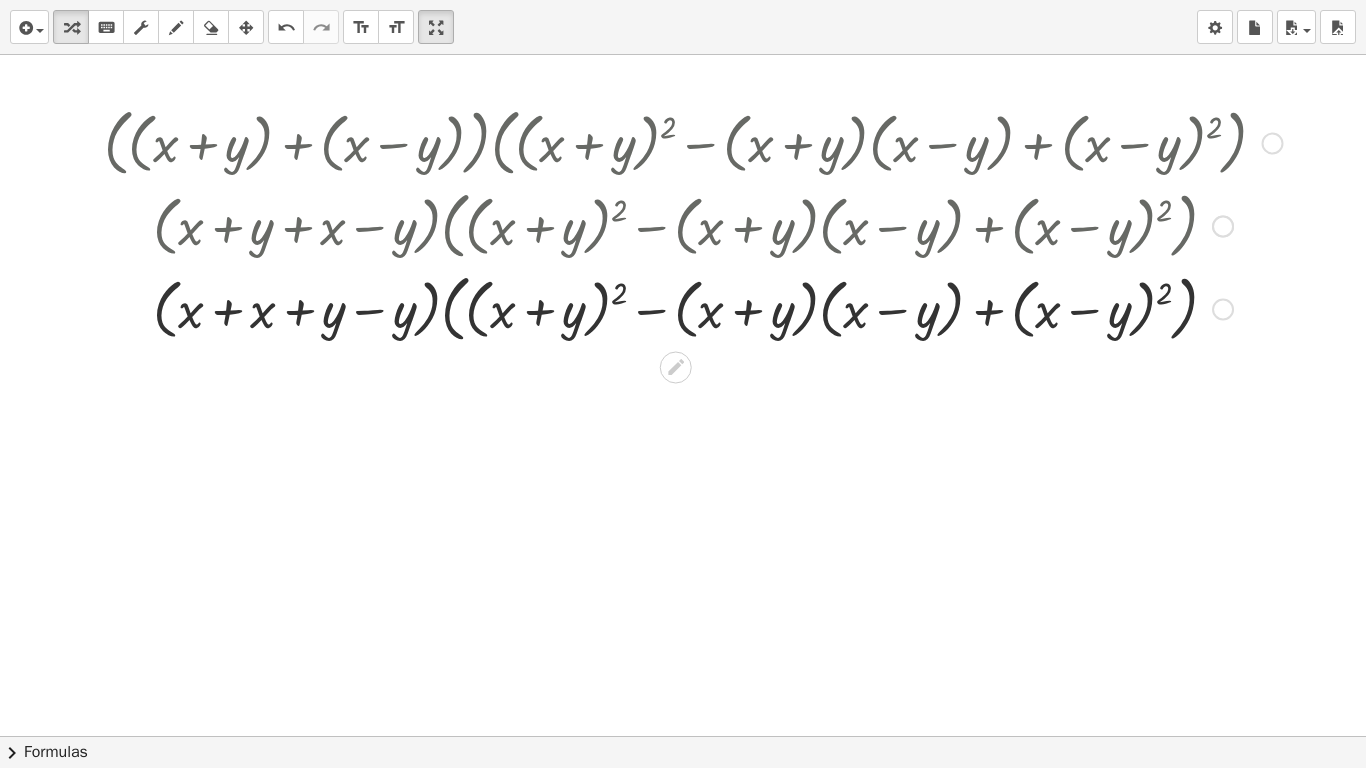 click at bounding box center [693, 307] 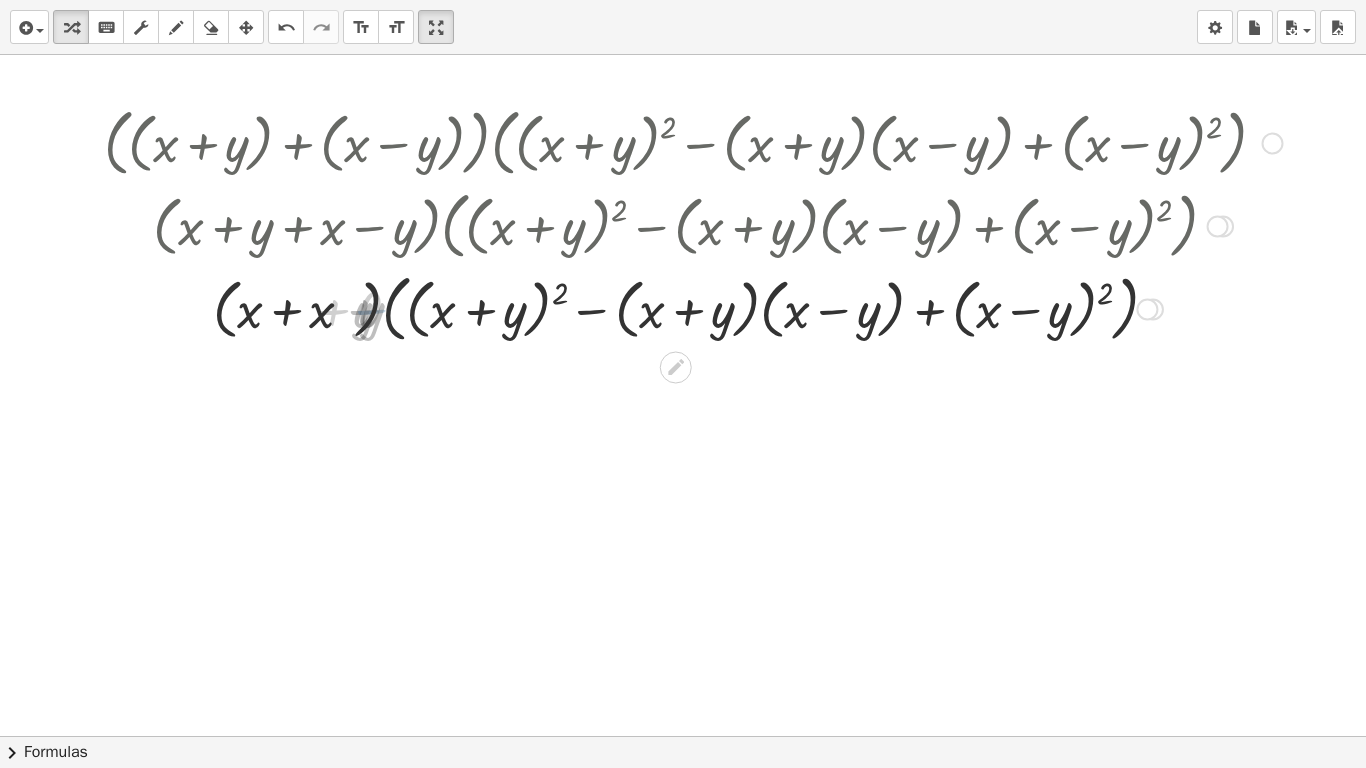 click at bounding box center [693, 307] 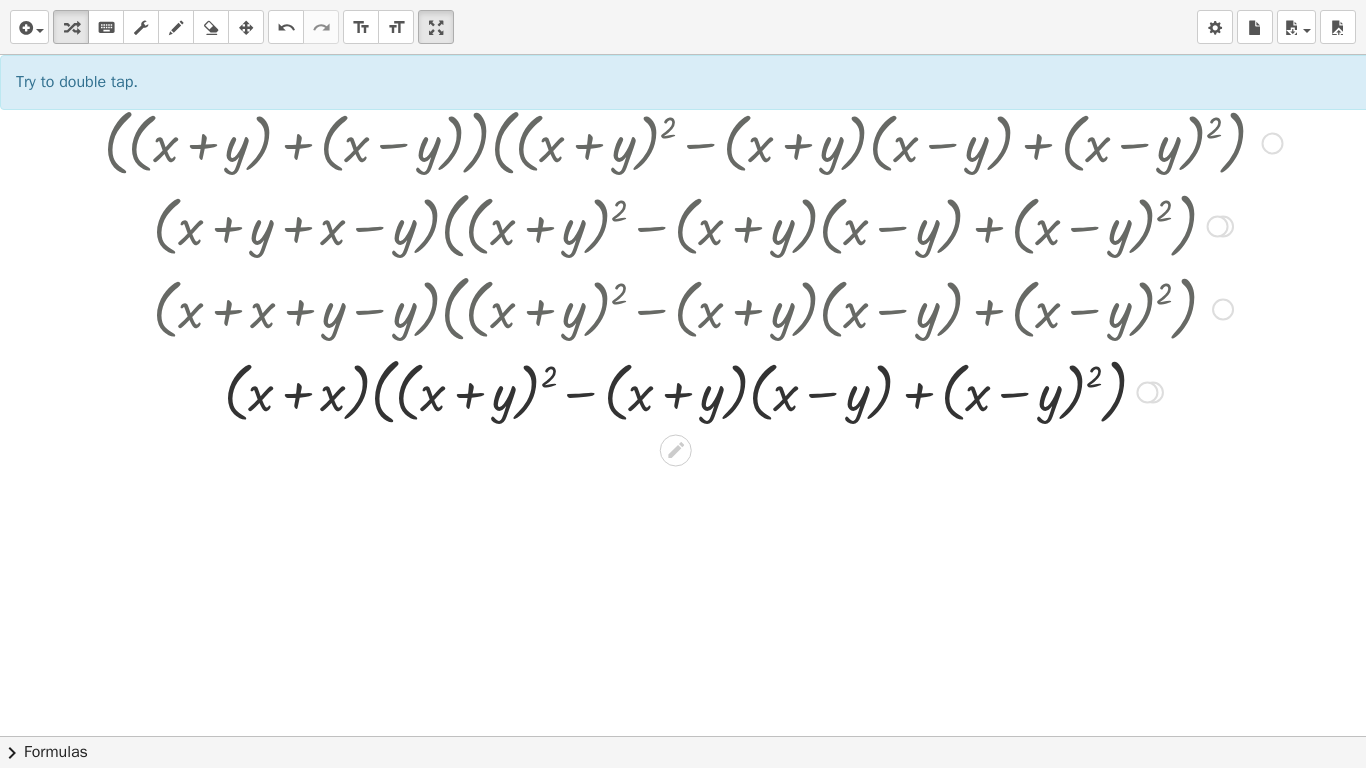 click at bounding box center [693, 390] 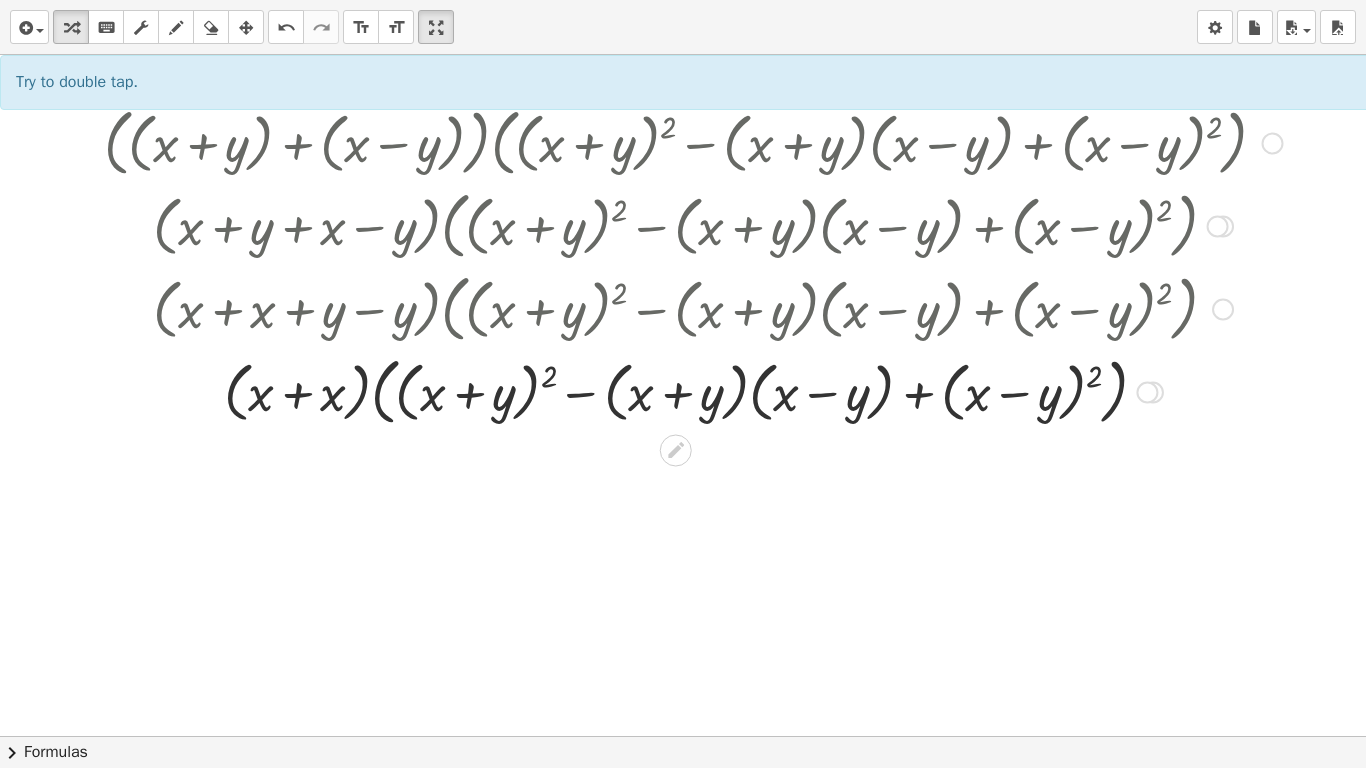 click at bounding box center (693, 390) 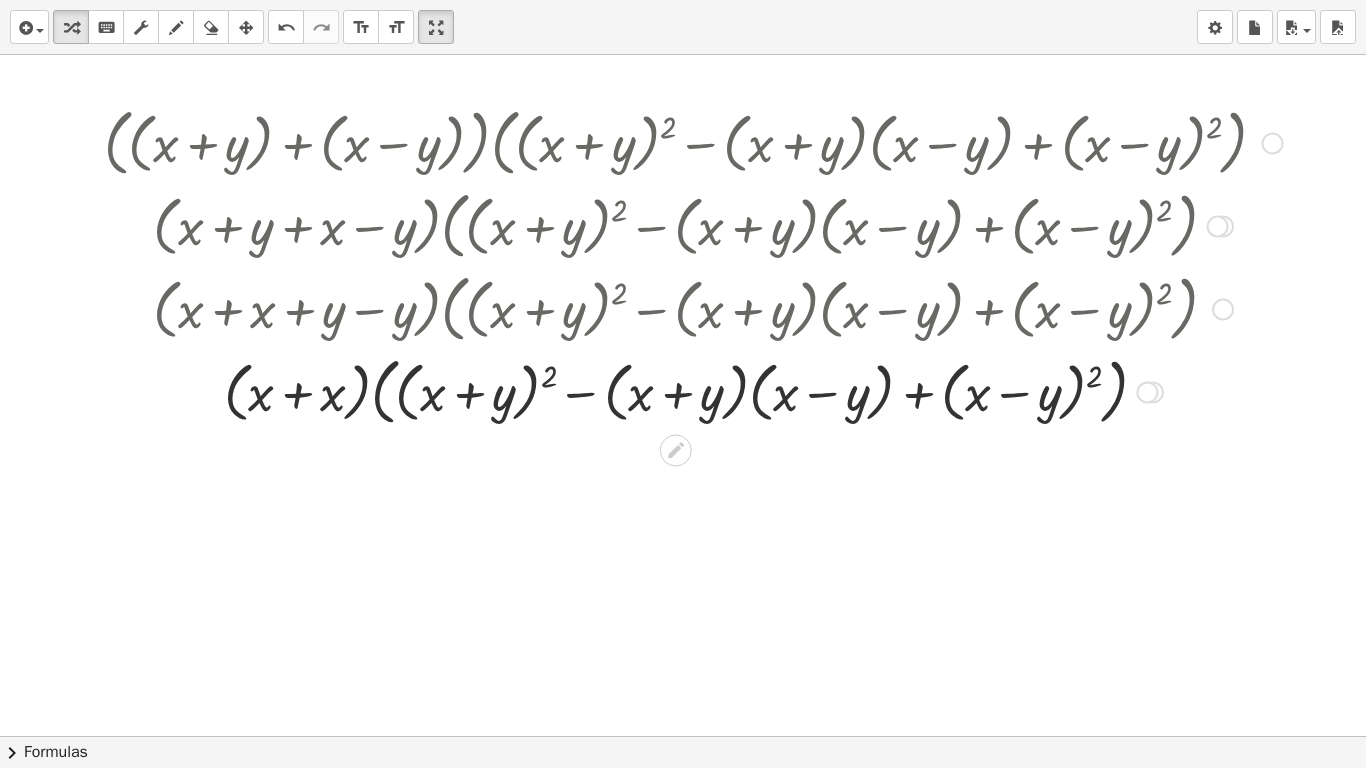 click at bounding box center (693, 390) 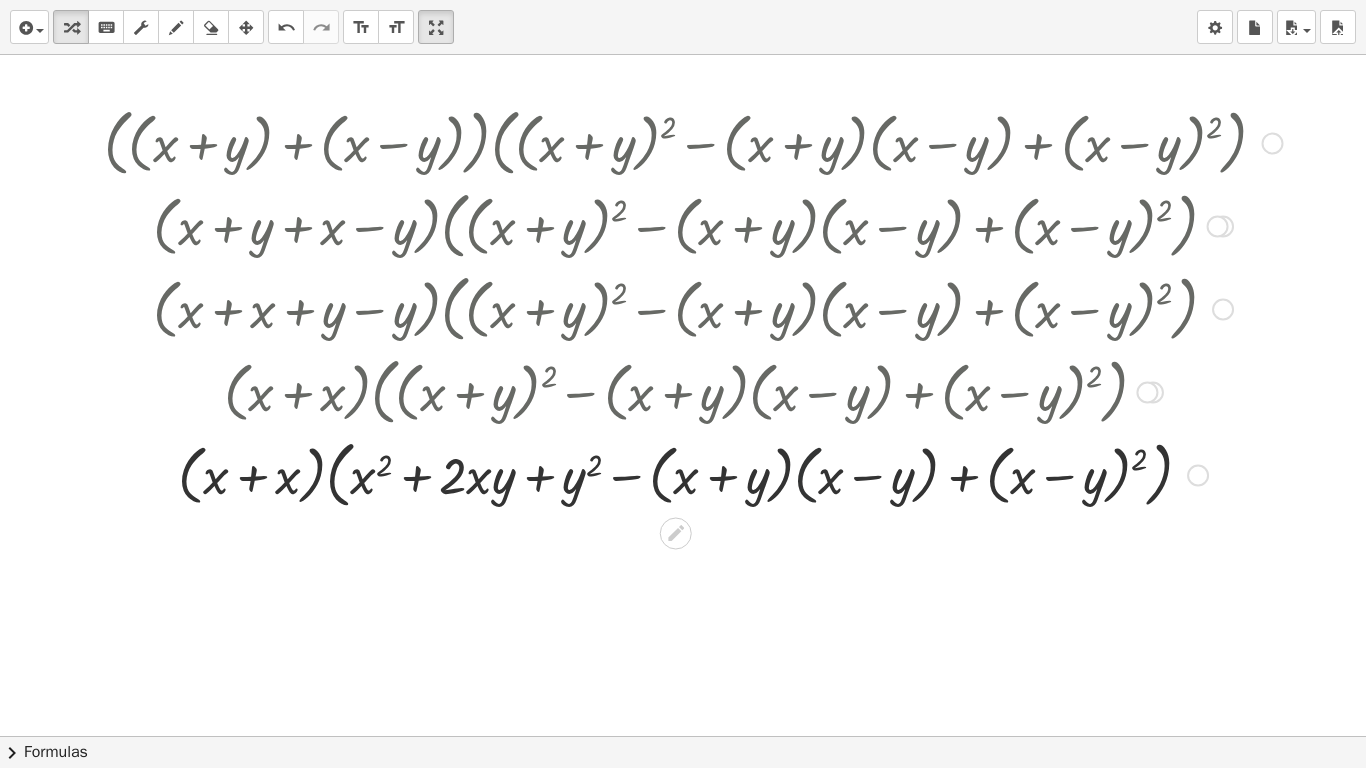 click at bounding box center (693, 473) 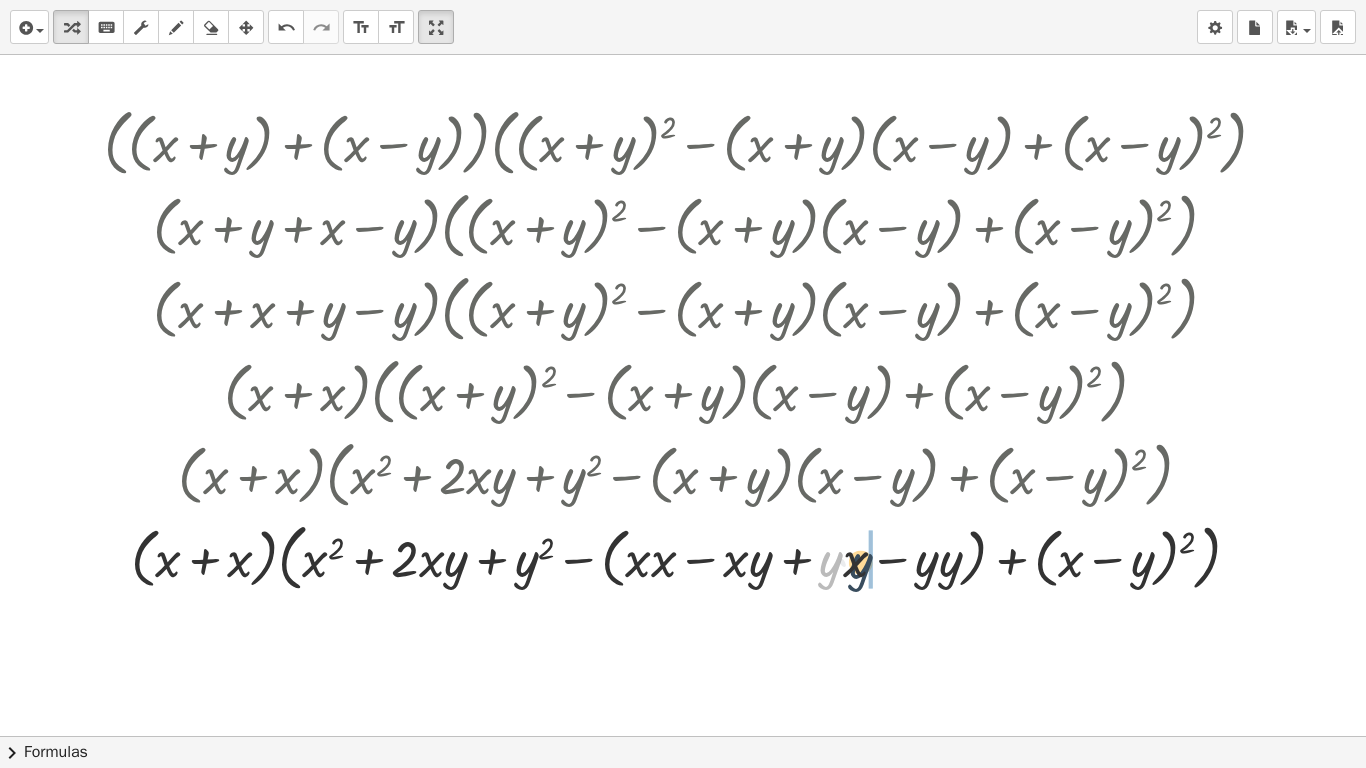drag, startPoint x: 833, startPoint y: 563, endPoint x: 864, endPoint y: 565, distance: 31.06445 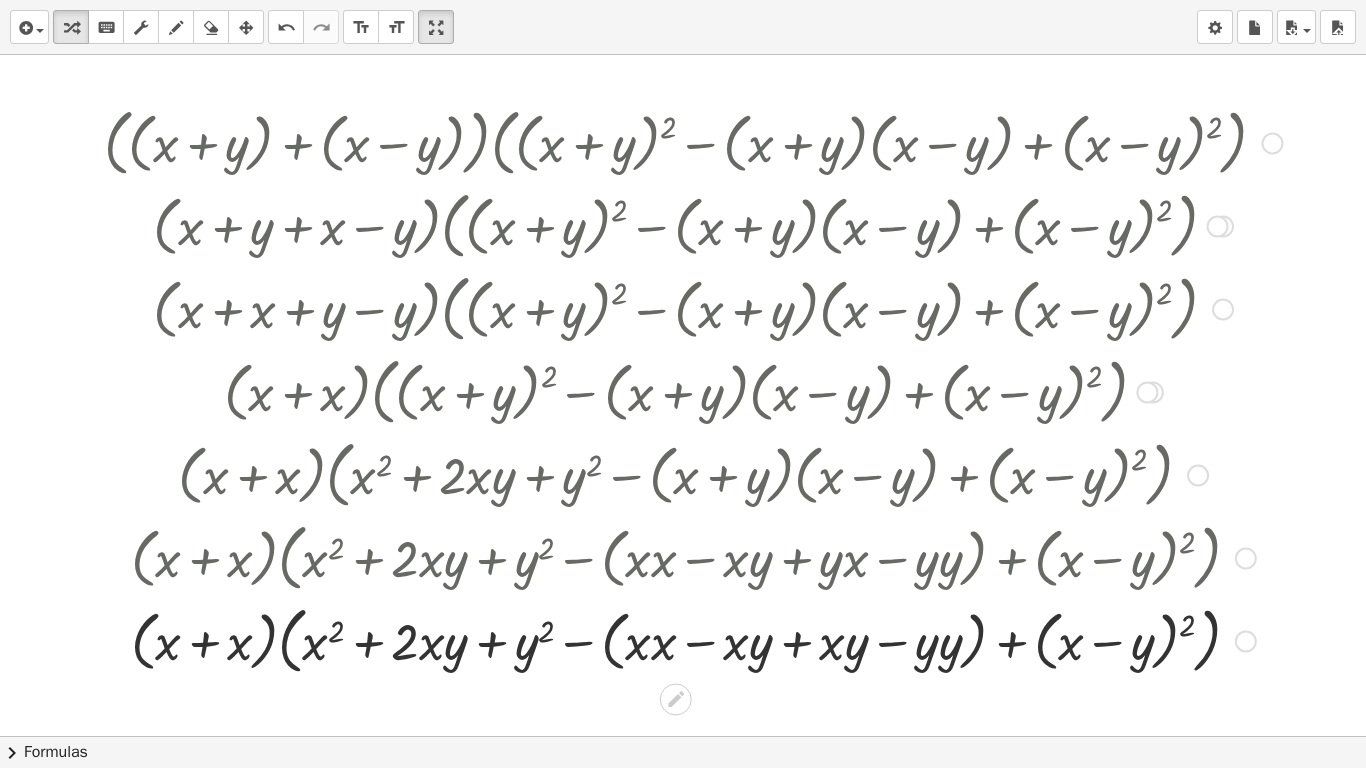 click at bounding box center (693, 639) 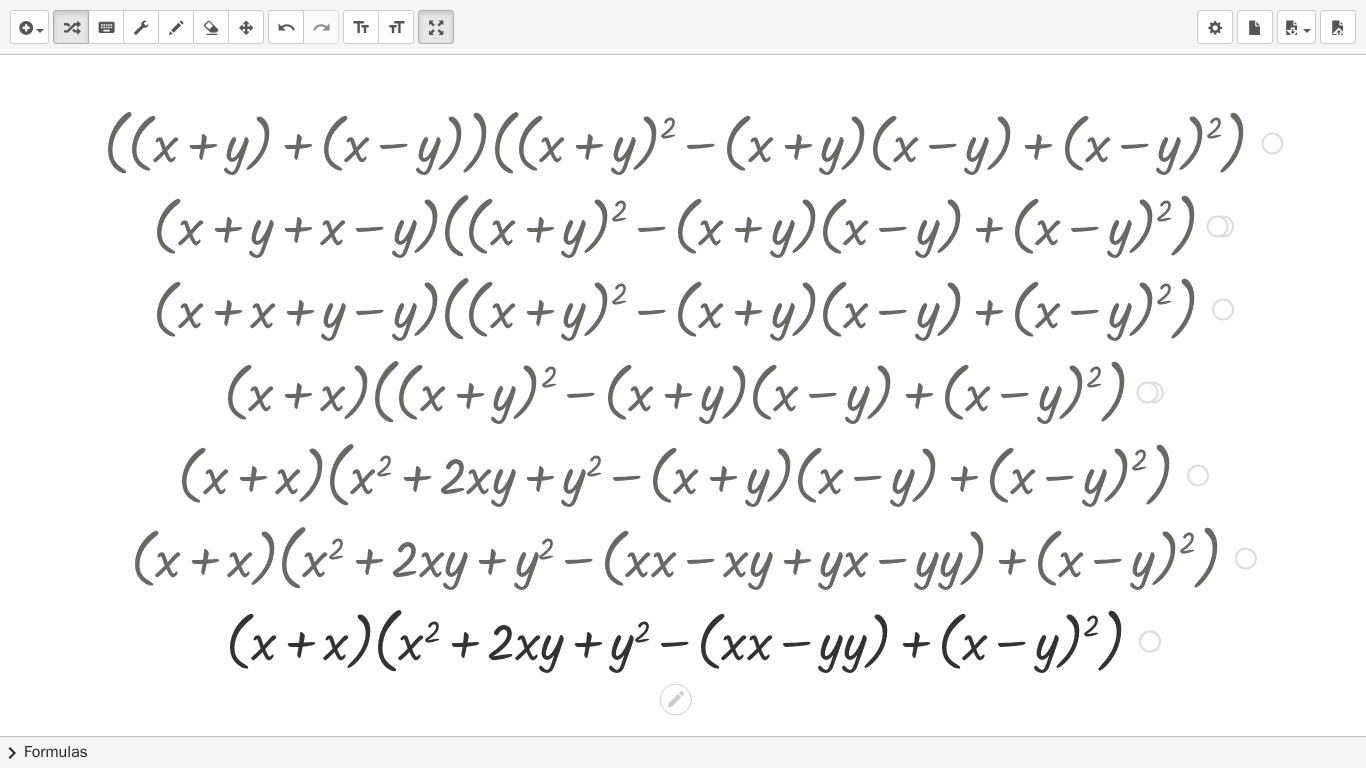 click at bounding box center [693, 639] 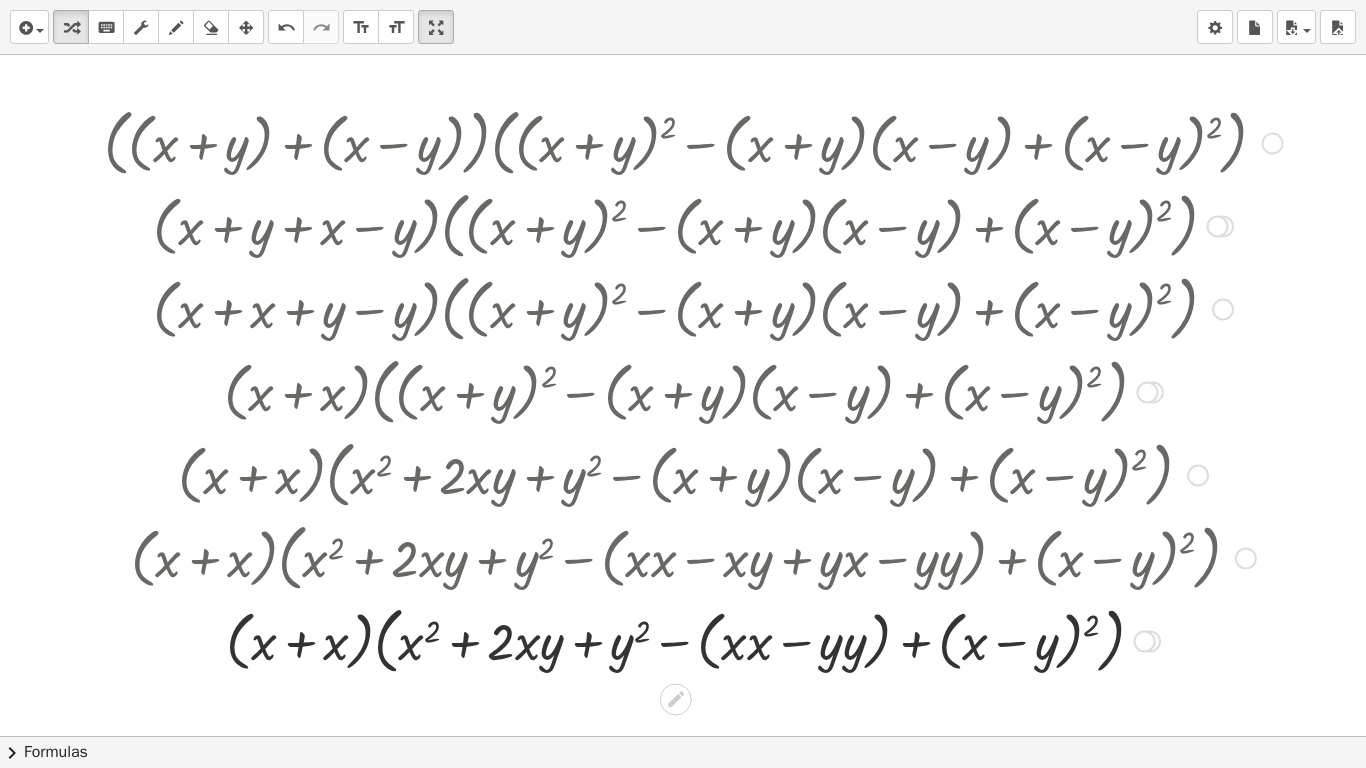 click at bounding box center (693, 639) 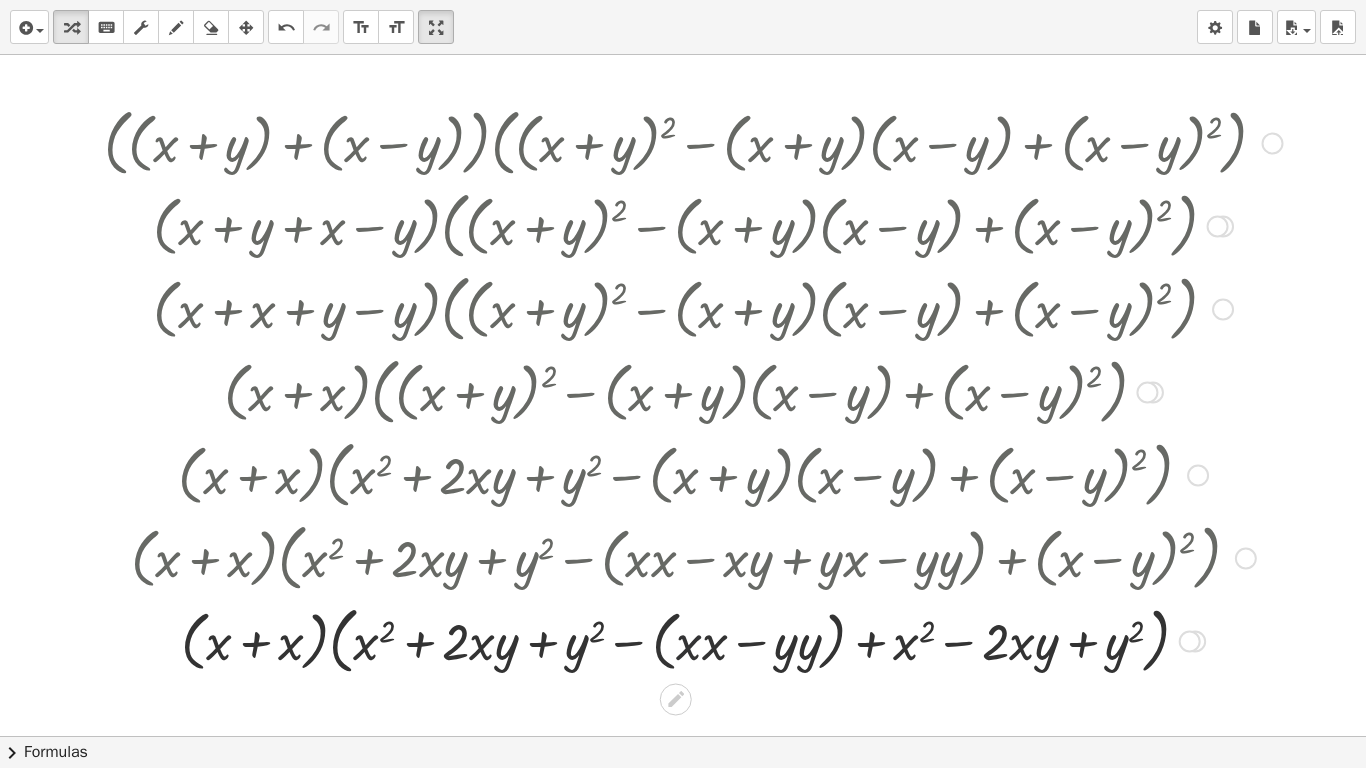 click at bounding box center [693, 639] 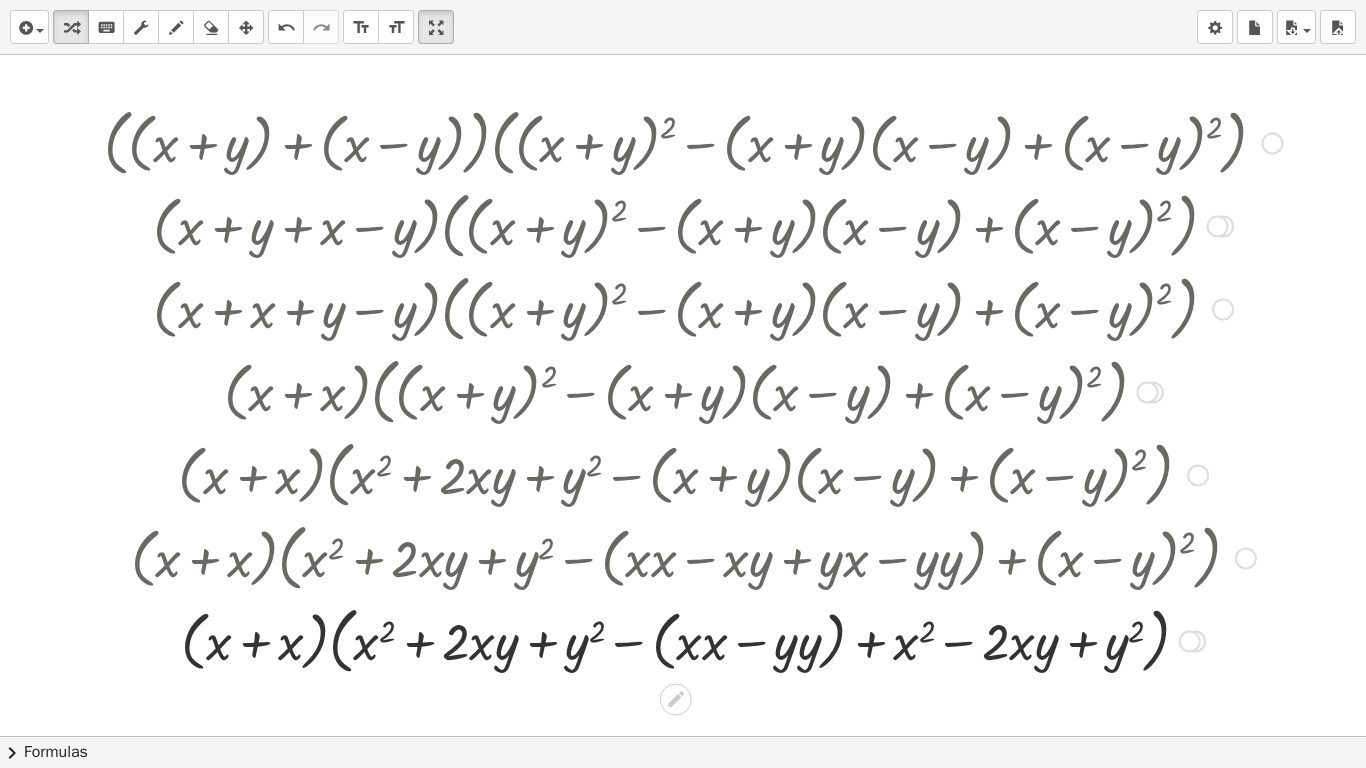 click at bounding box center (693, 639) 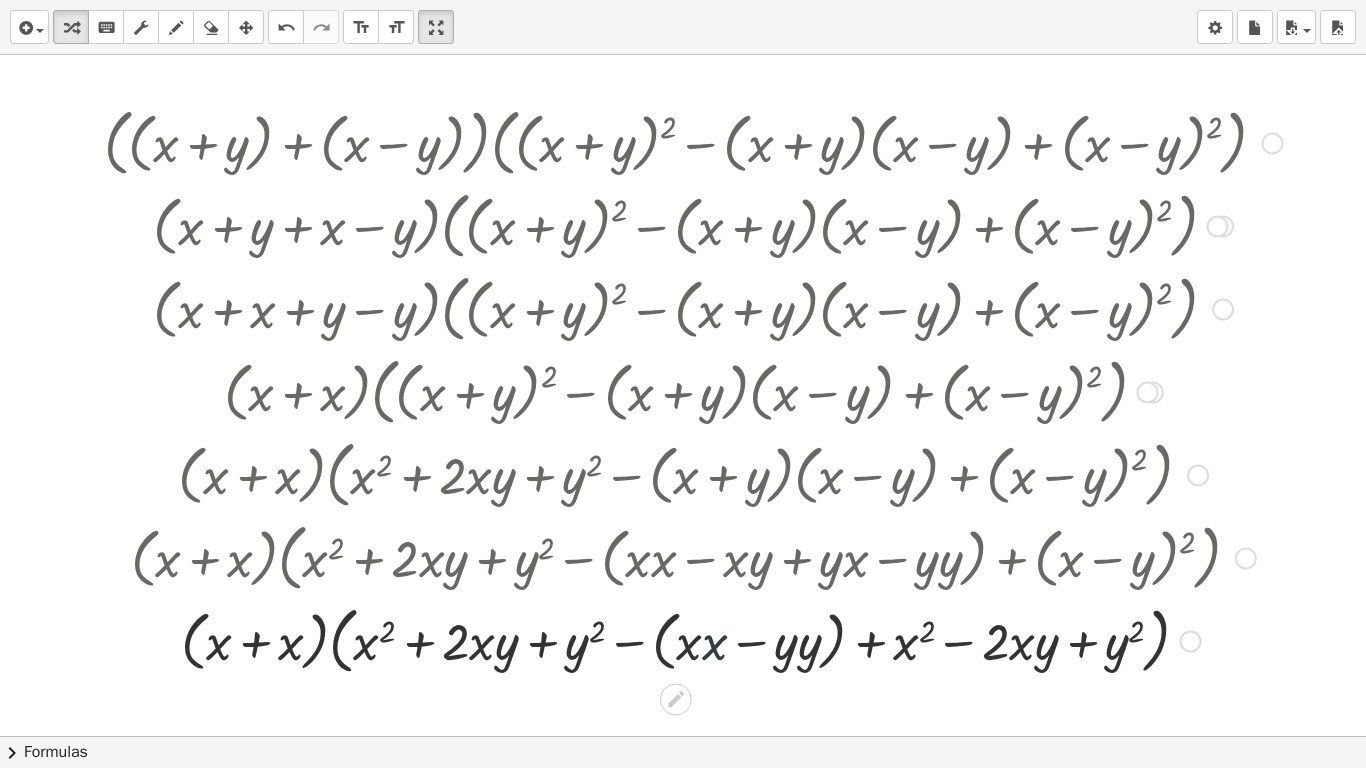 click at bounding box center [693, 639] 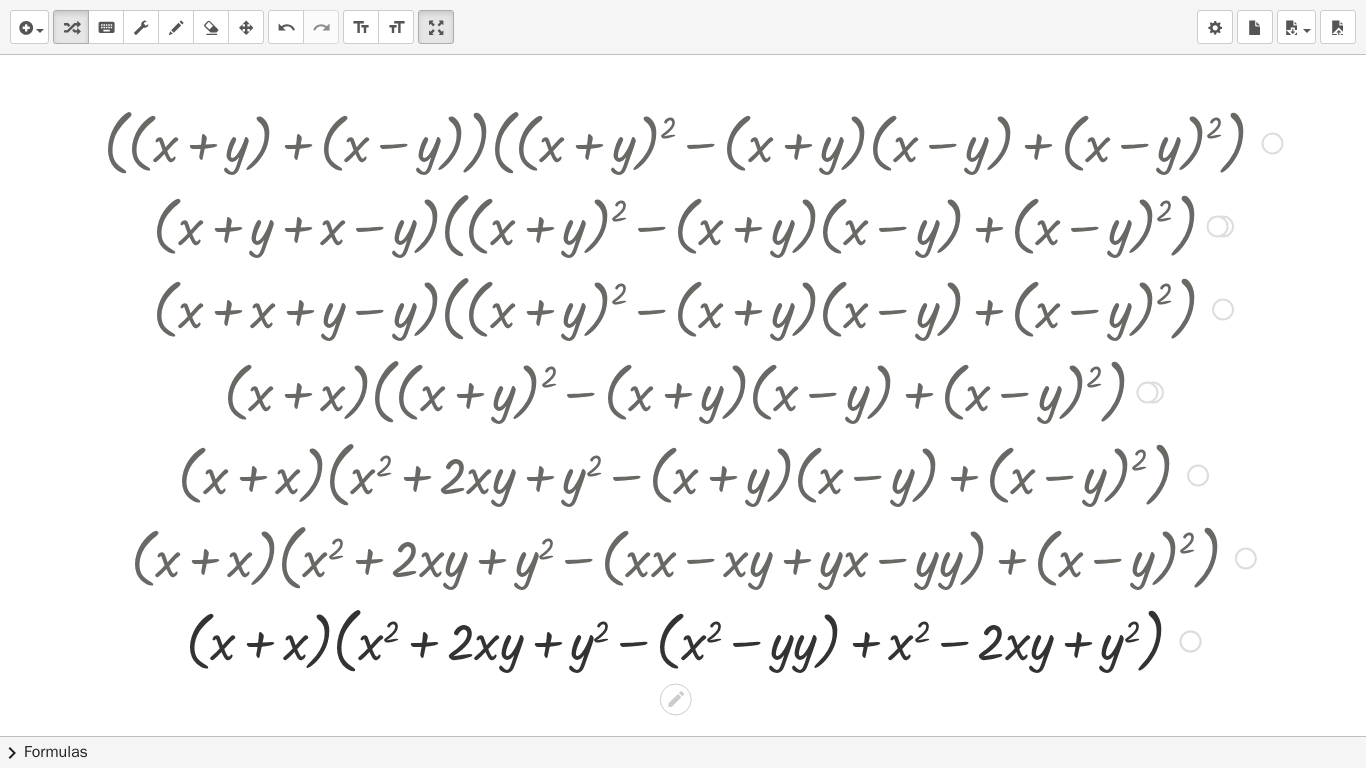 click at bounding box center (693, 639) 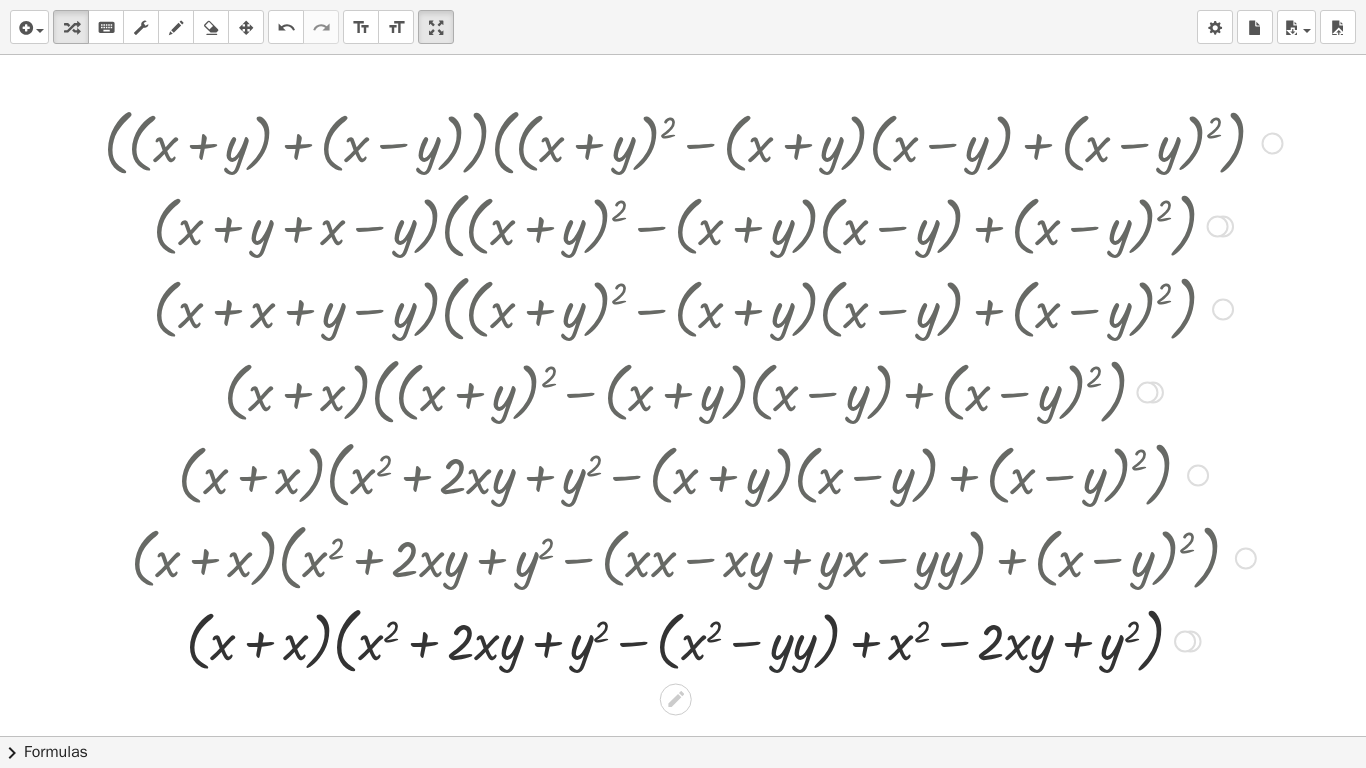 click at bounding box center (693, 639) 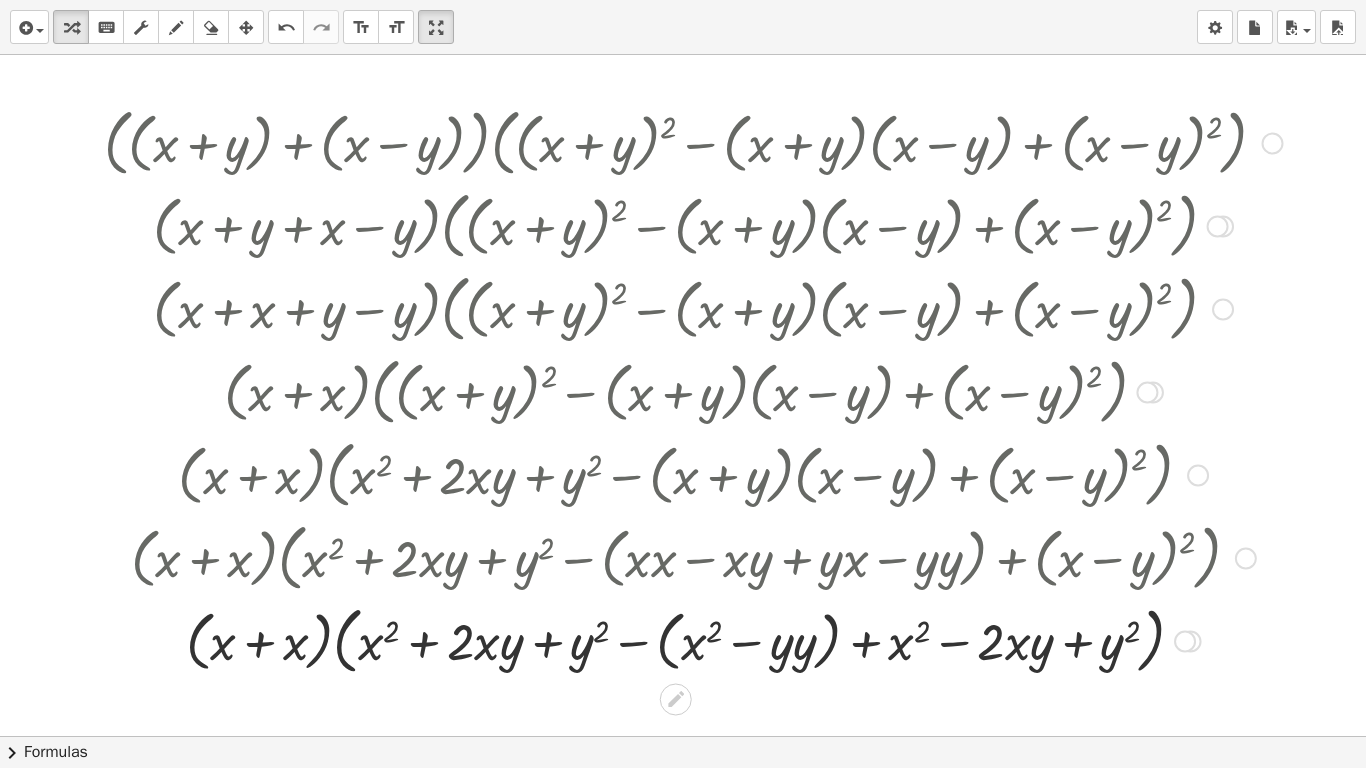 click at bounding box center [693, 639] 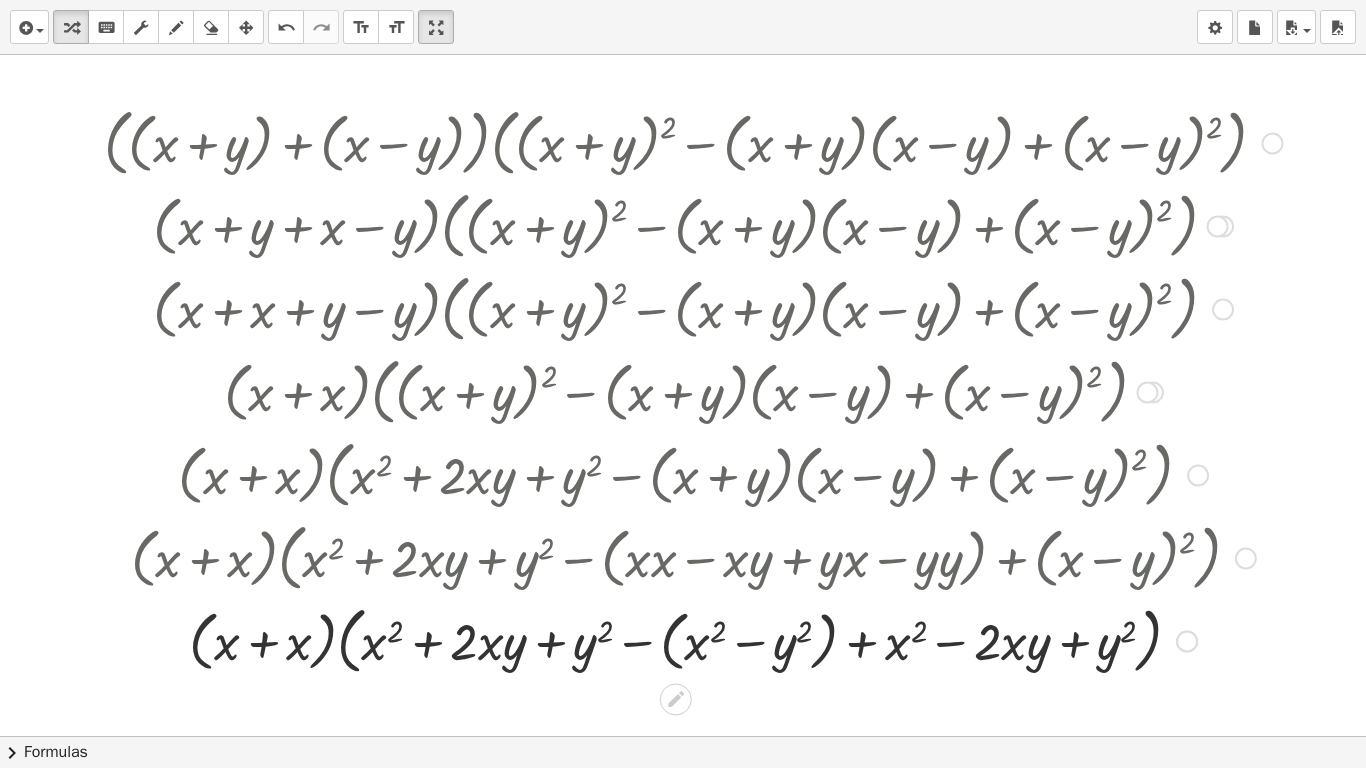 click at bounding box center (693, 639) 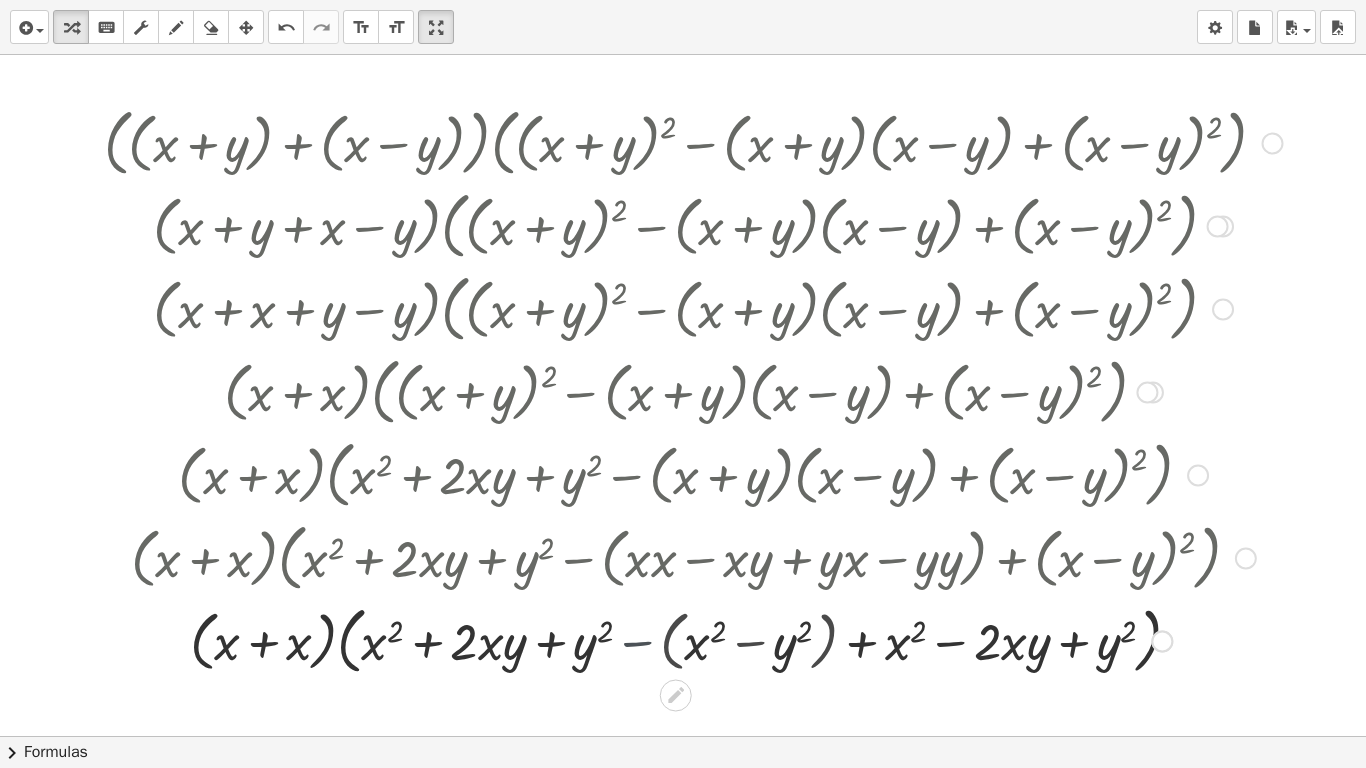 click at bounding box center (693, 640) 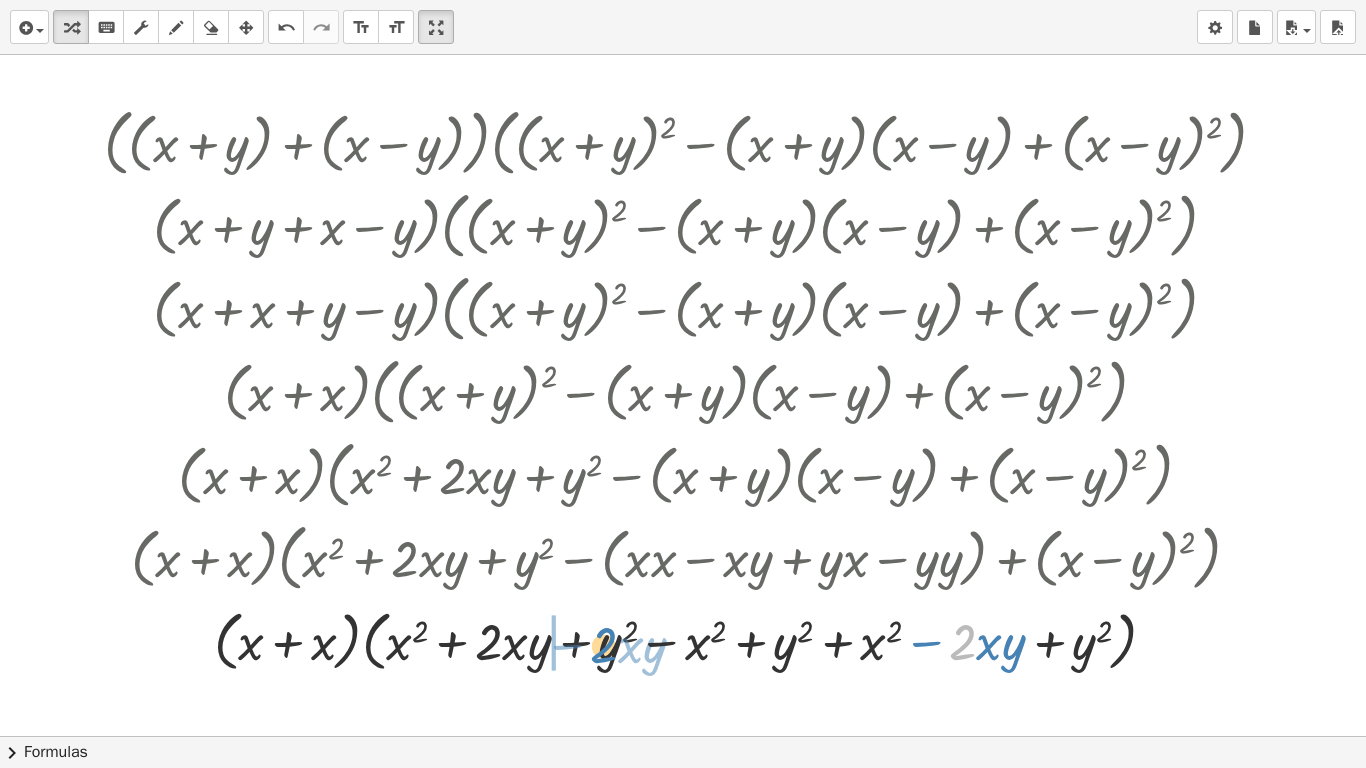 drag, startPoint x: 970, startPoint y: 637, endPoint x: 611, endPoint y: 640, distance: 359.01254 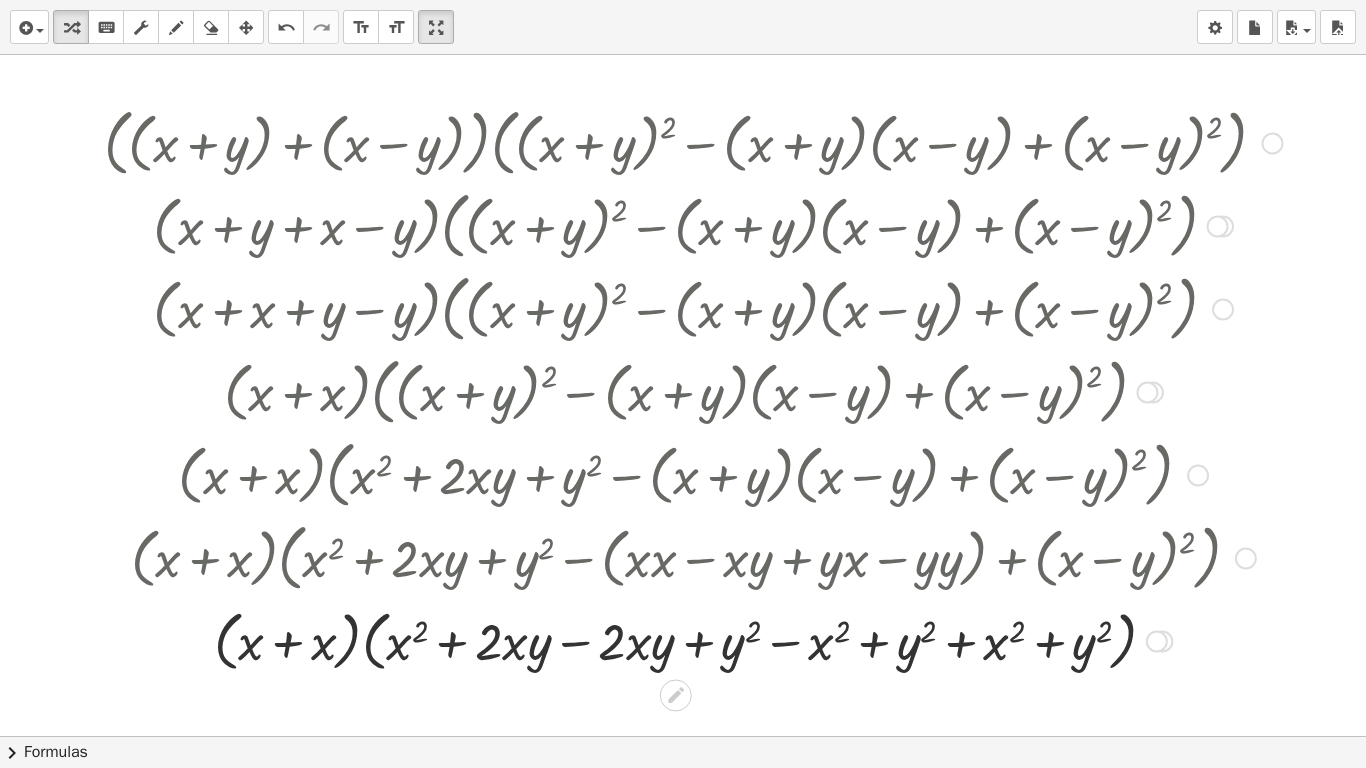click at bounding box center [693, 640] 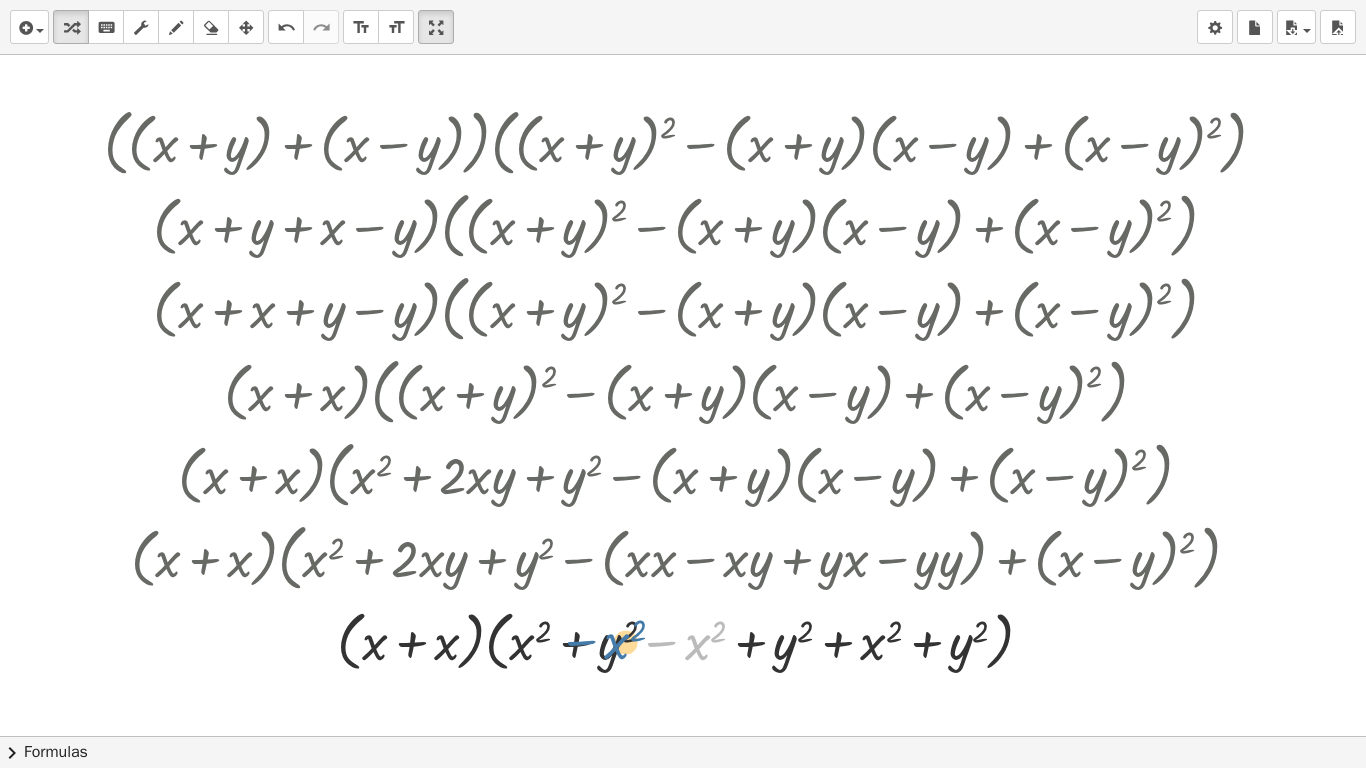 drag, startPoint x: 694, startPoint y: 643, endPoint x: 612, endPoint y: 642, distance: 82.006096 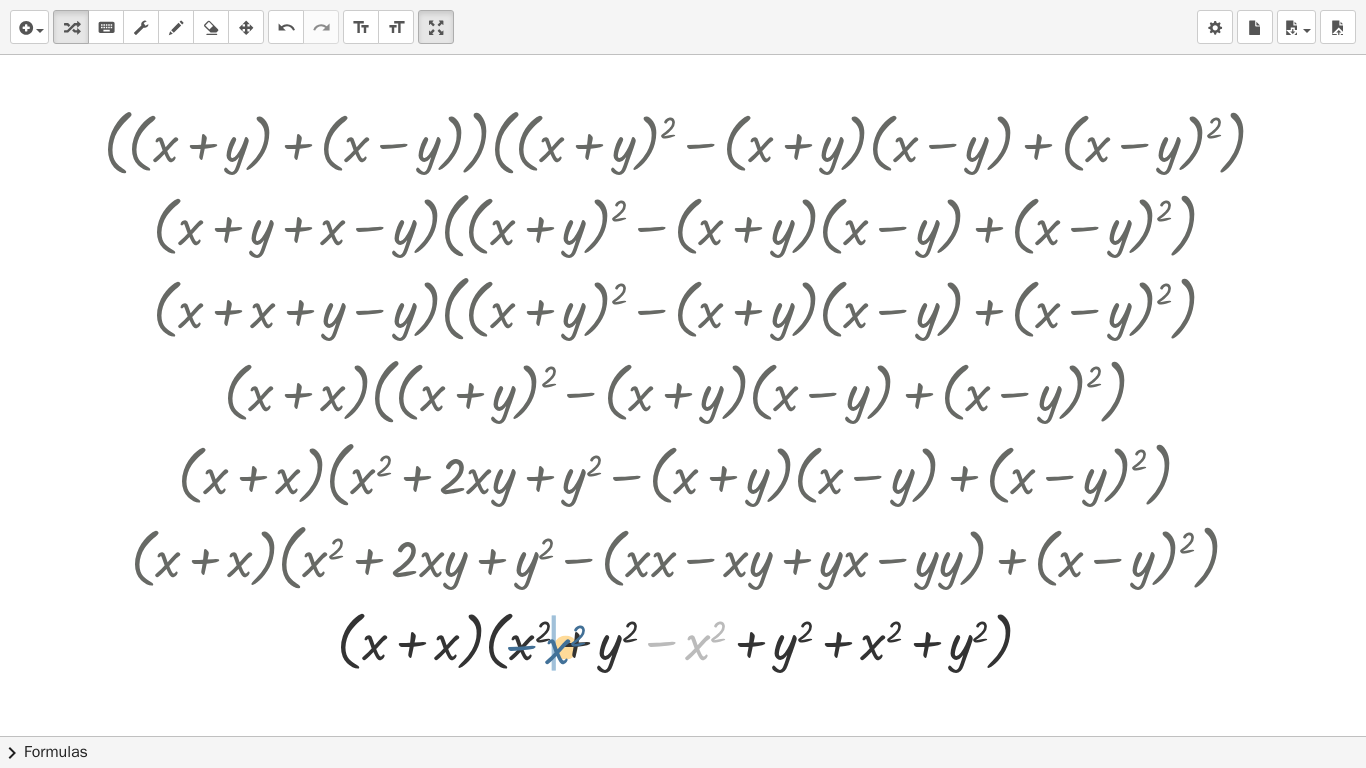 drag, startPoint x: 696, startPoint y: 642, endPoint x: 556, endPoint y: 646, distance: 140.05713 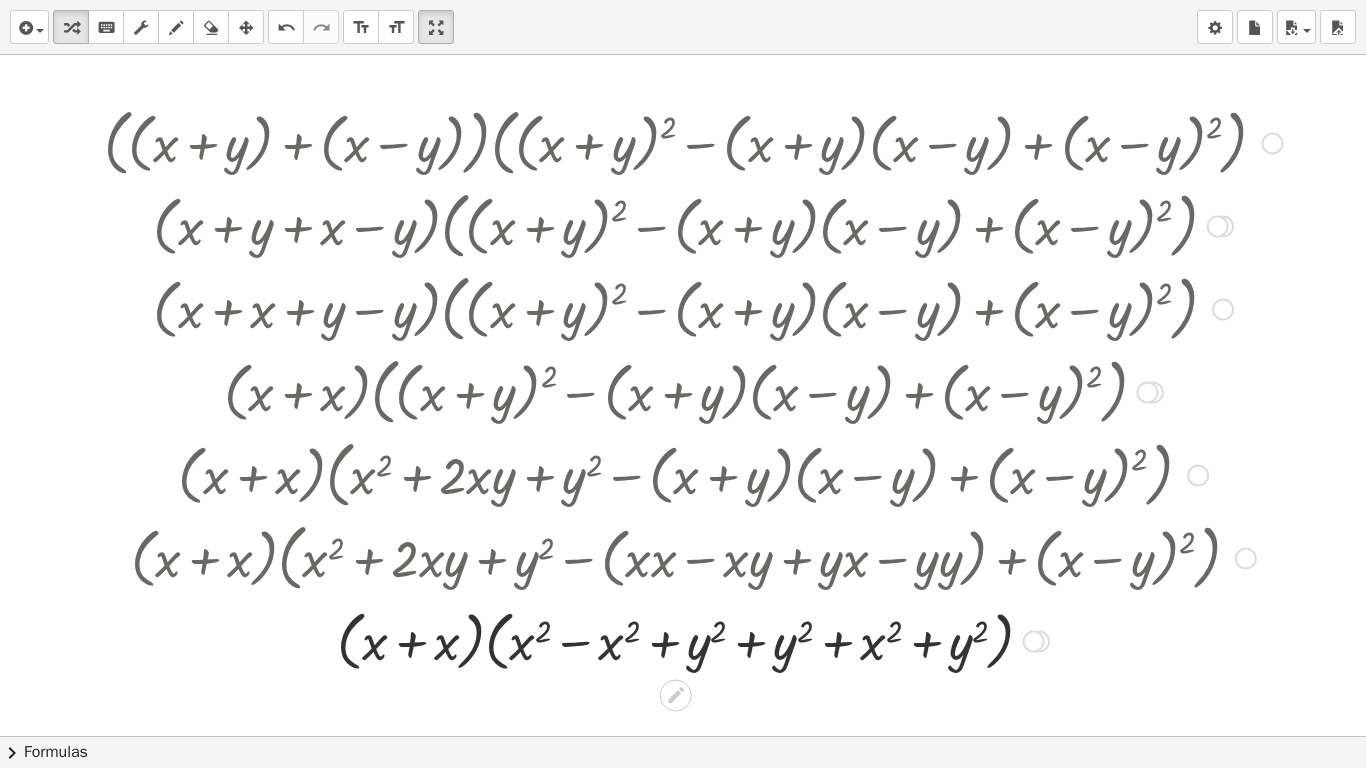 click at bounding box center (693, 640) 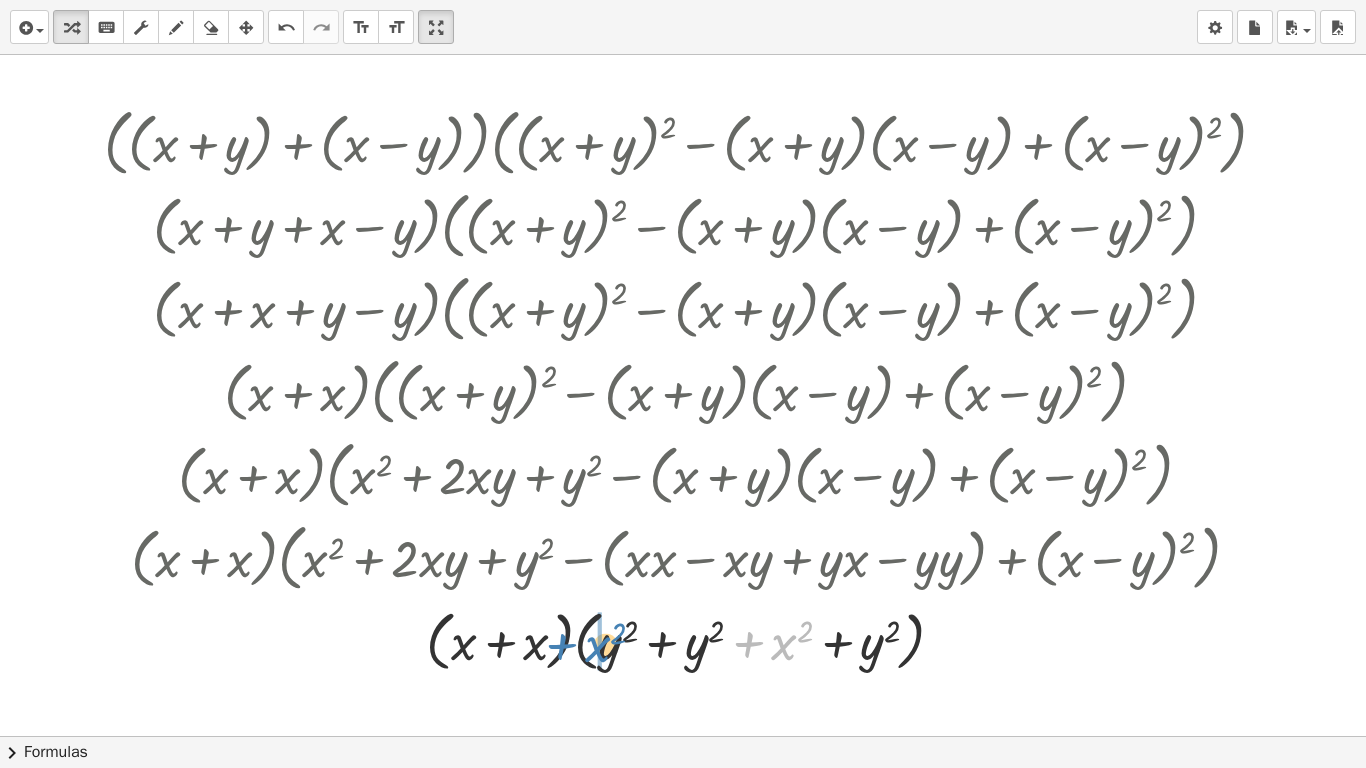 drag, startPoint x: 784, startPoint y: 642, endPoint x: 595, endPoint y: 644, distance: 189.01057 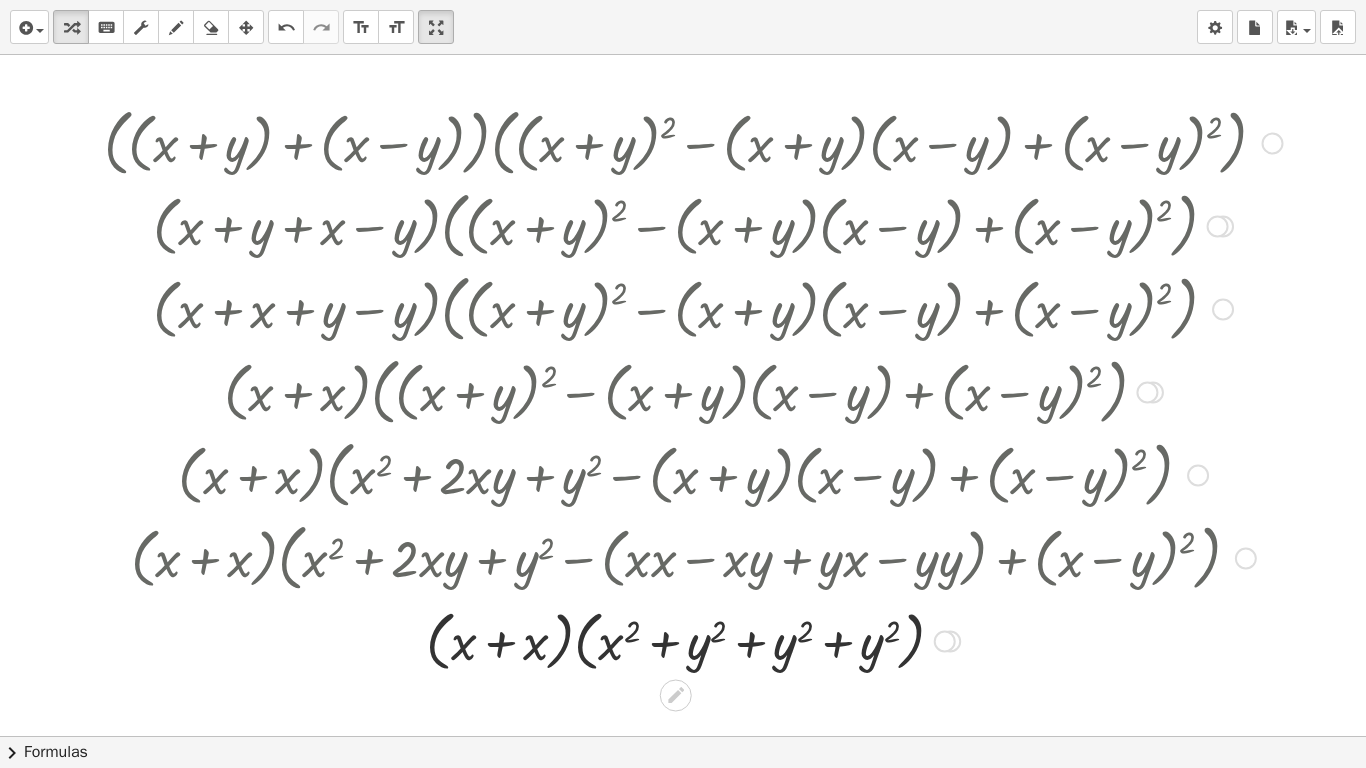 click at bounding box center [693, 640] 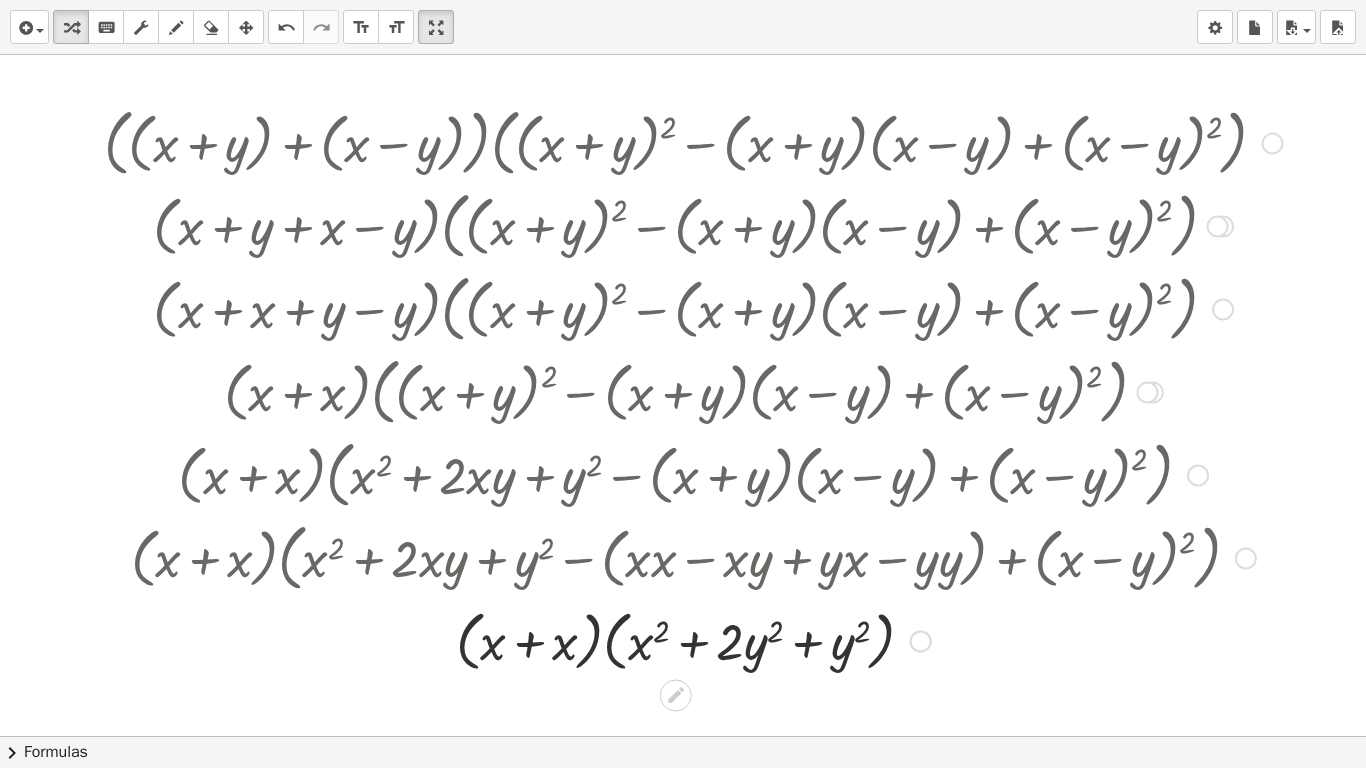 click at bounding box center (693, 640) 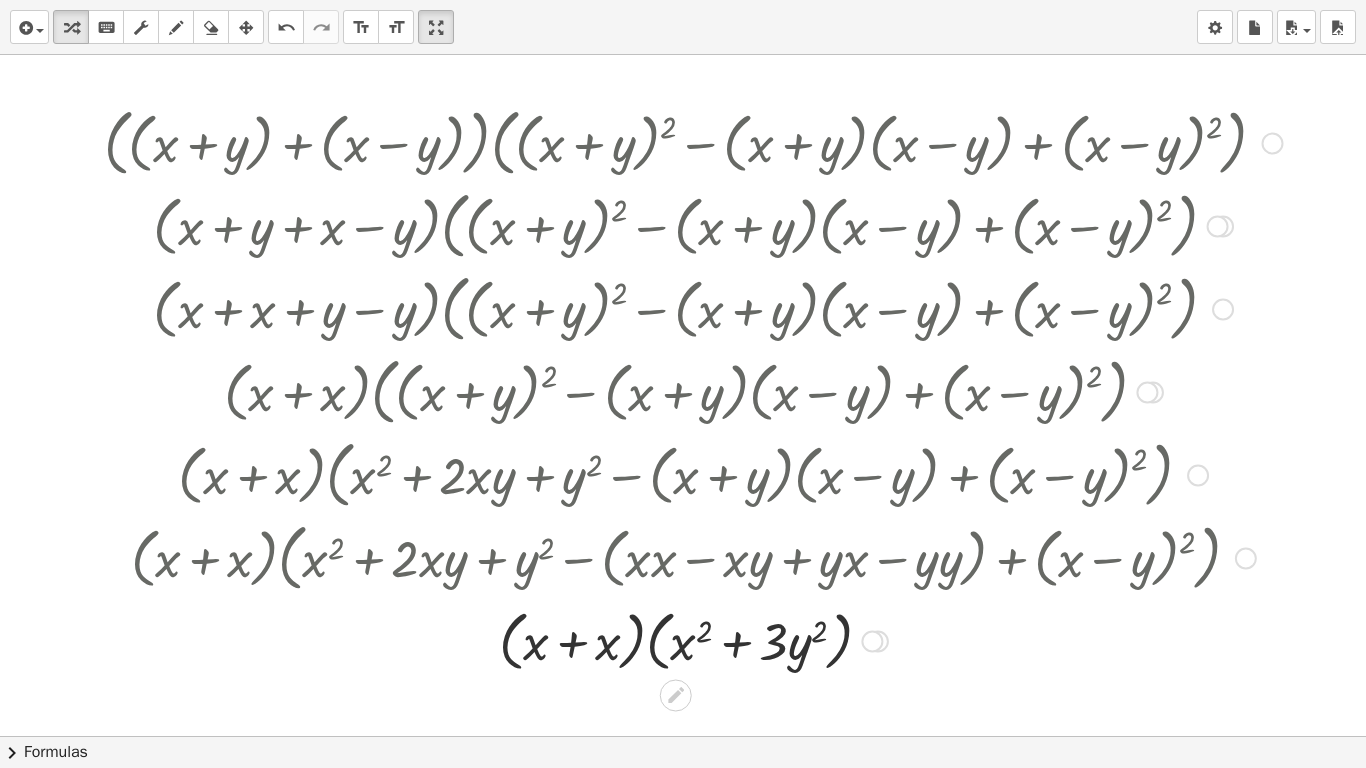 click at bounding box center (693, 640) 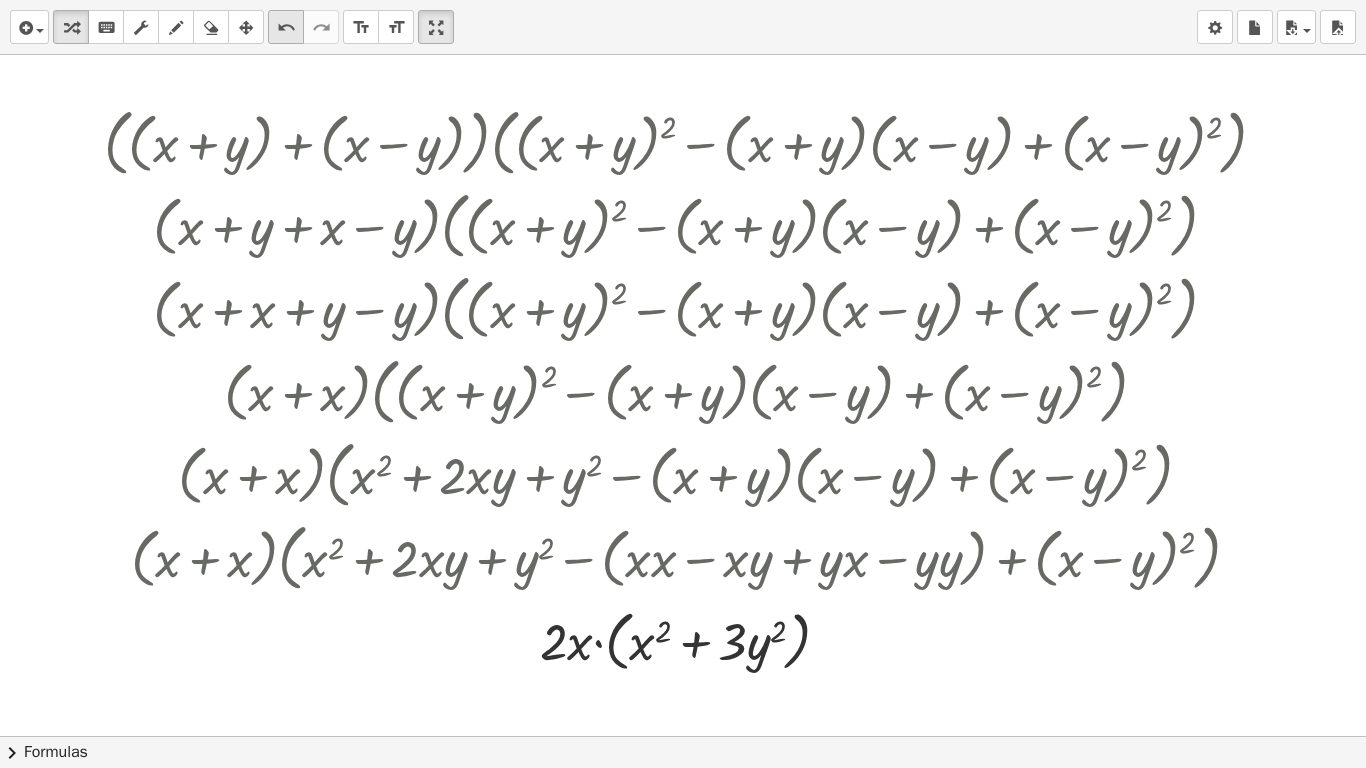 click on "undo" at bounding box center (286, 28) 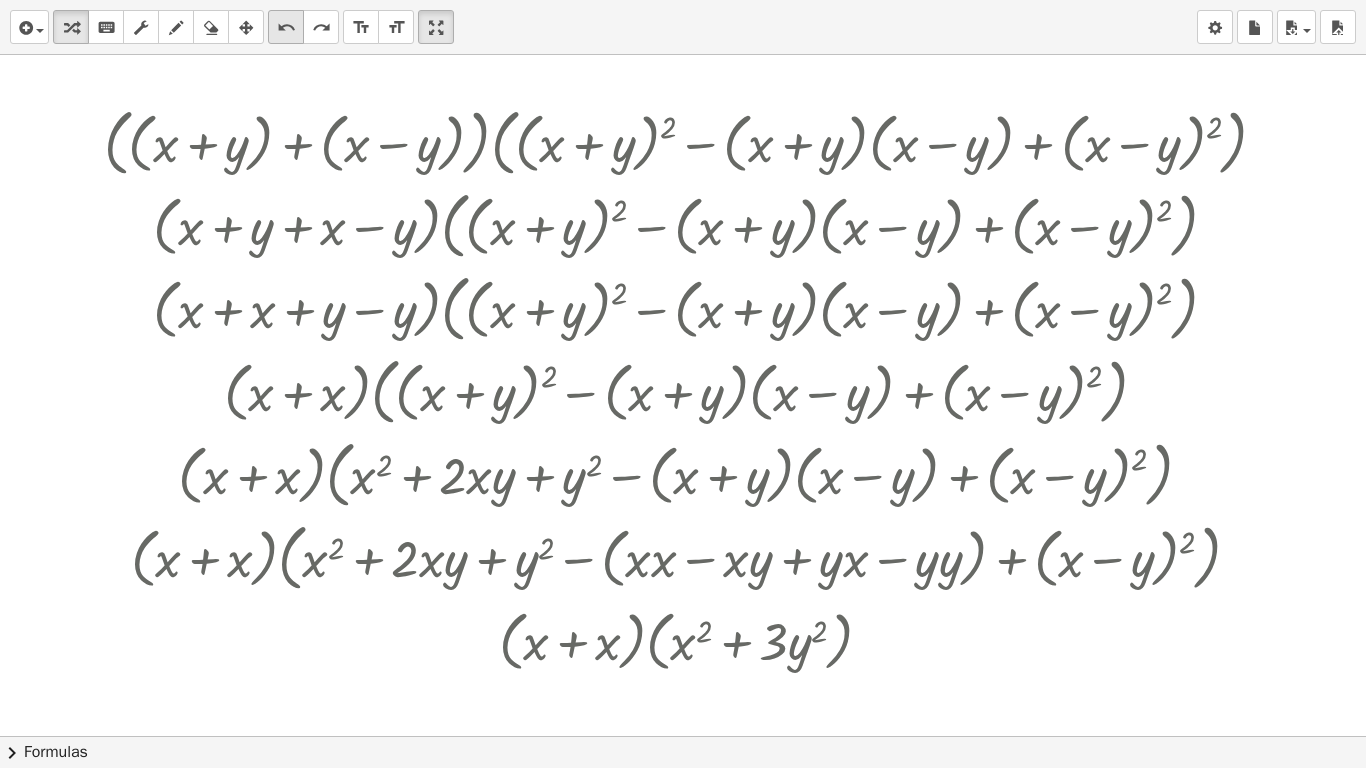 click on "undo" at bounding box center (286, 28) 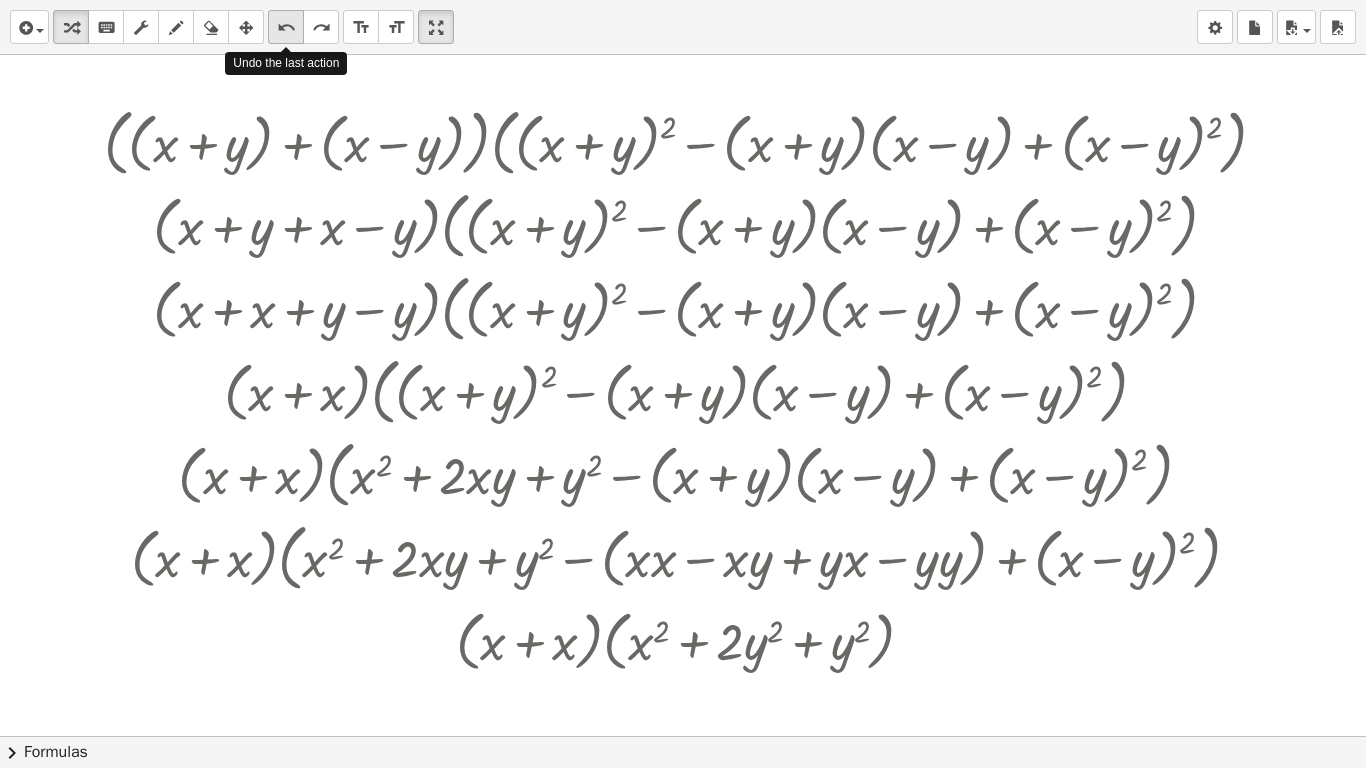 click on "undo" at bounding box center (286, 28) 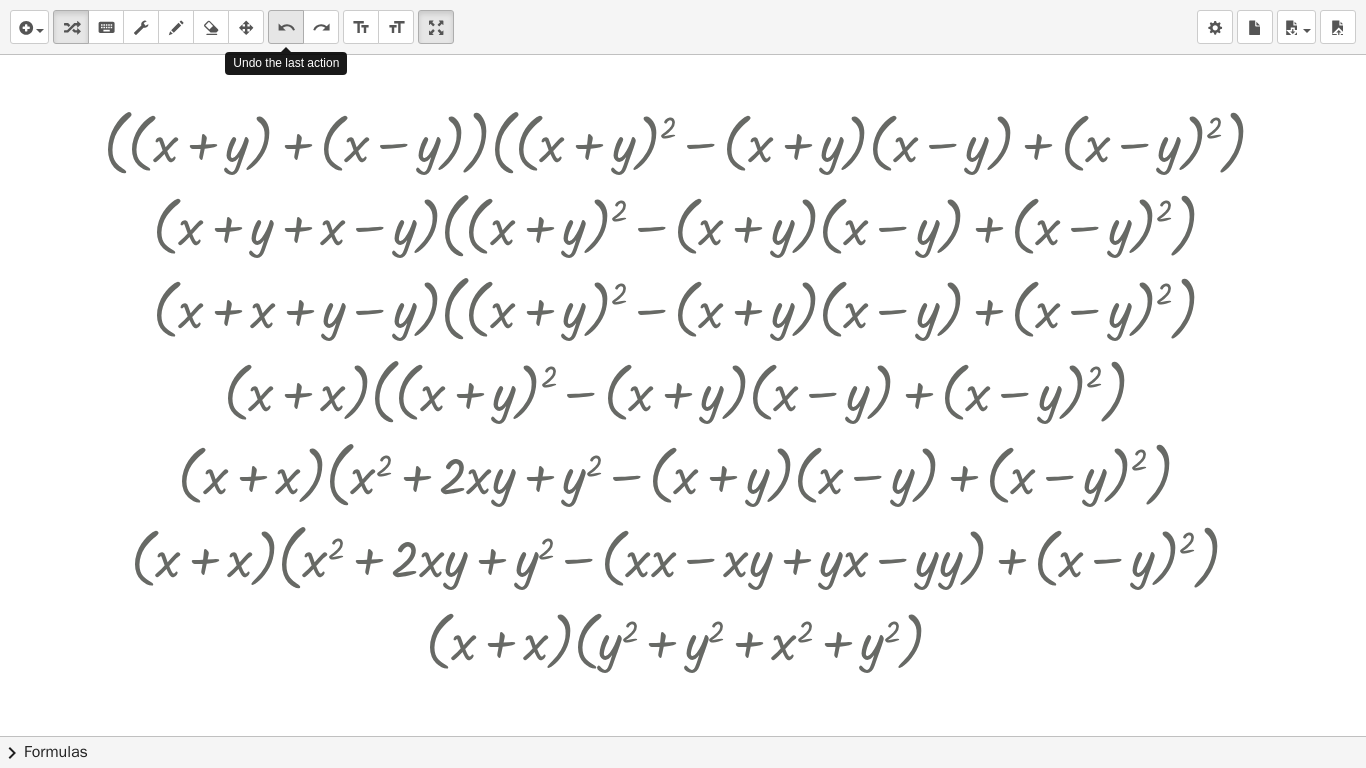 click on "undo" at bounding box center [286, 28] 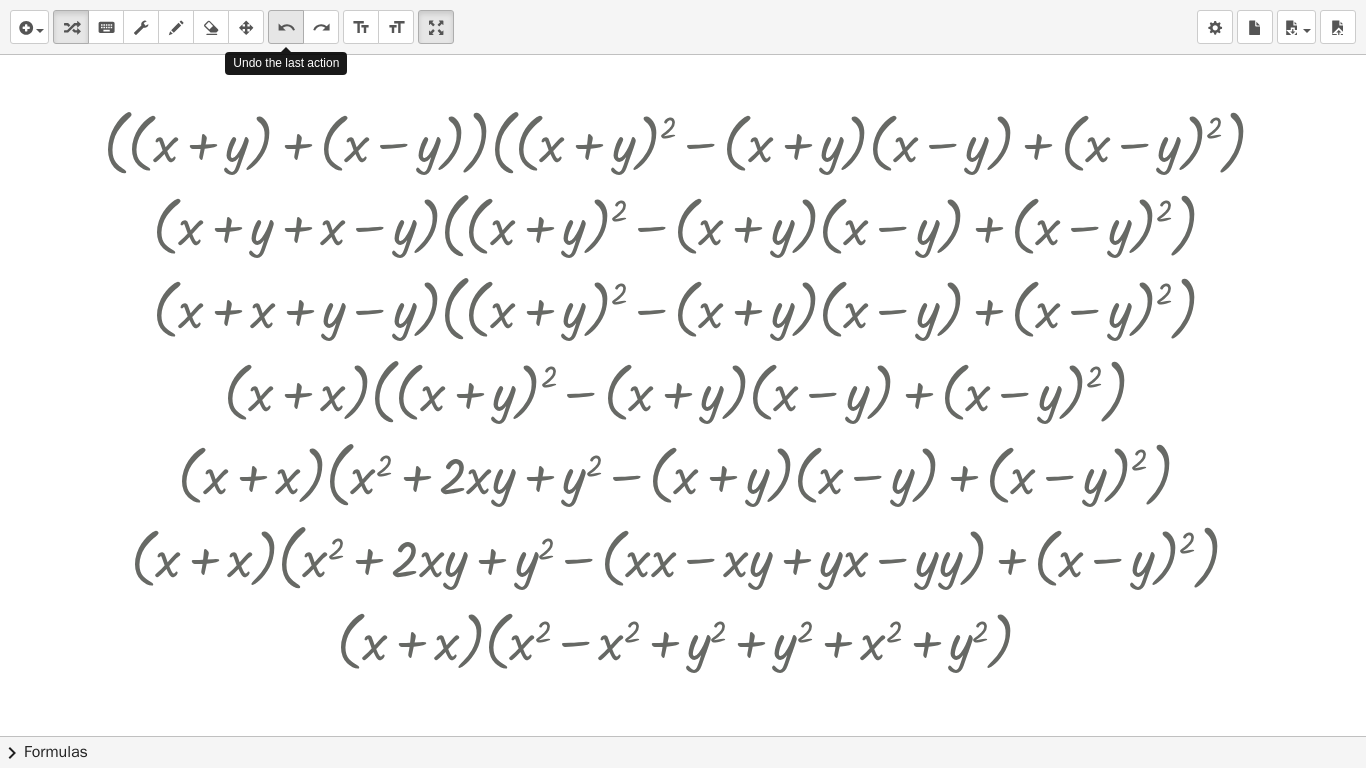 click on "undo" at bounding box center [286, 28] 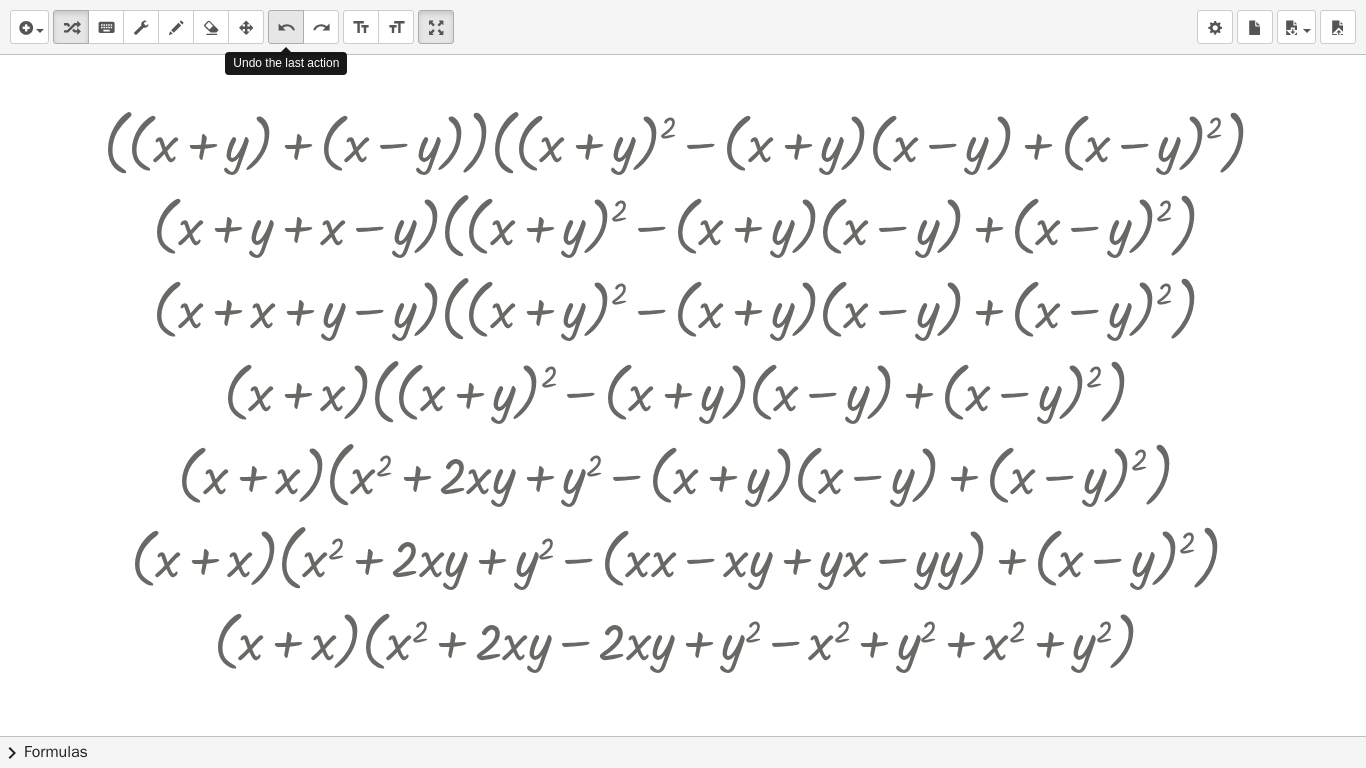 click on "undo" at bounding box center (286, 28) 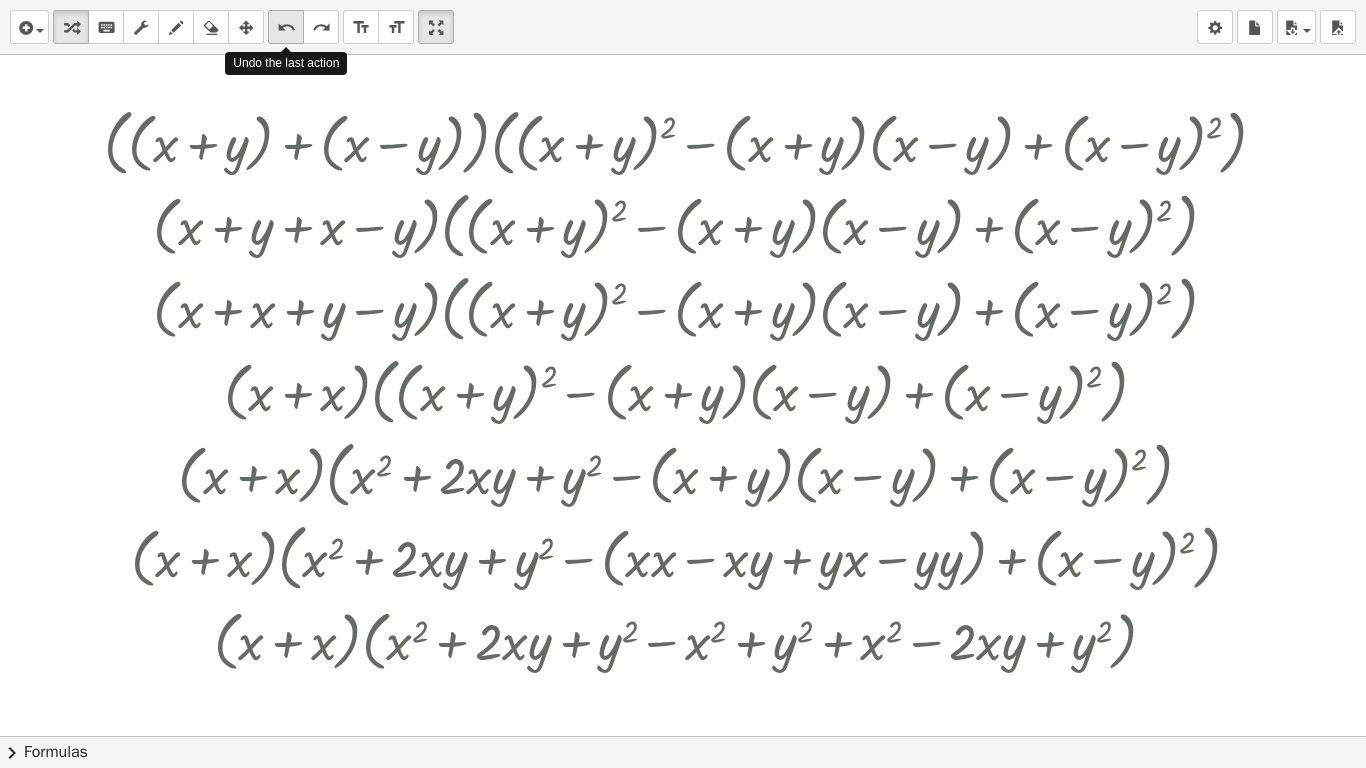 click on "undo" at bounding box center [286, 28] 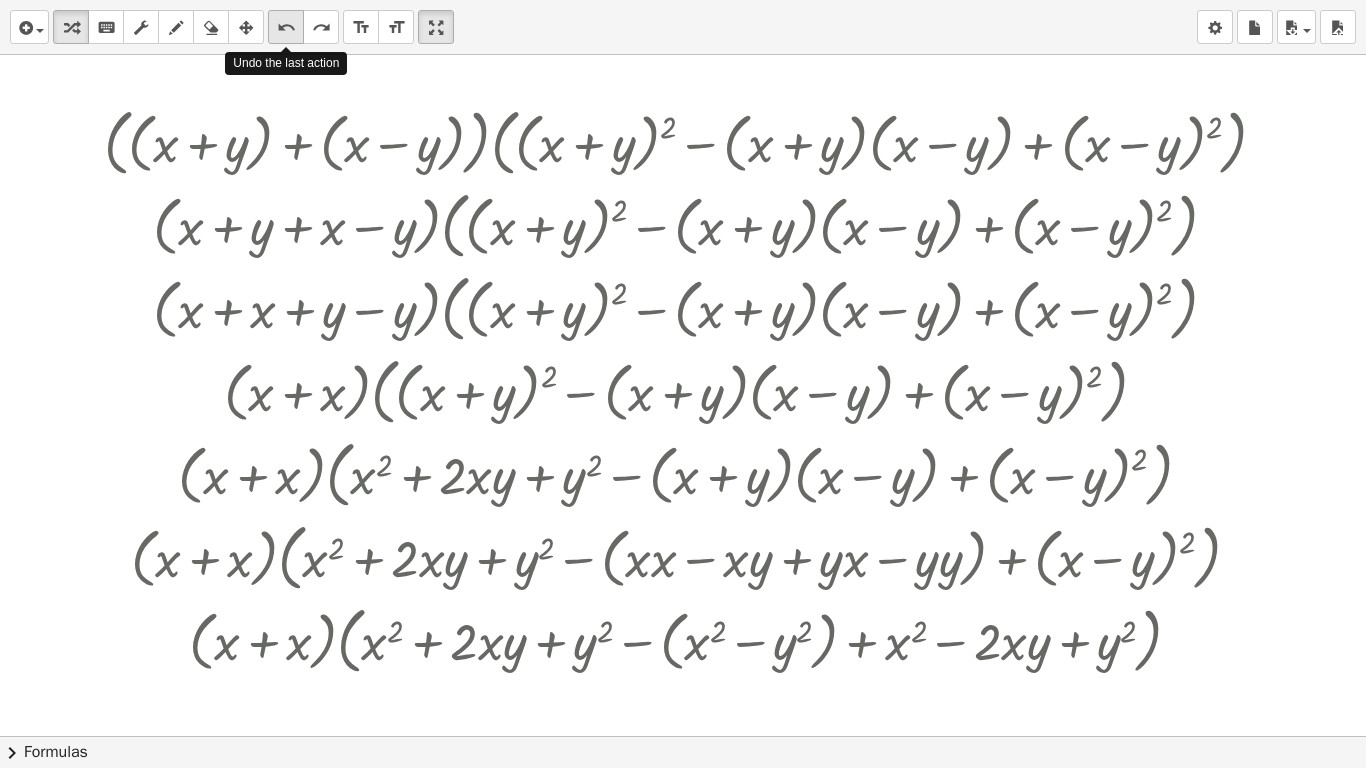 click on "undo" at bounding box center [286, 28] 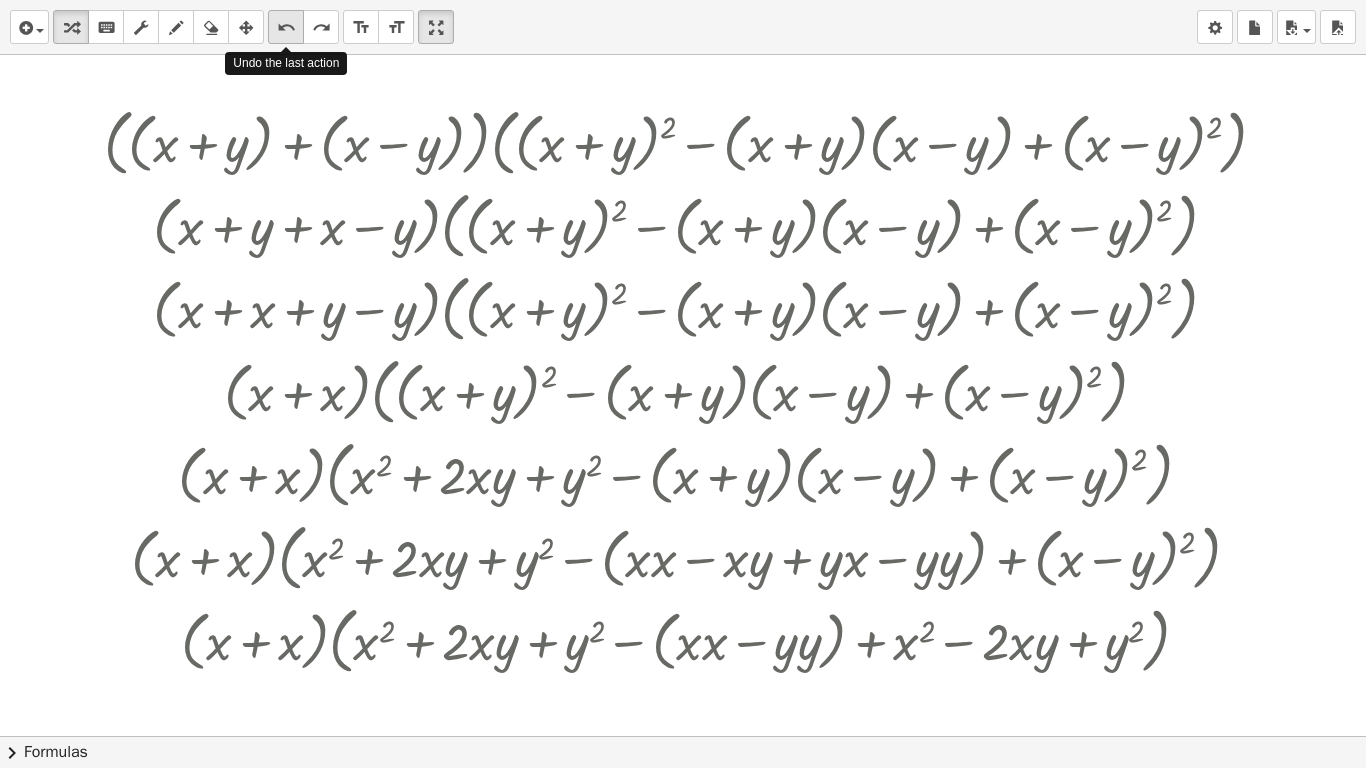 click on "undo" at bounding box center (286, 28) 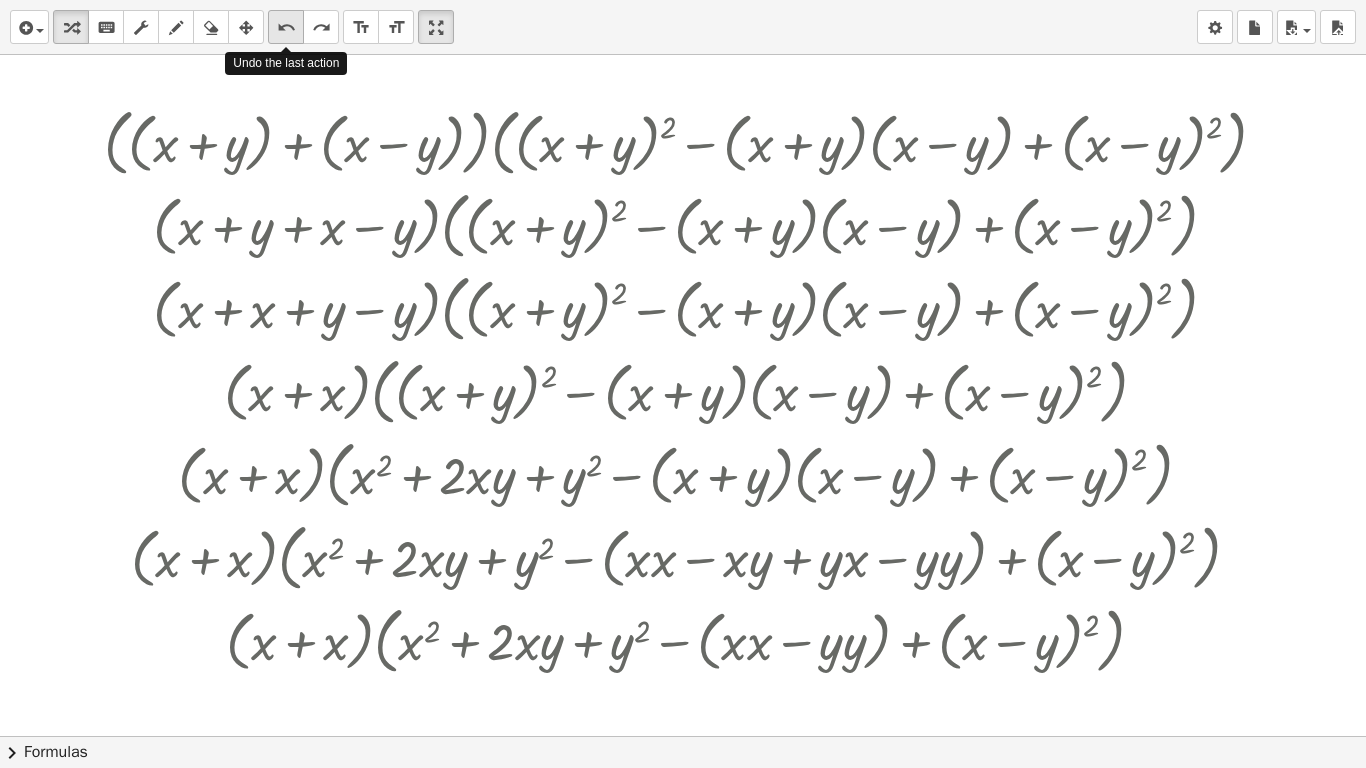click on "undo" at bounding box center (286, 28) 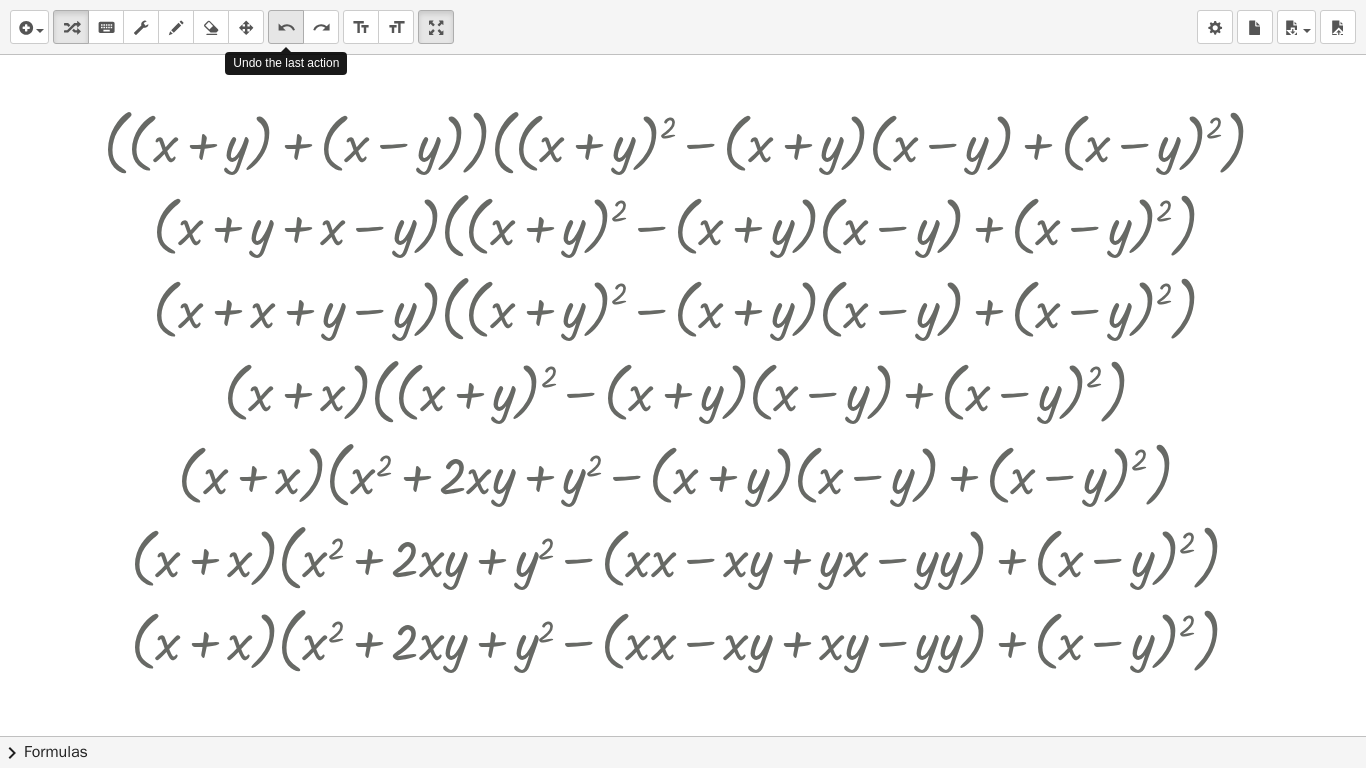 click on "undo" at bounding box center [286, 28] 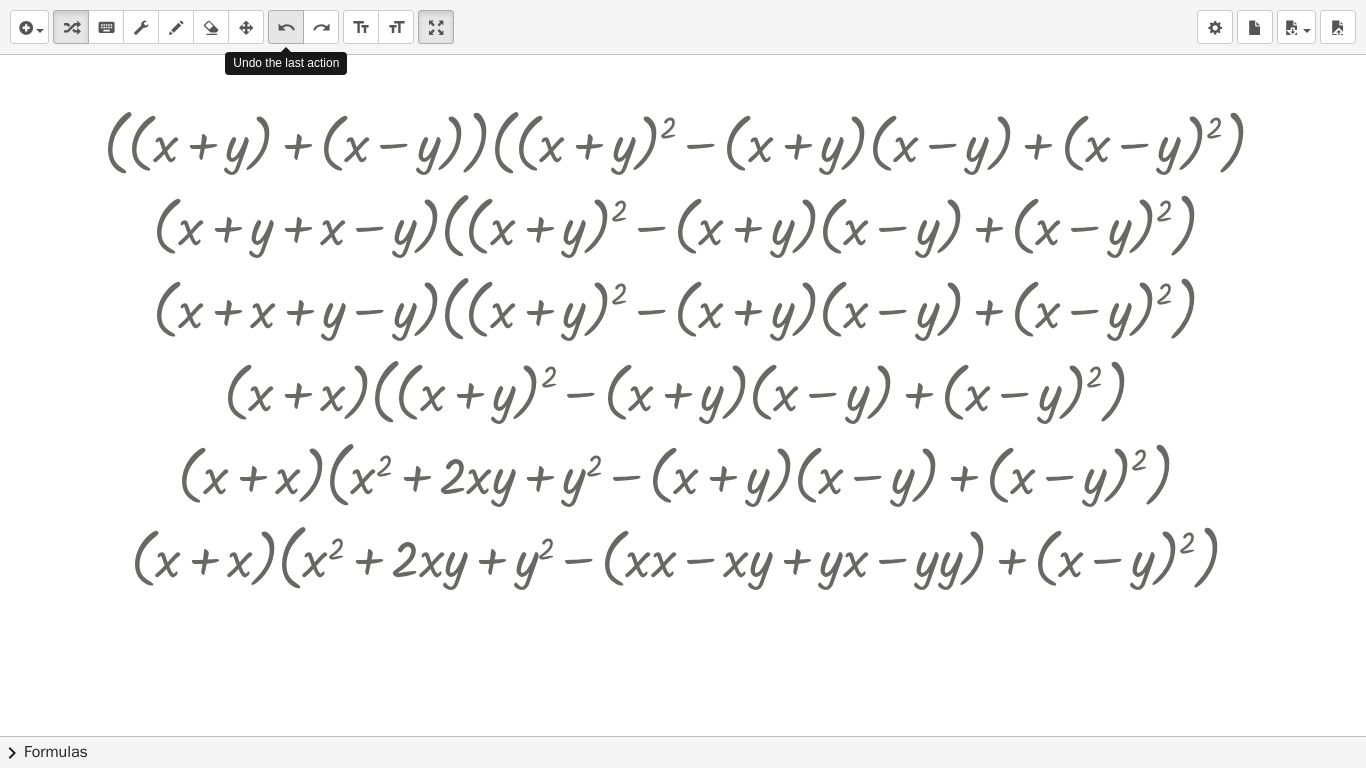 click on "undo" at bounding box center [286, 28] 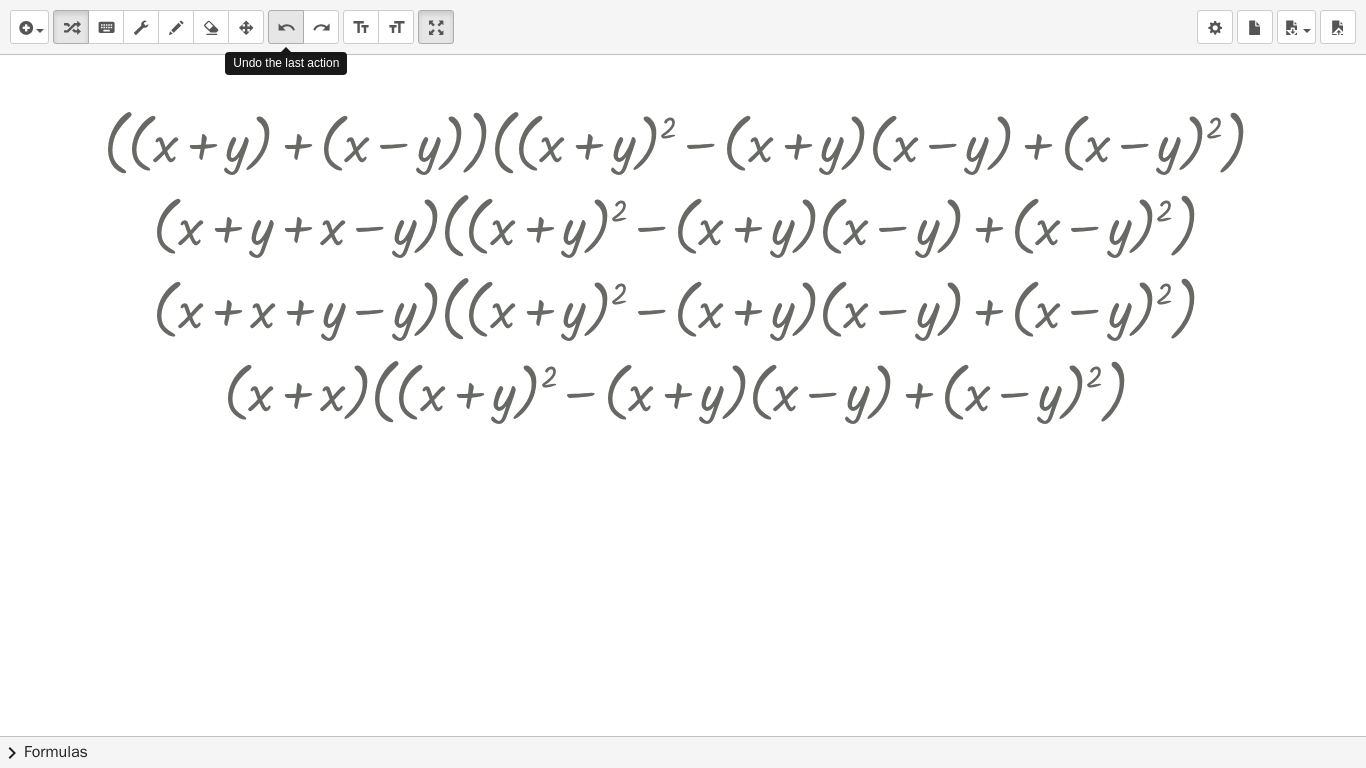 click on "undo" at bounding box center (286, 28) 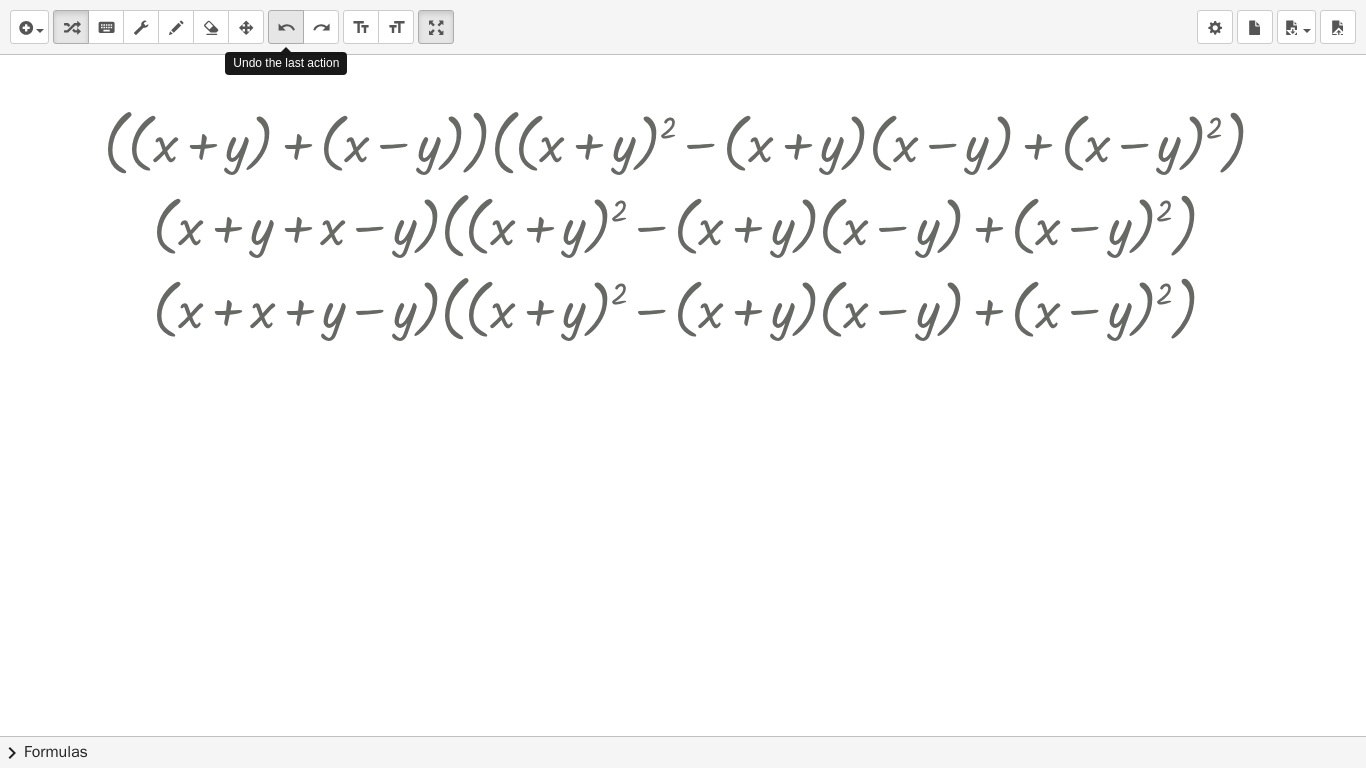 click on "undo" at bounding box center [286, 28] 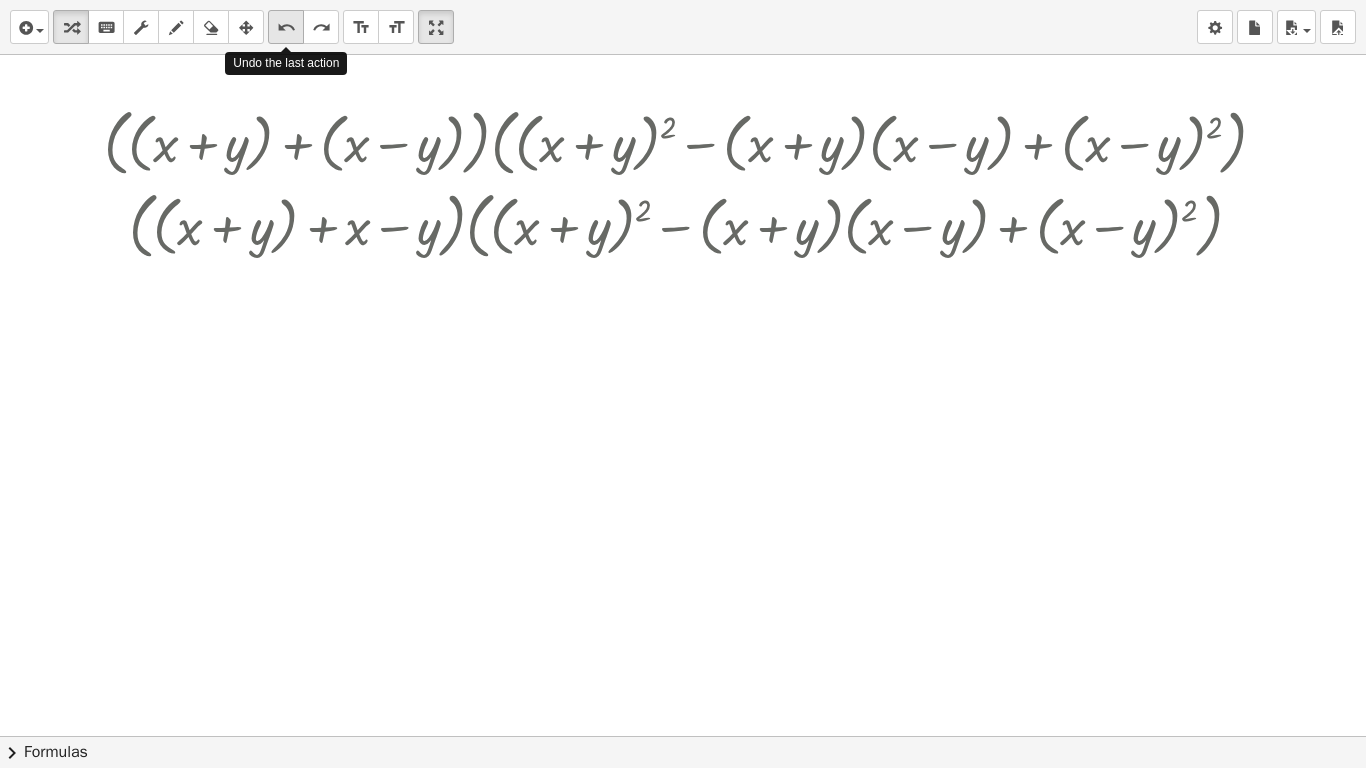 click on "undo" at bounding box center [286, 28] 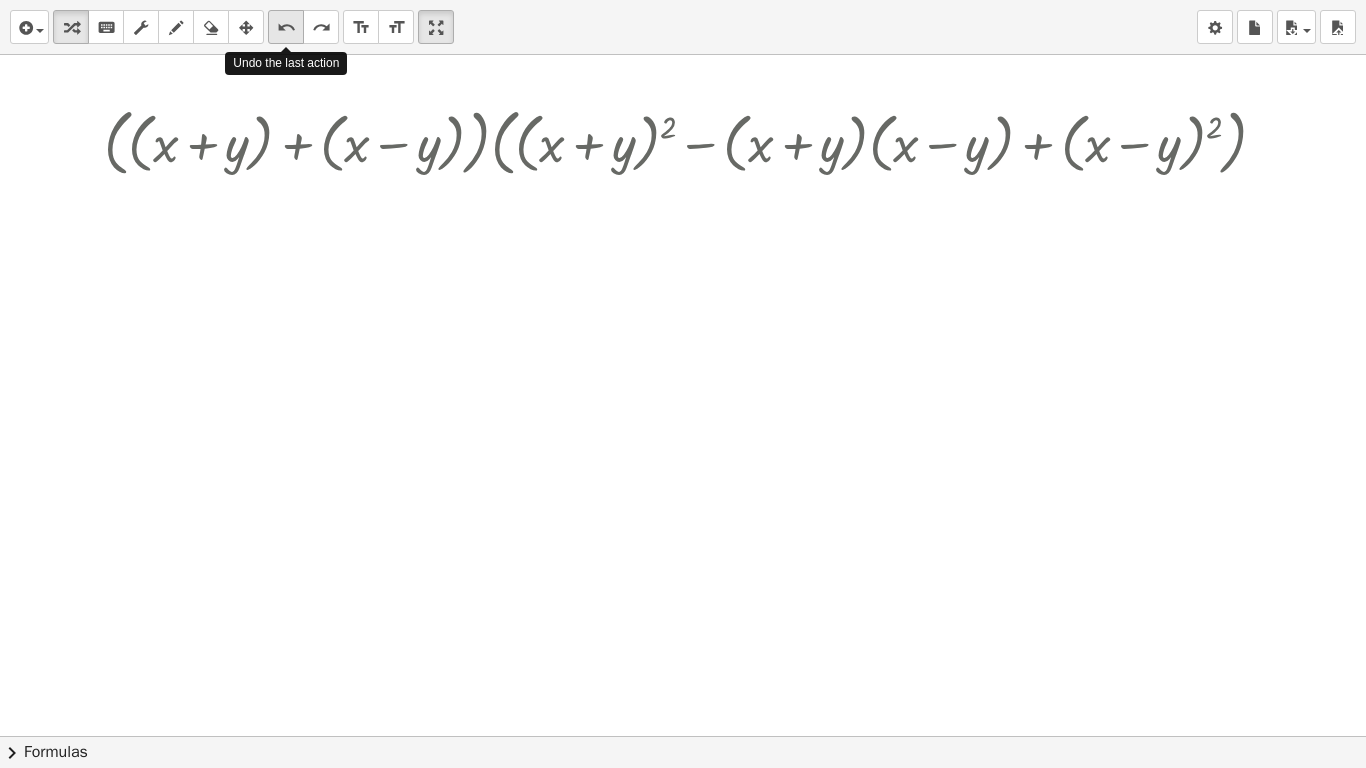 click on "undo" at bounding box center [286, 28] 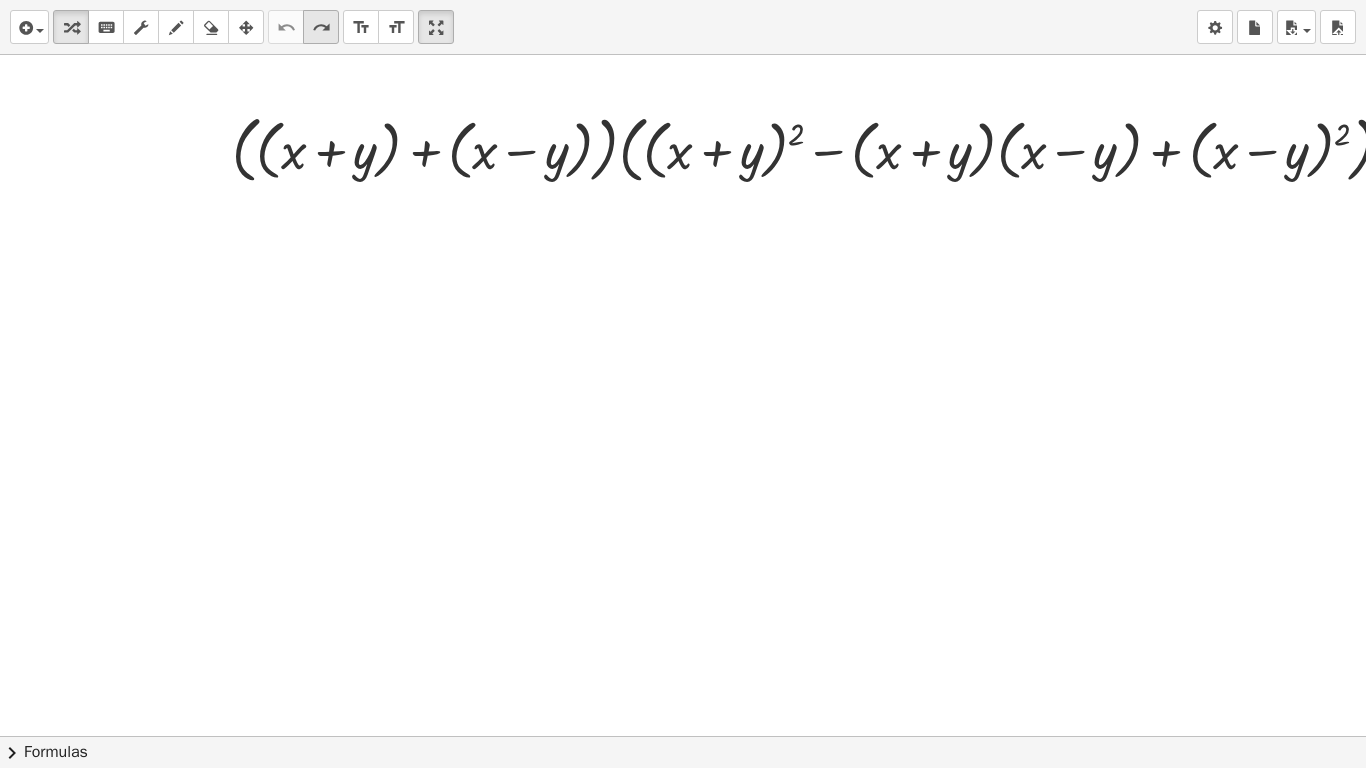 click on "redo" at bounding box center [321, 28] 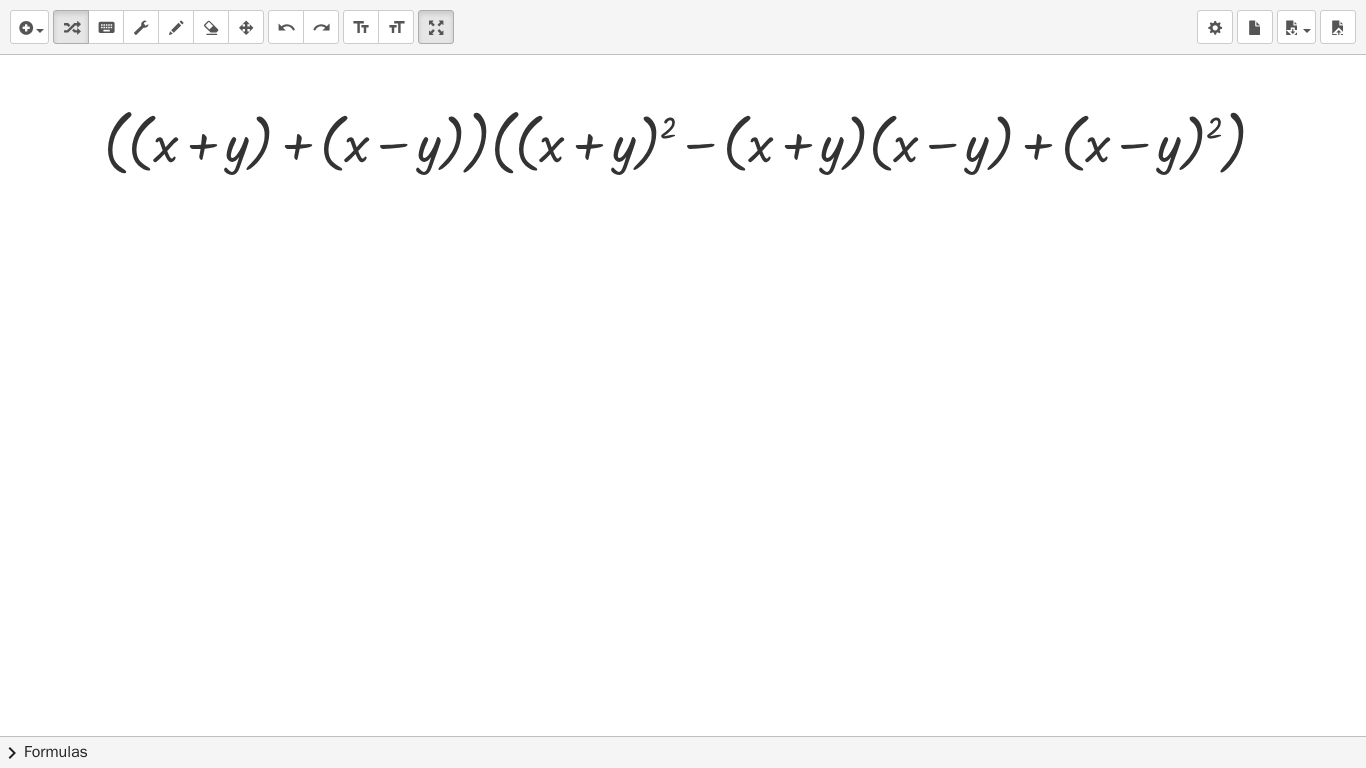 click at bounding box center [727, 736] 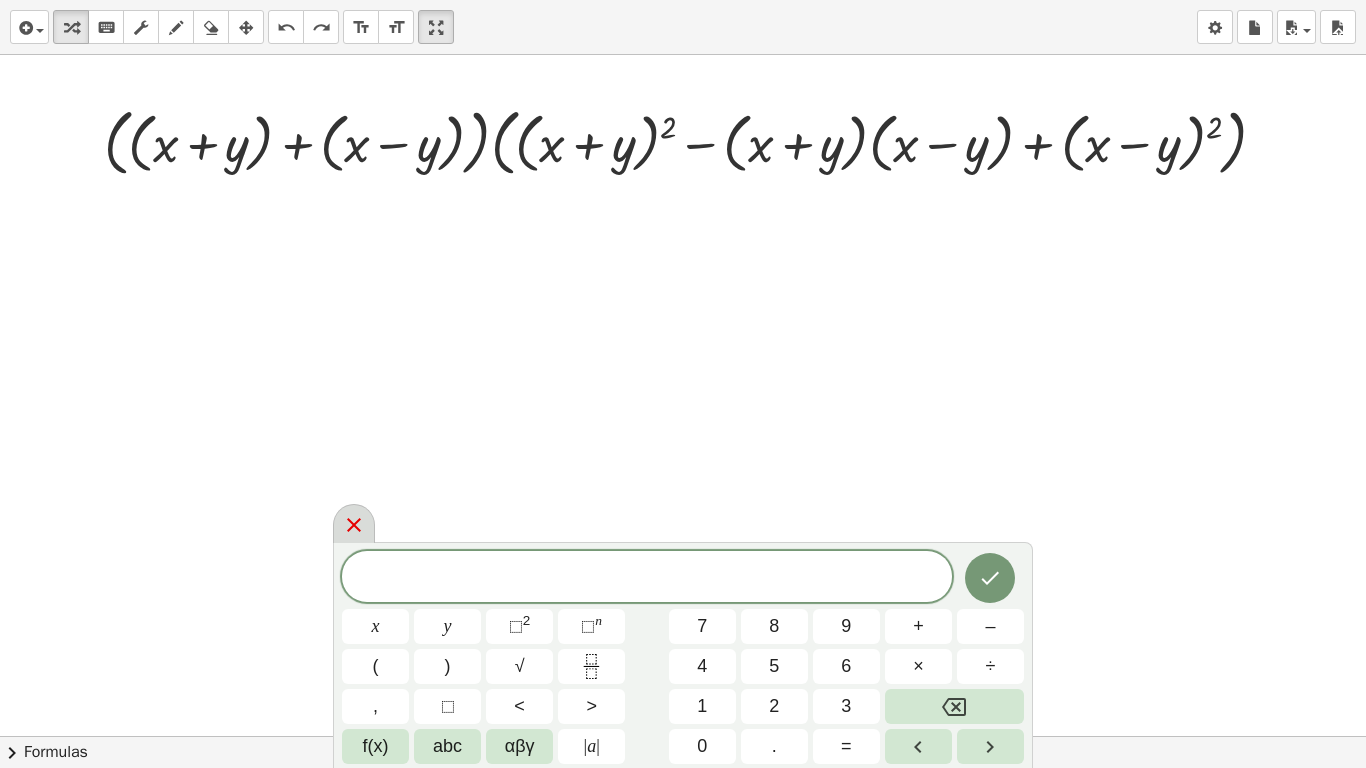 click 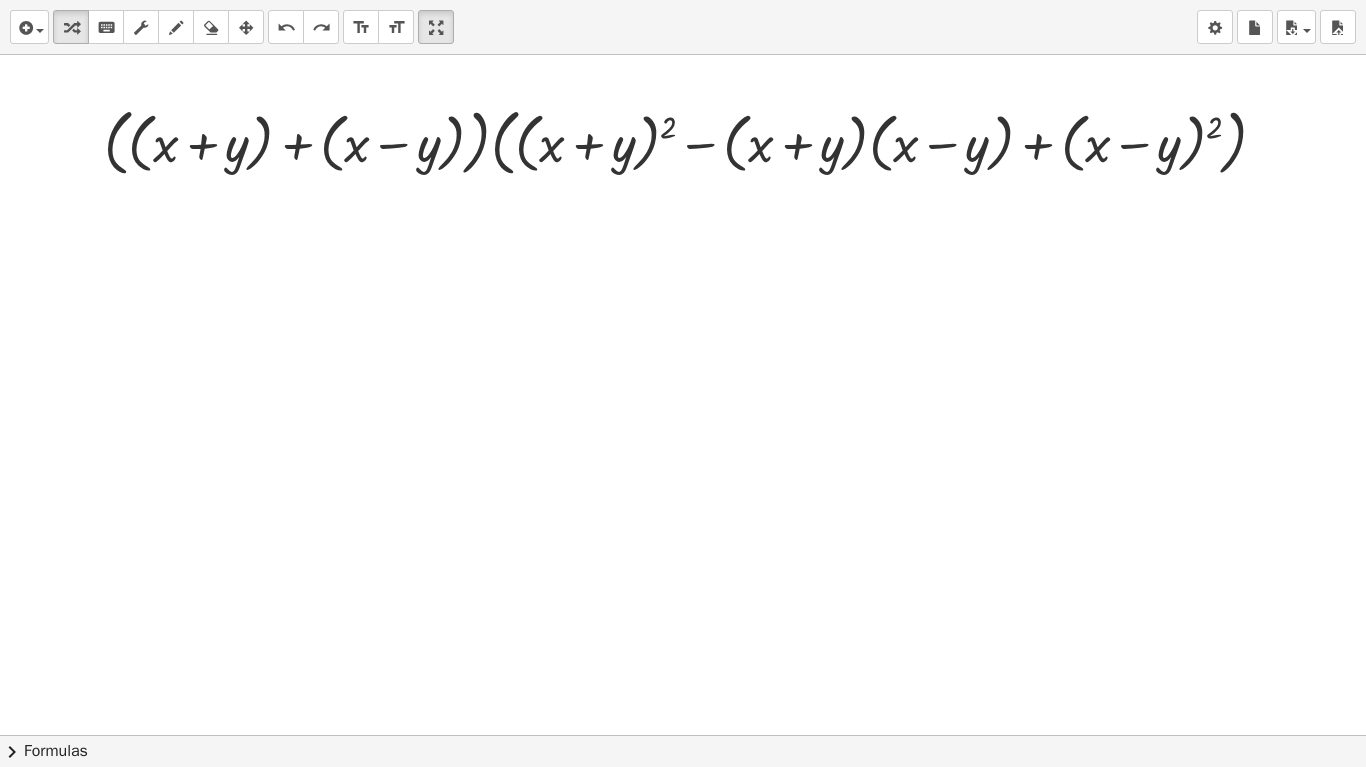 click at bounding box center (727, 735) 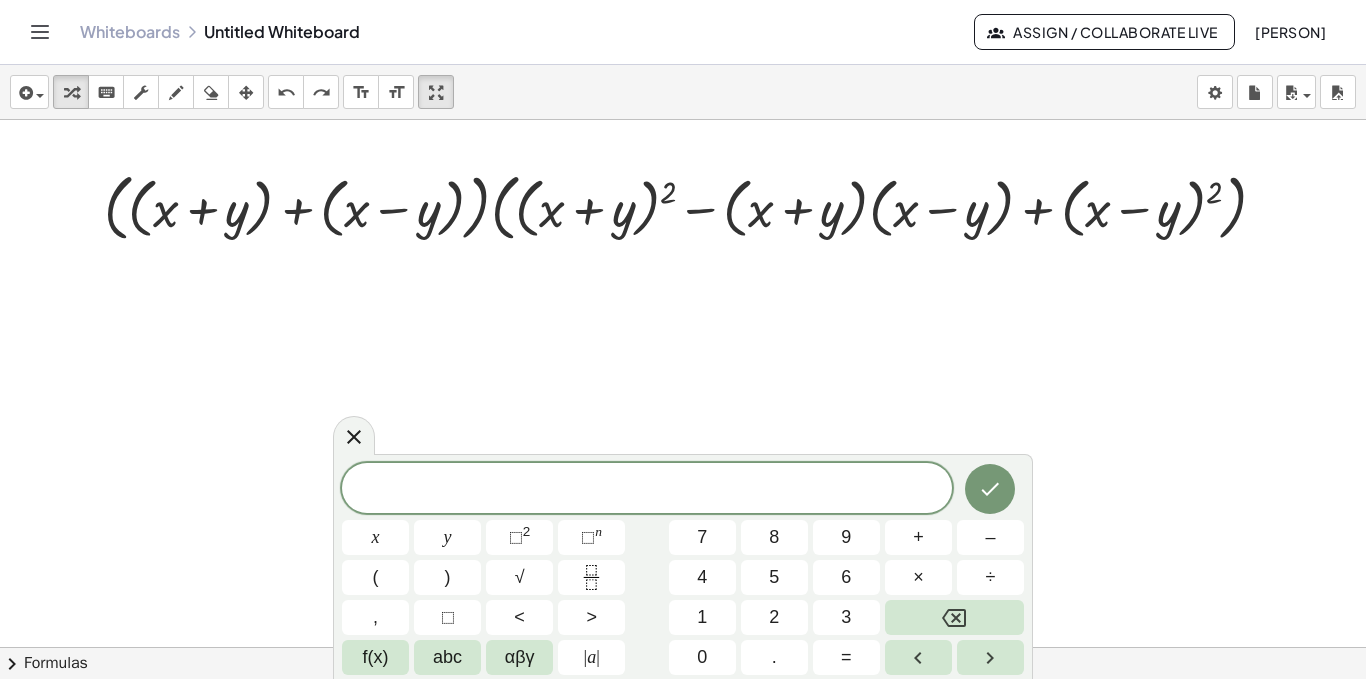 click at bounding box center (727, 647) 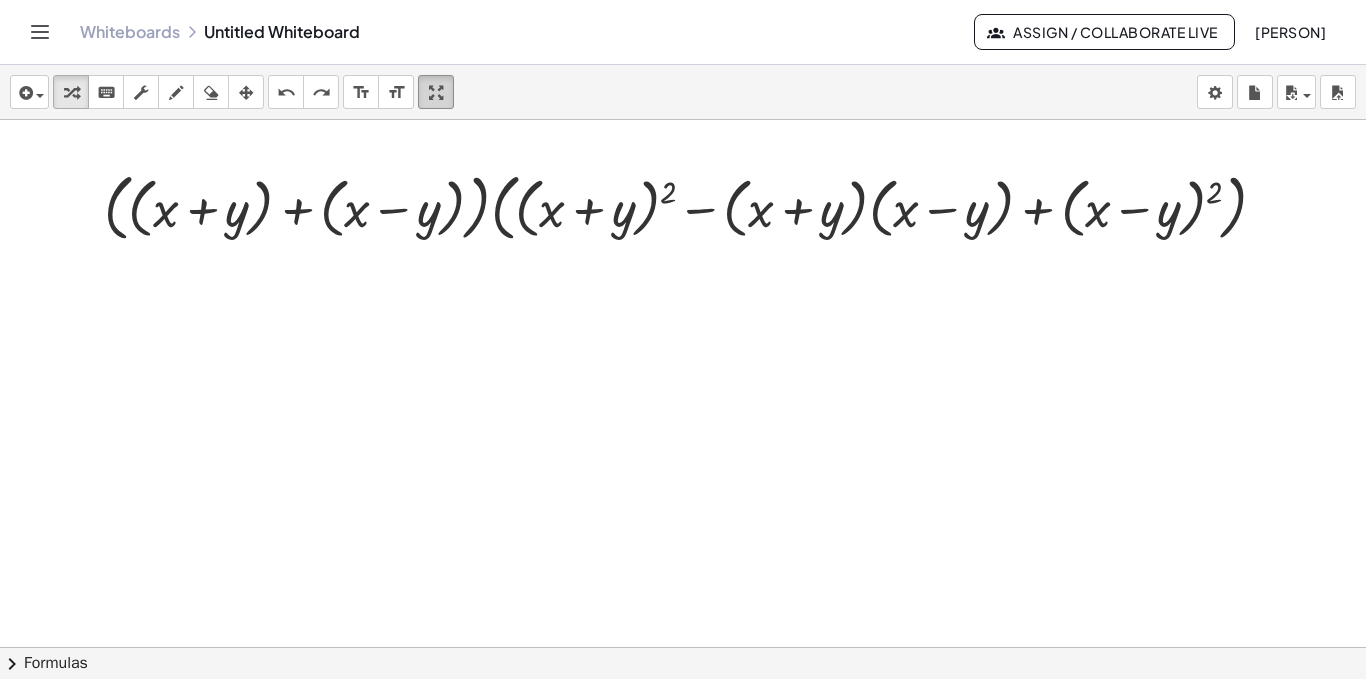 click at bounding box center [436, 93] 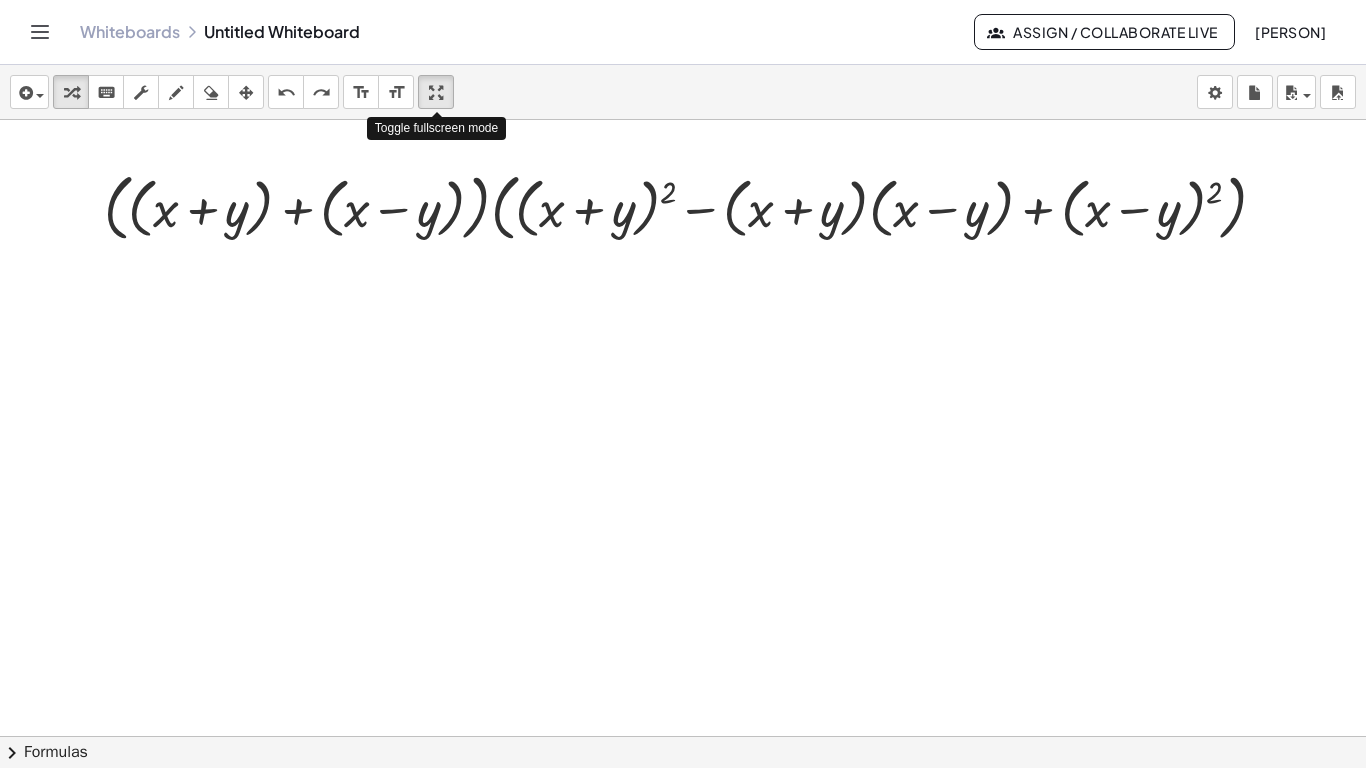 drag, startPoint x: 429, startPoint y: 98, endPoint x: 429, endPoint y: 185, distance: 87 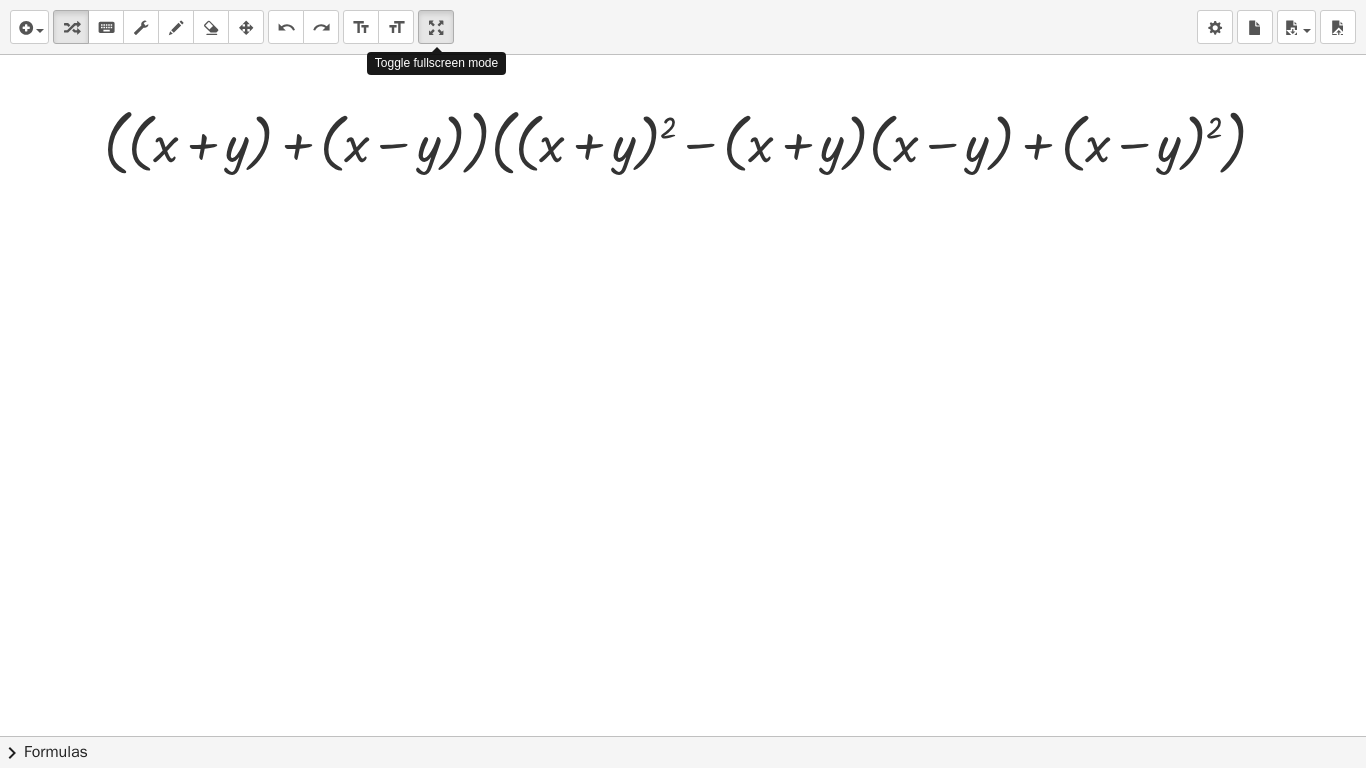 click on "insert select one: Math Expression Function Text Youtube Video Graphing Geometry Geometry 3D transform keyboard keypad scrub draw erase arrange undo undo redo redo format_size smaller format_size larger fullscreen load   save new settings Toggle fullscreen mode · ( + ( + x + y ) + ( + x − y ) ) · ( + ( + x + y ) 2 − · ( + x + y ) · ( + x − y ) + ( + x − y ) 2 ) Try to double tap. × chevron_right  Formulas
Drag one side of a formula onto a highlighted expression on the canvas to apply it.
Quadratic Formula
+ · a · x 2 + · b · x + c = 0
⇔
x = · ( − b ± 2 √ ( + b 2 − · 4 · a · c ) ) · 2 · a
+ x 2 + · p · x + q = 0
⇔
x = − · p · 2 ± 2 √ ( + ( · p · 2 ) 2 − q )" at bounding box center [683, 384] 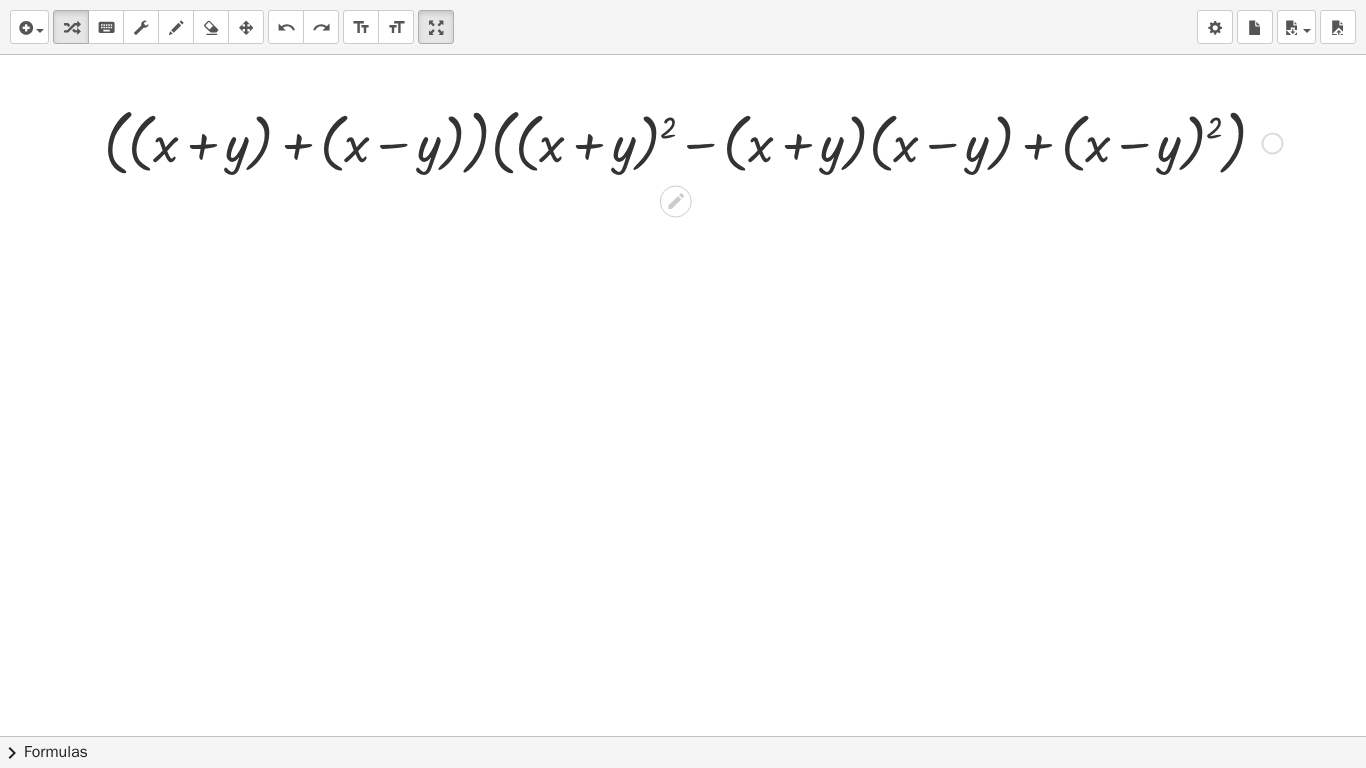 click at bounding box center [693, 141] 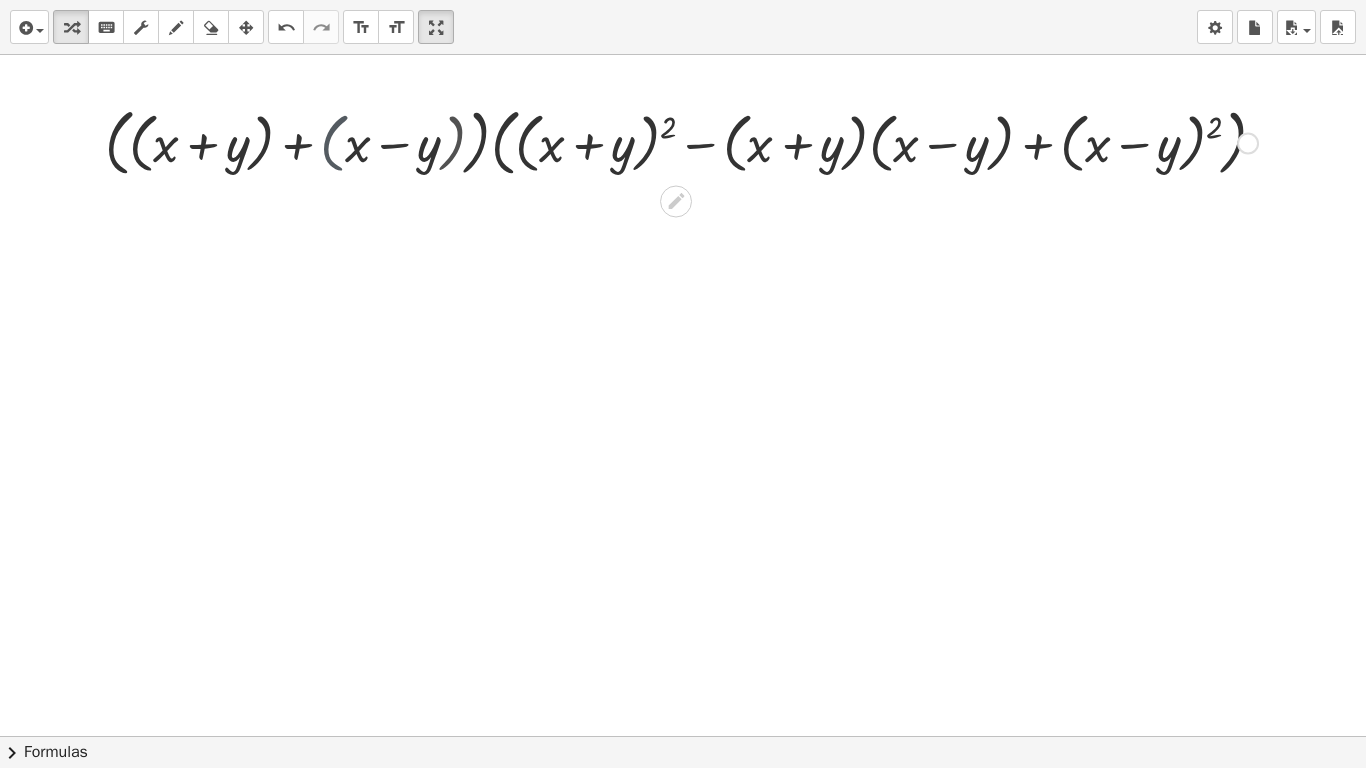 click at bounding box center [693, 141] 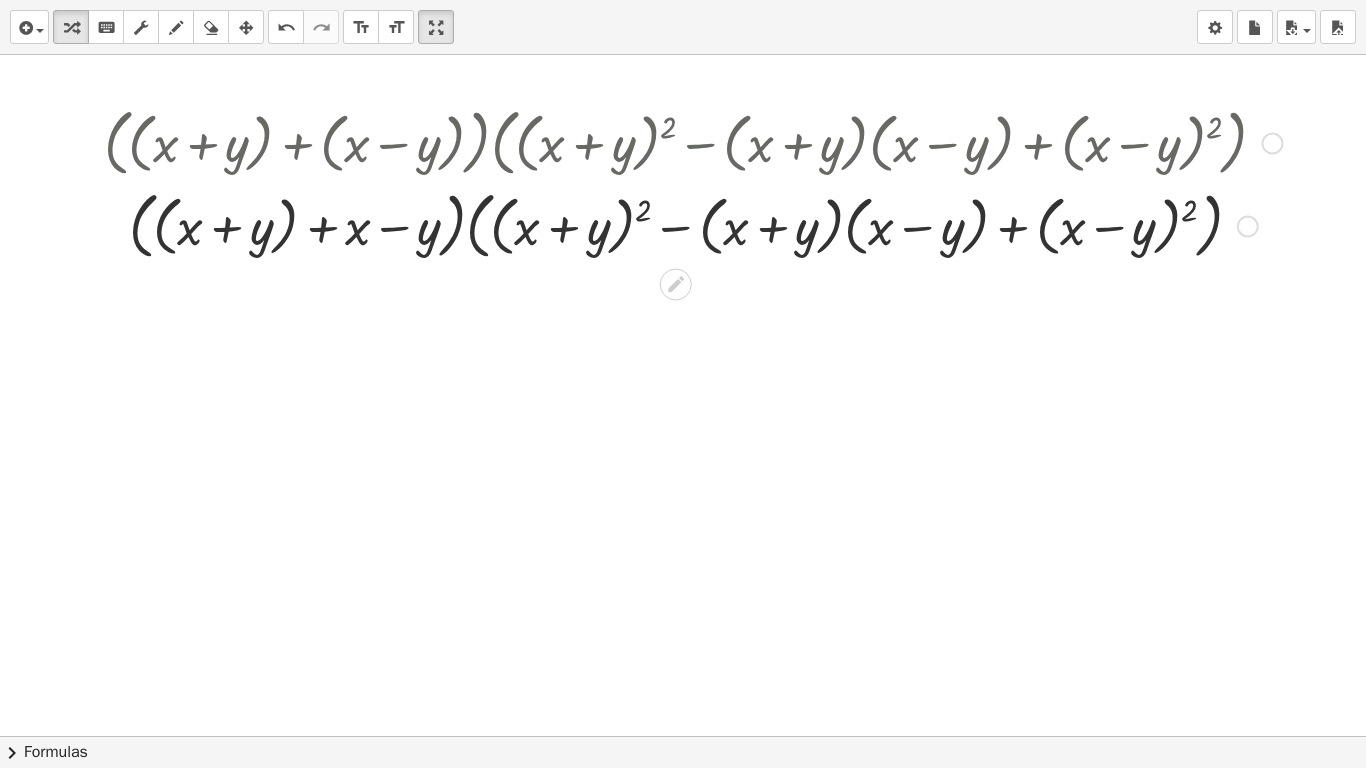 click at bounding box center [693, 224] 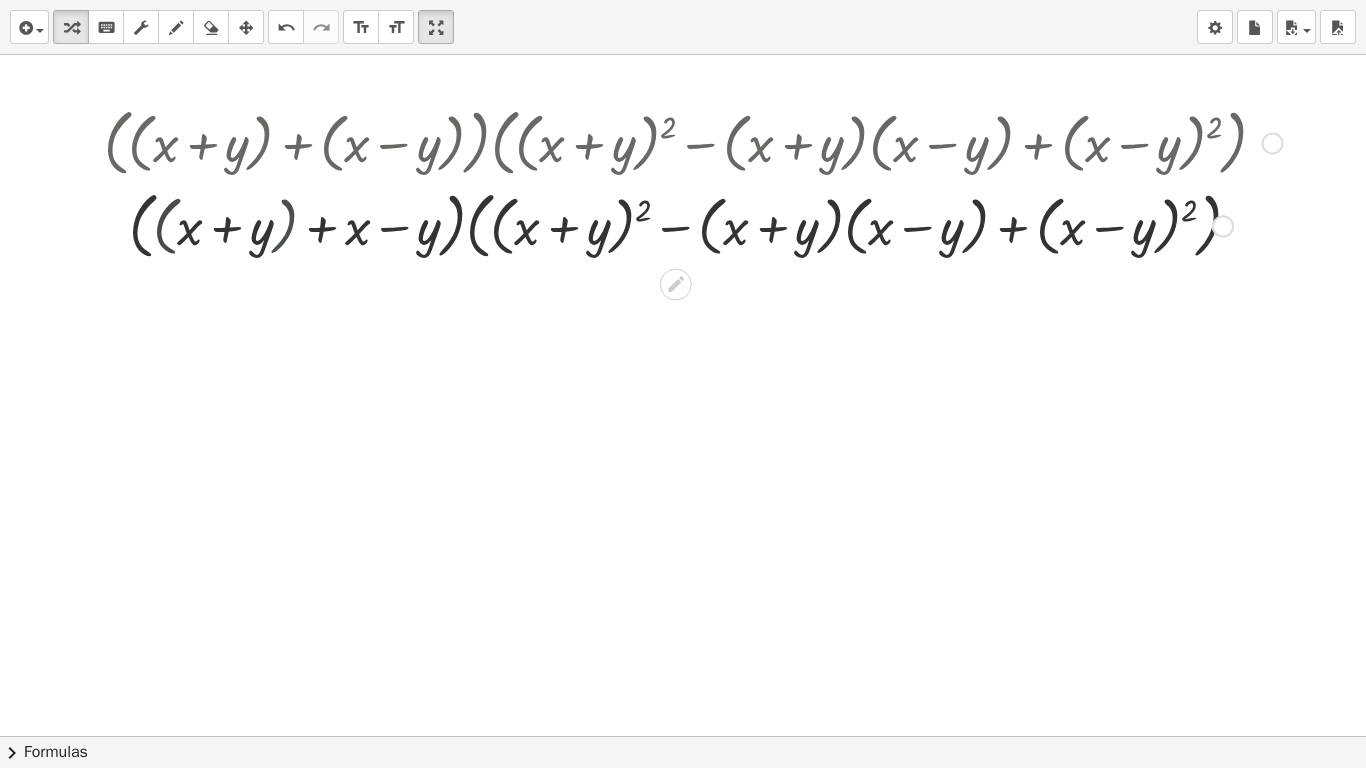 click at bounding box center [693, 224] 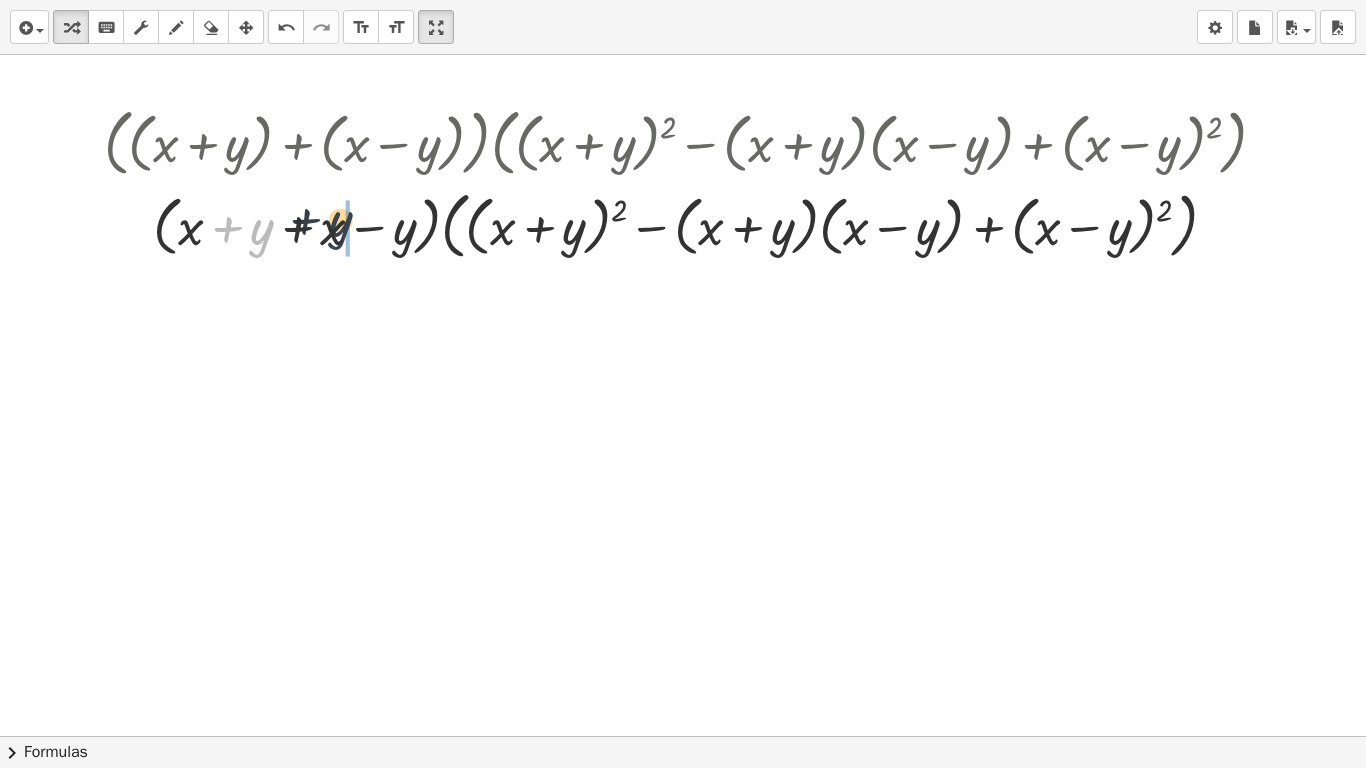 drag, startPoint x: 264, startPoint y: 228, endPoint x: 359, endPoint y: 221, distance: 95.257545 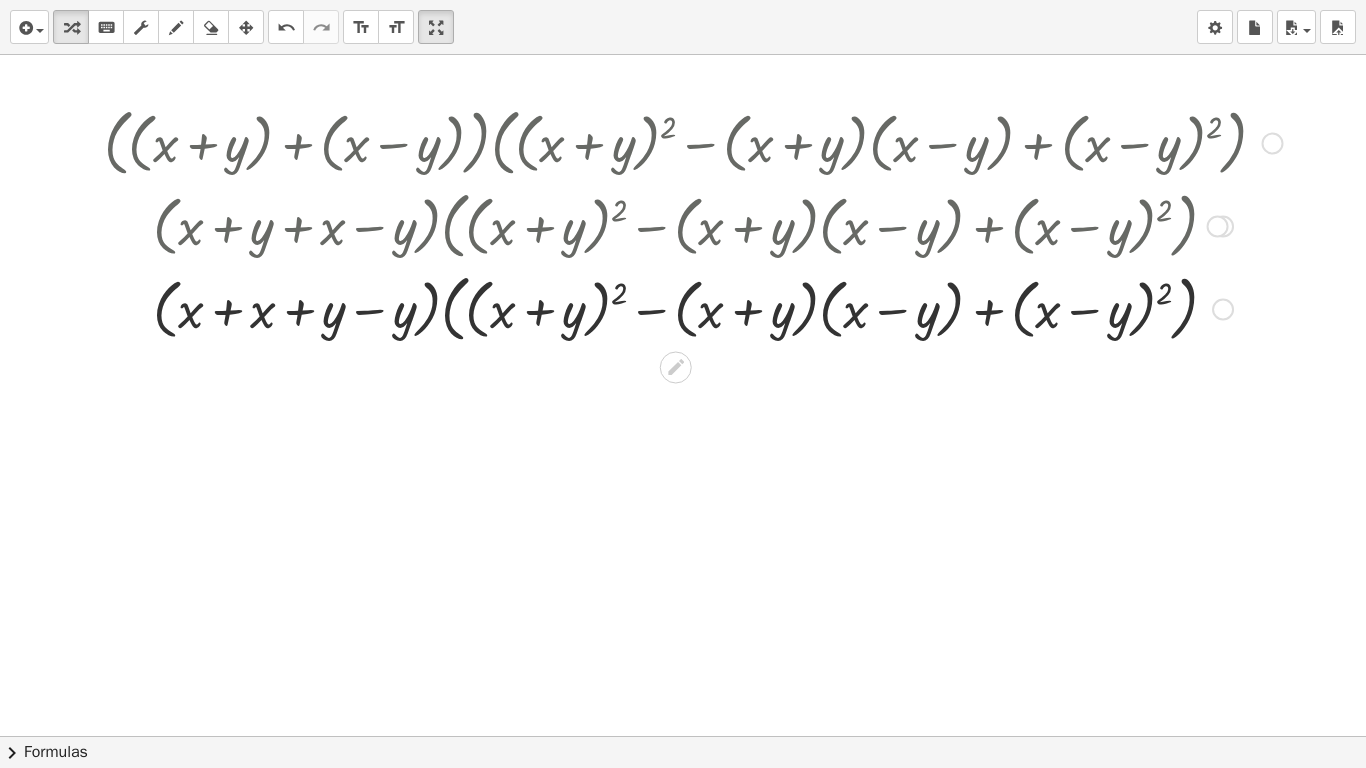 click at bounding box center (693, 307) 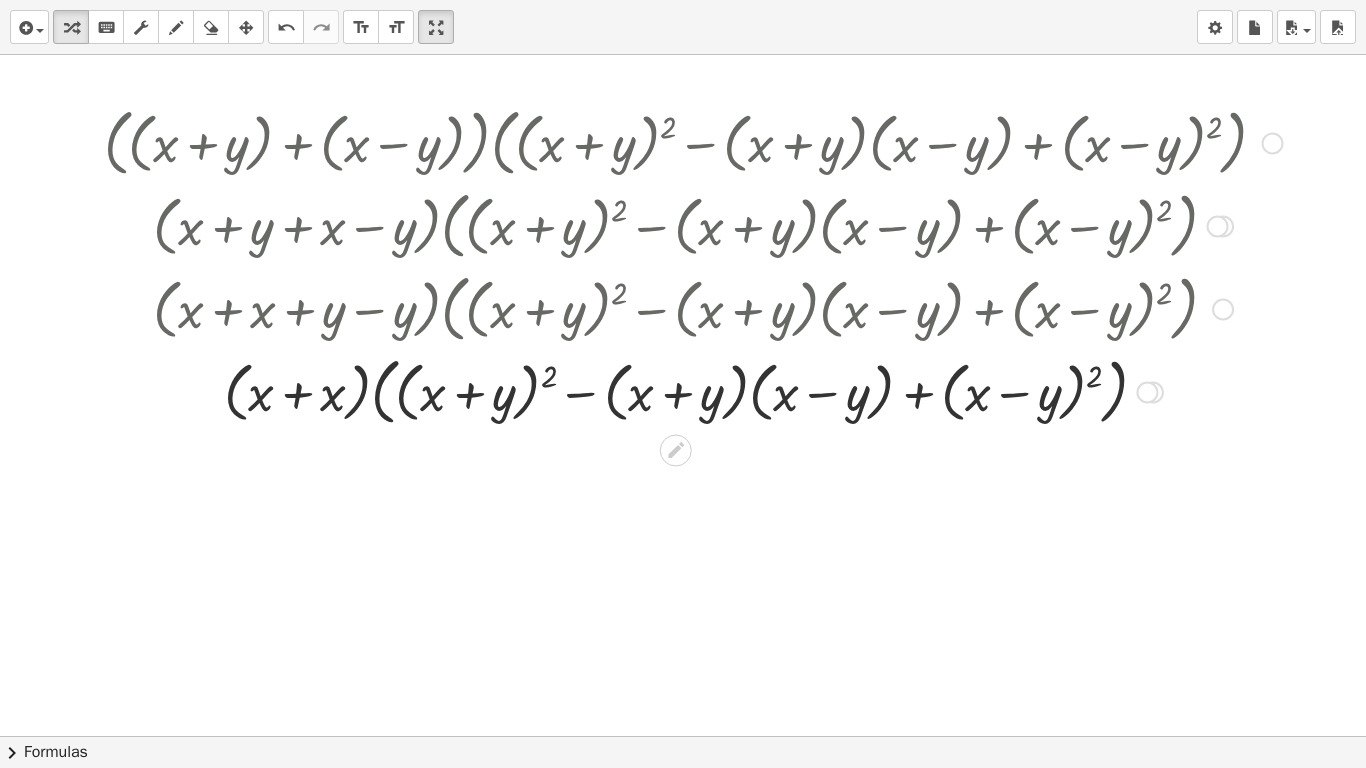 click at bounding box center [693, 390] 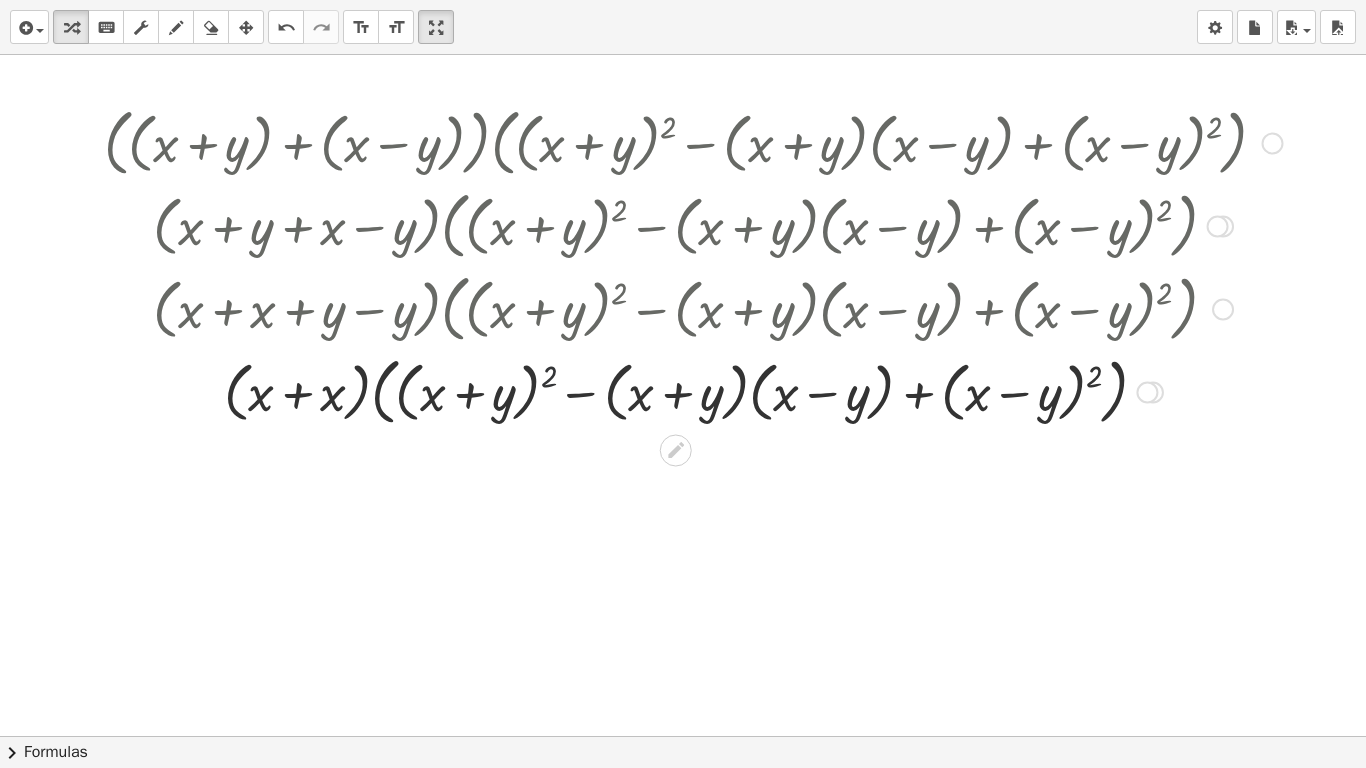 click at bounding box center (693, 390) 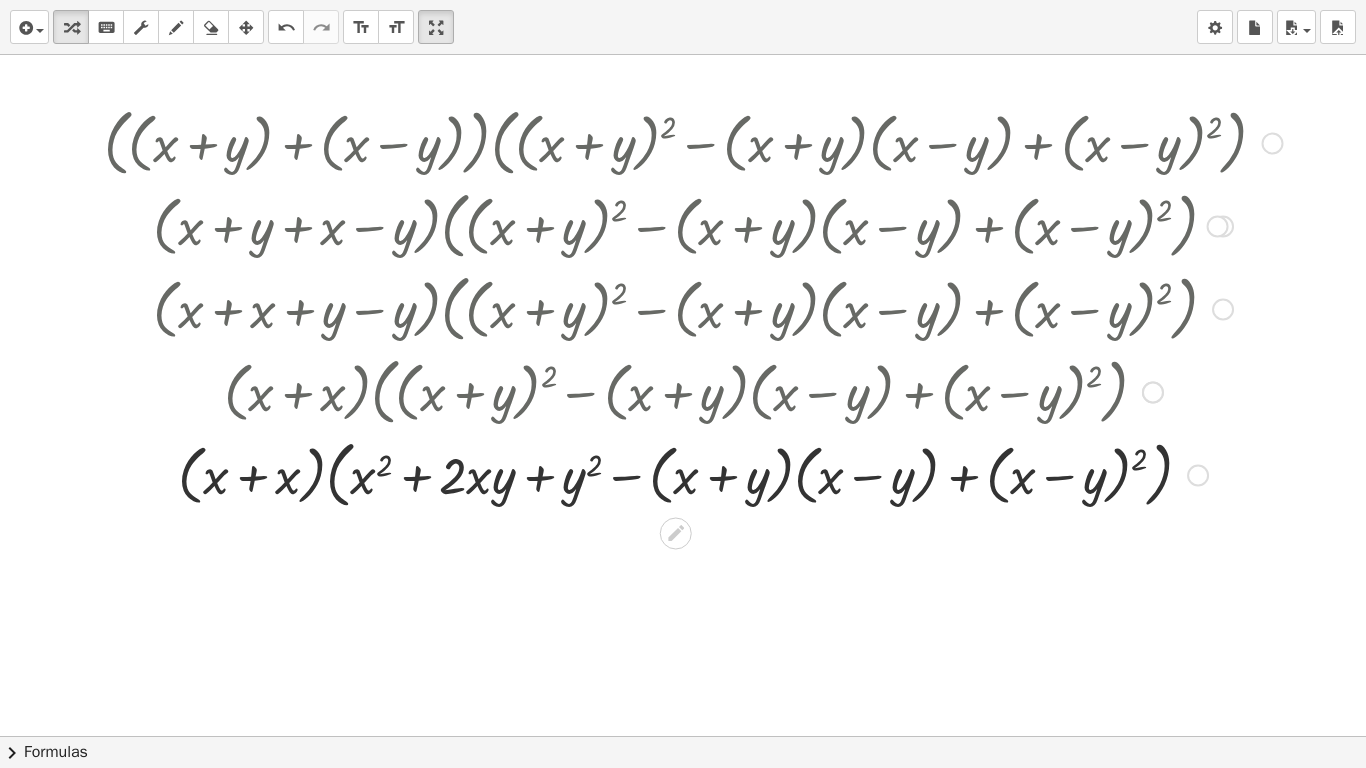 click at bounding box center [693, 473] 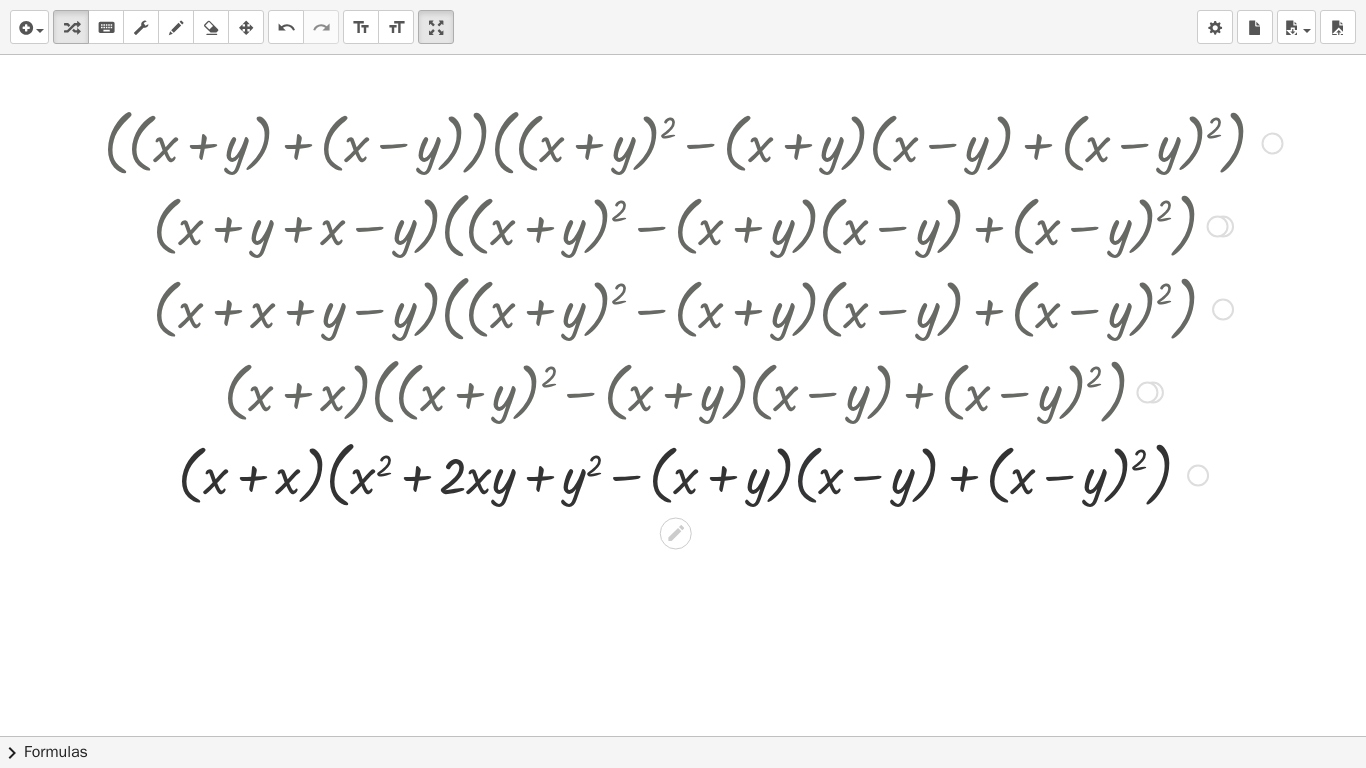 click at bounding box center [693, 473] 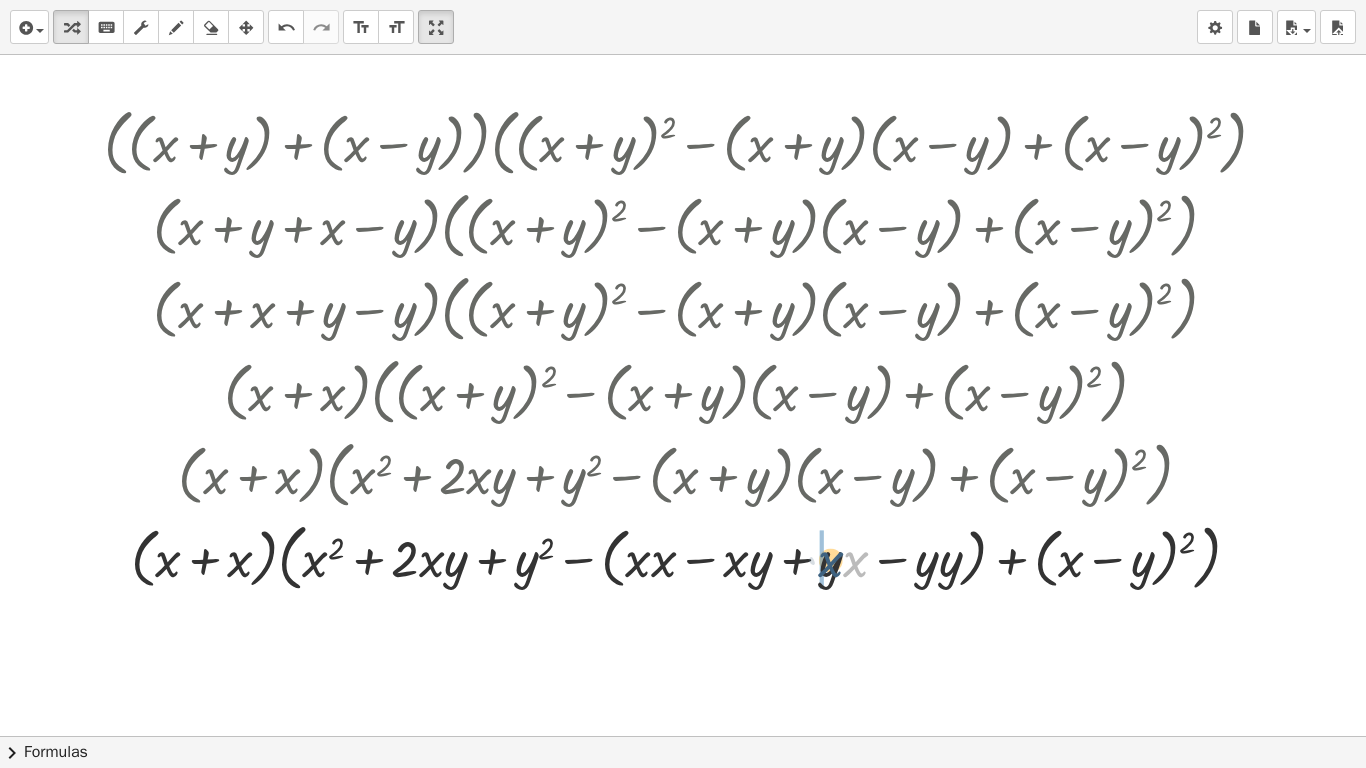 drag, startPoint x: 855, startPoint y: 569, endPoint x: 829, endPoint y: 569, distance: 26 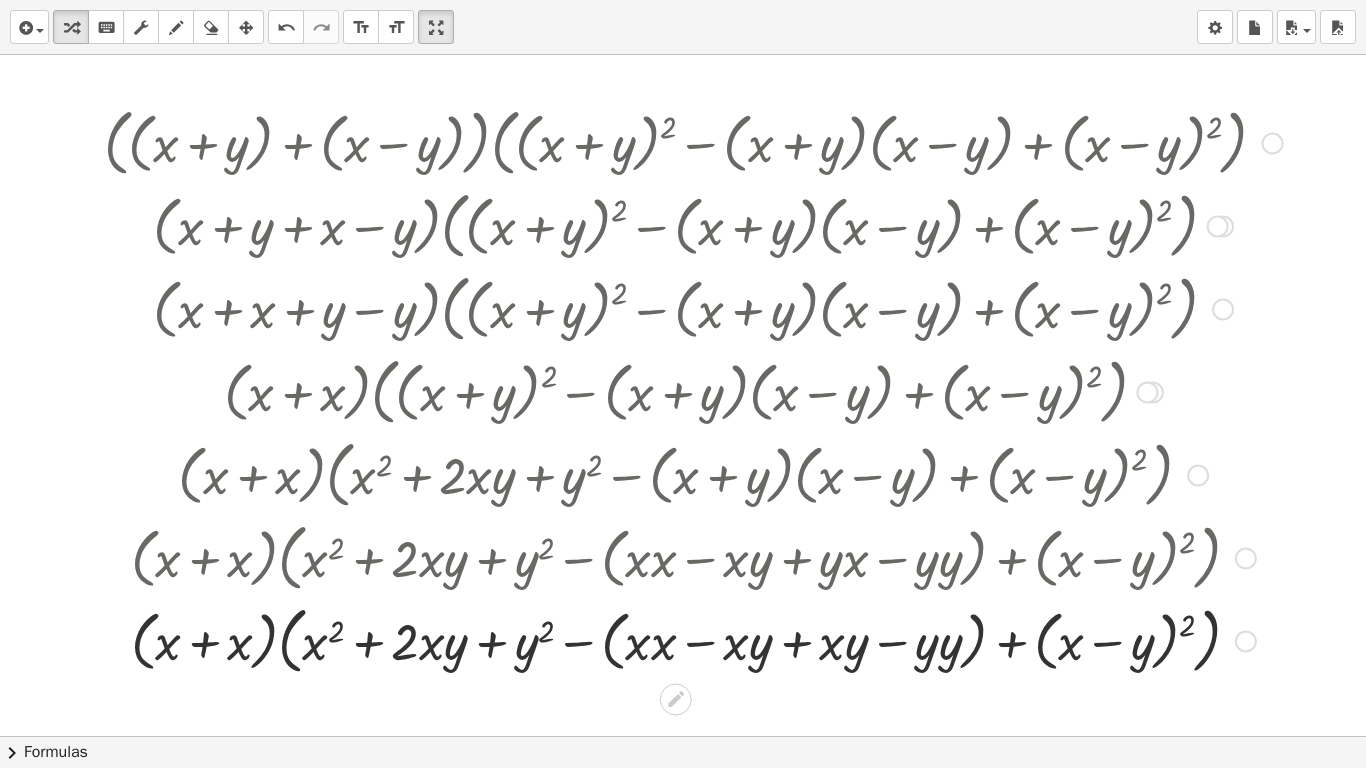 click at bounding box center [693, 639] 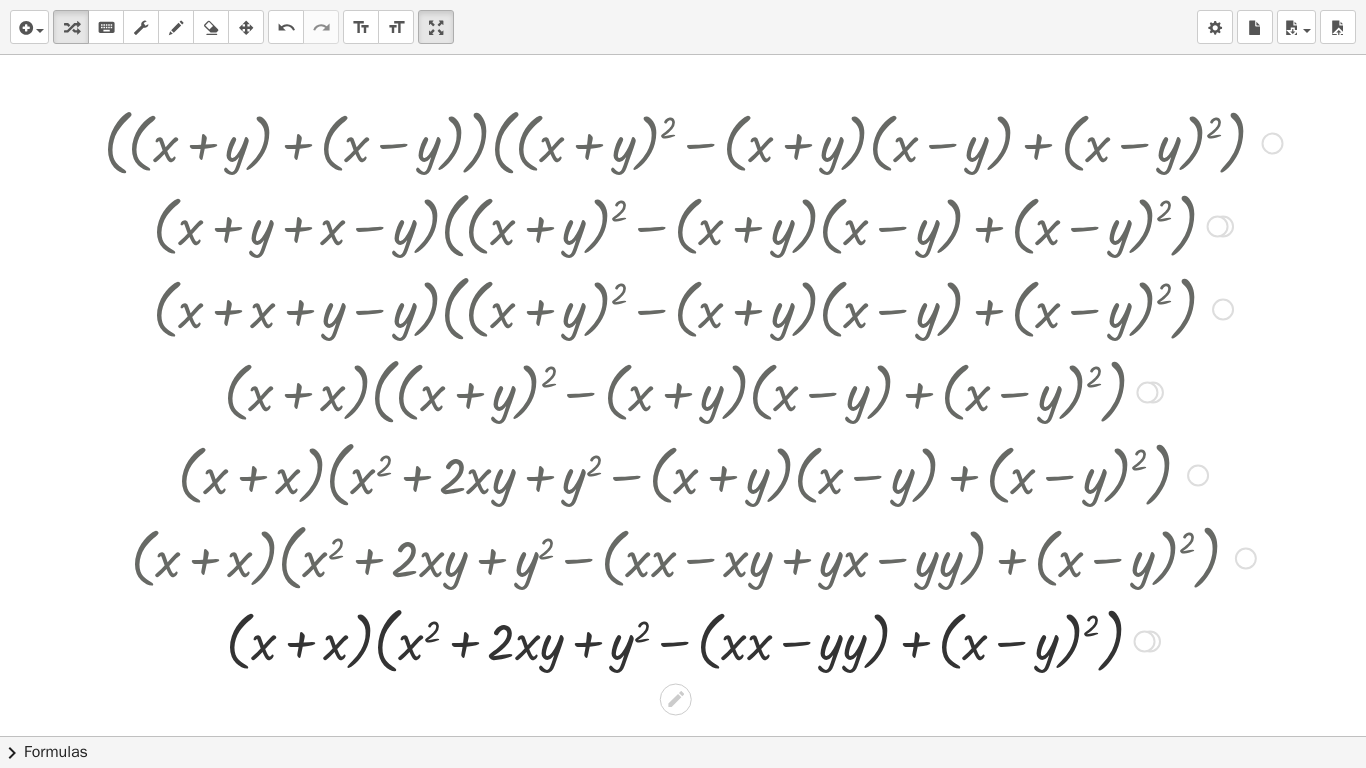 click at bounding box center [693, 639] 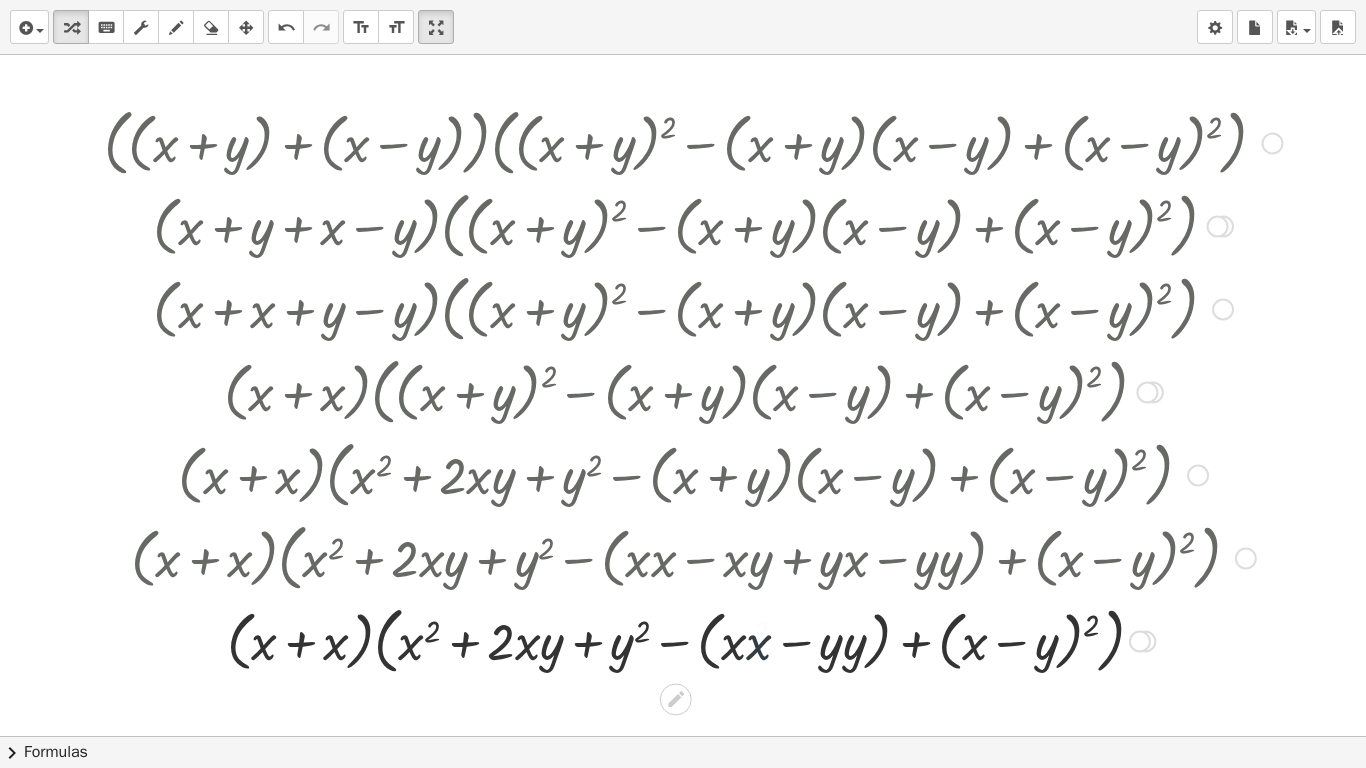 click at bounding box center [693, 639] 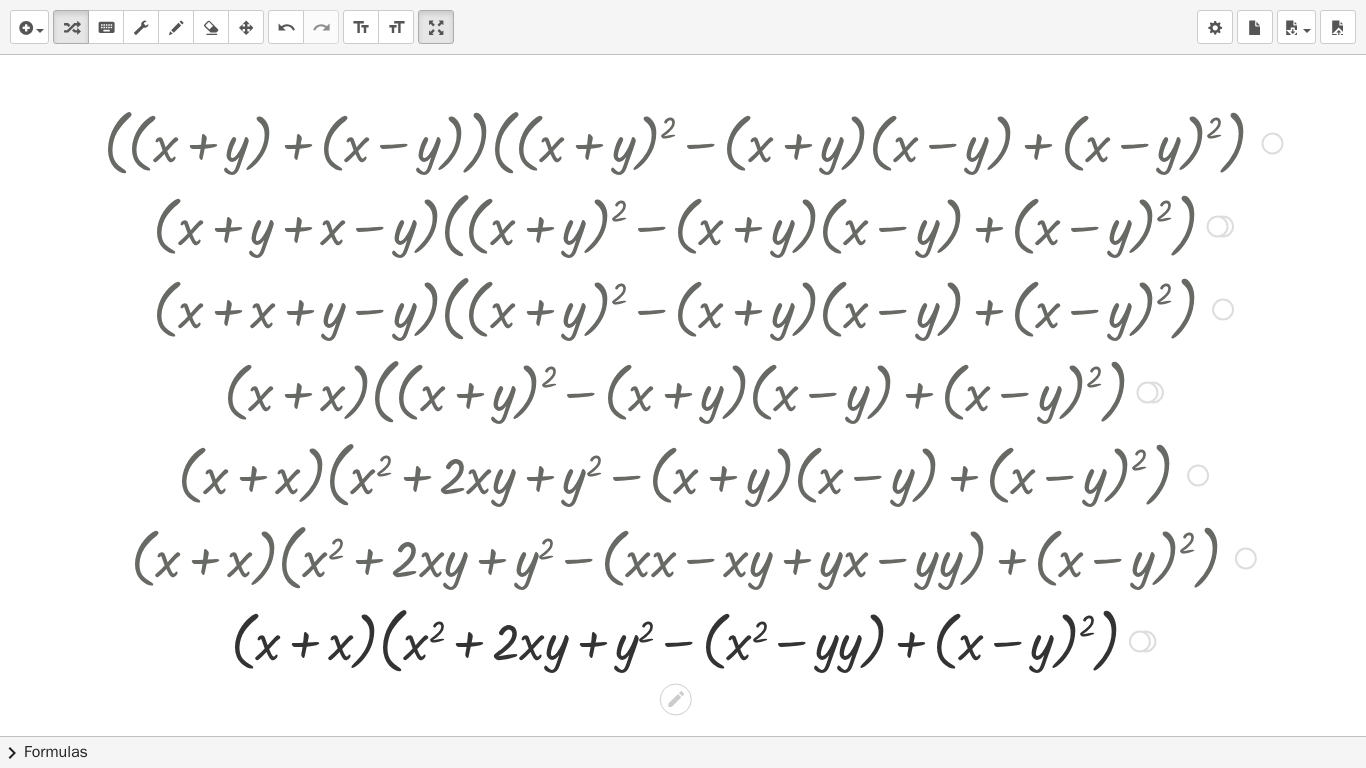 click at bounding box center (693, 639) 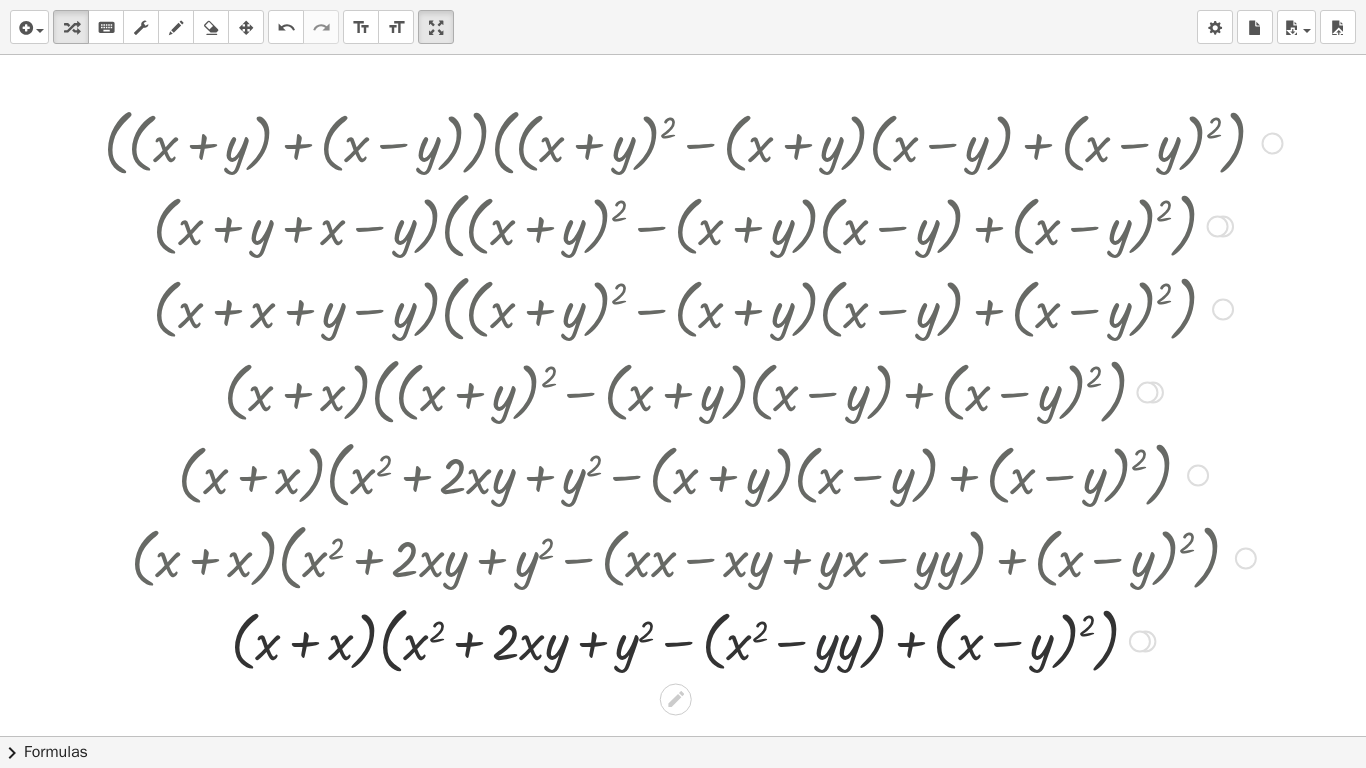 click at bounding box center [693, 639] 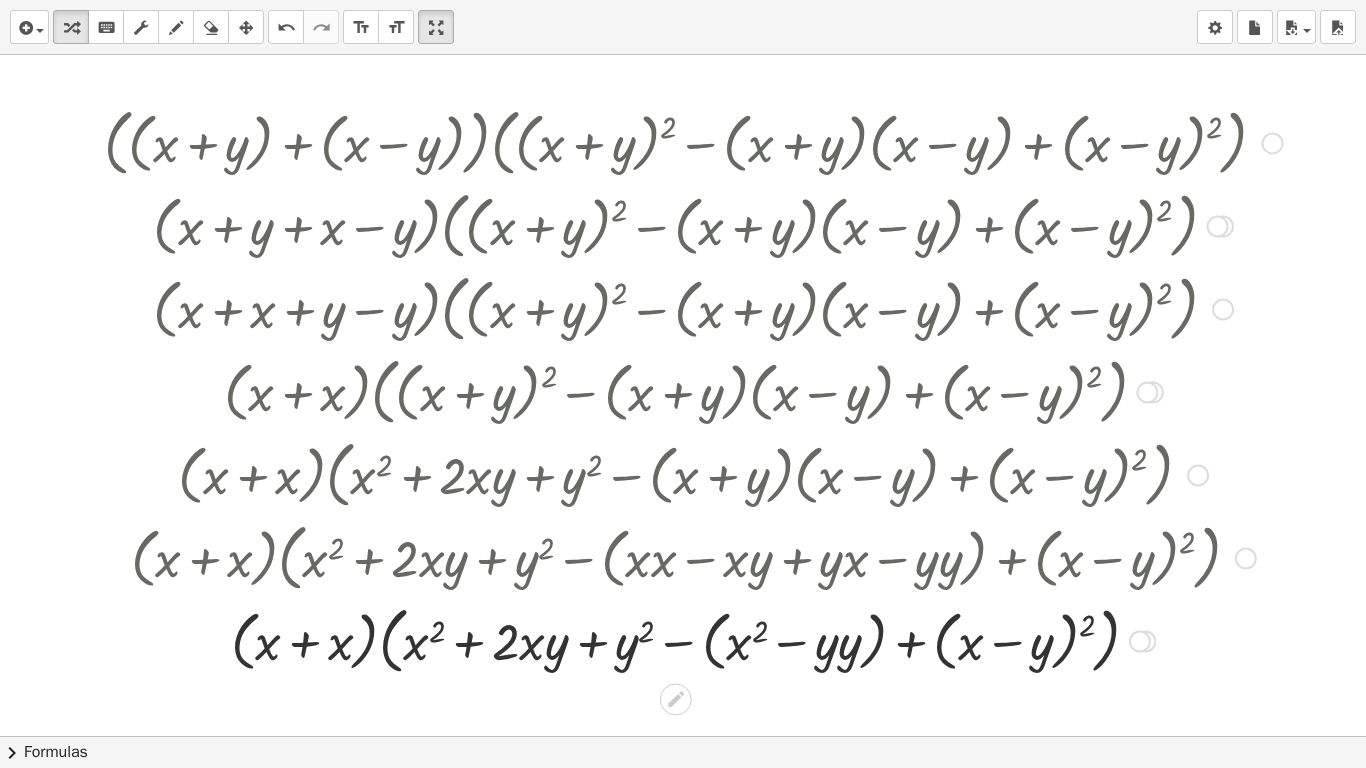 click at bounding box center (693, 639) 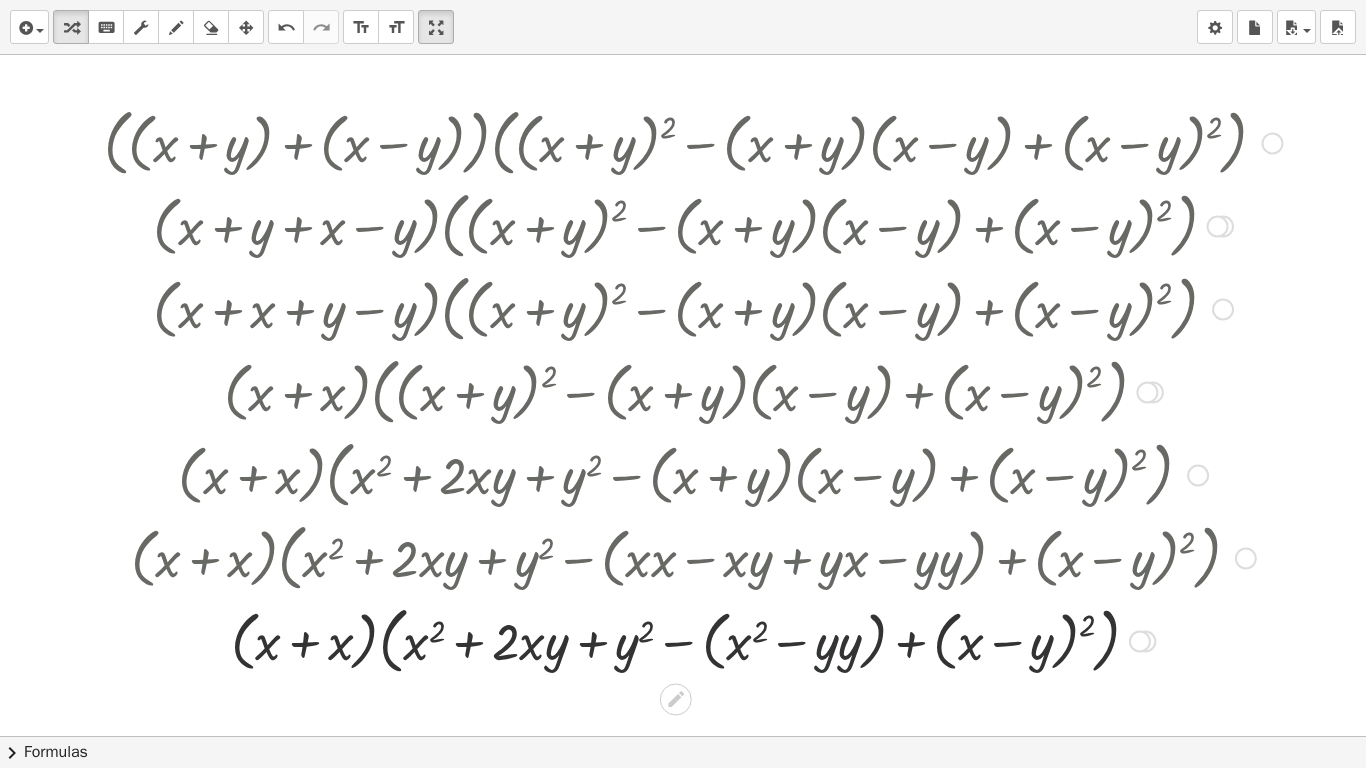 click at bounding box center (693, 639) 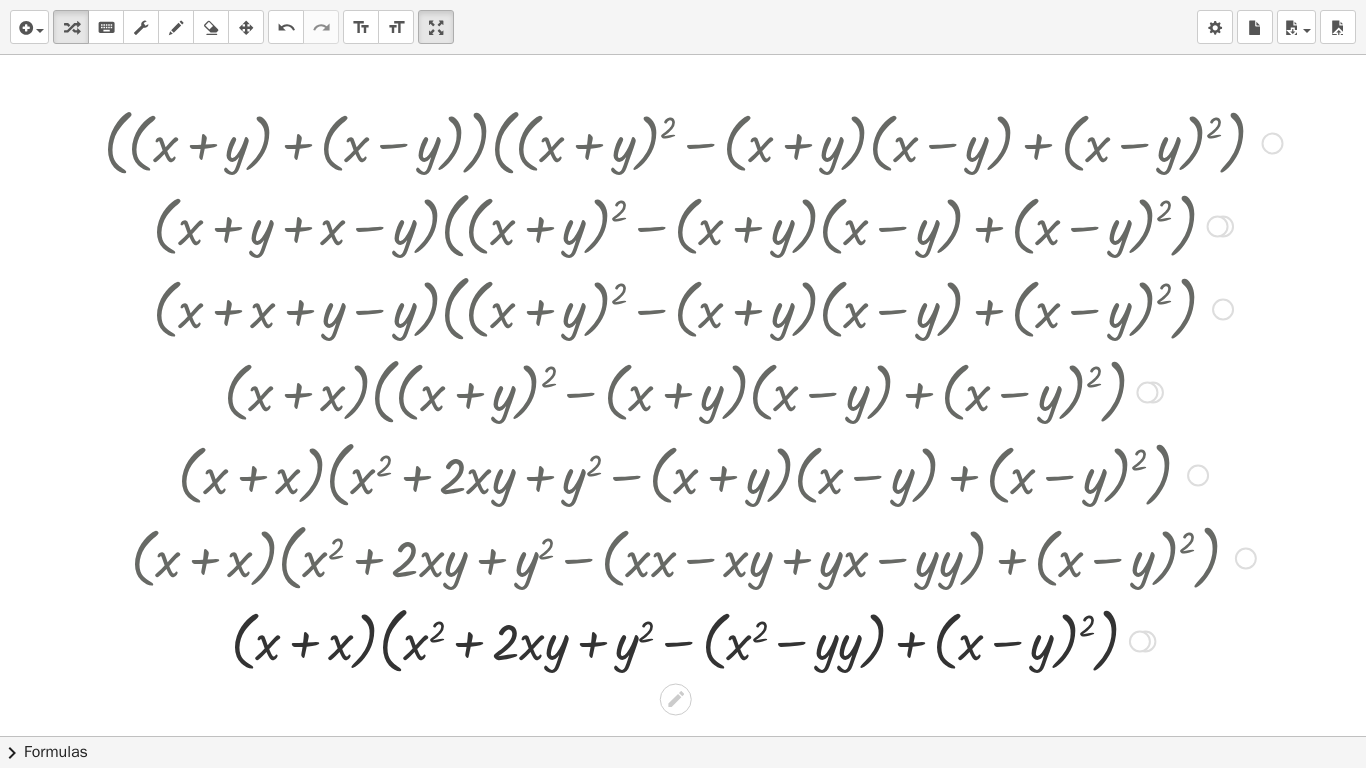 click at bounding box center [693, 639] 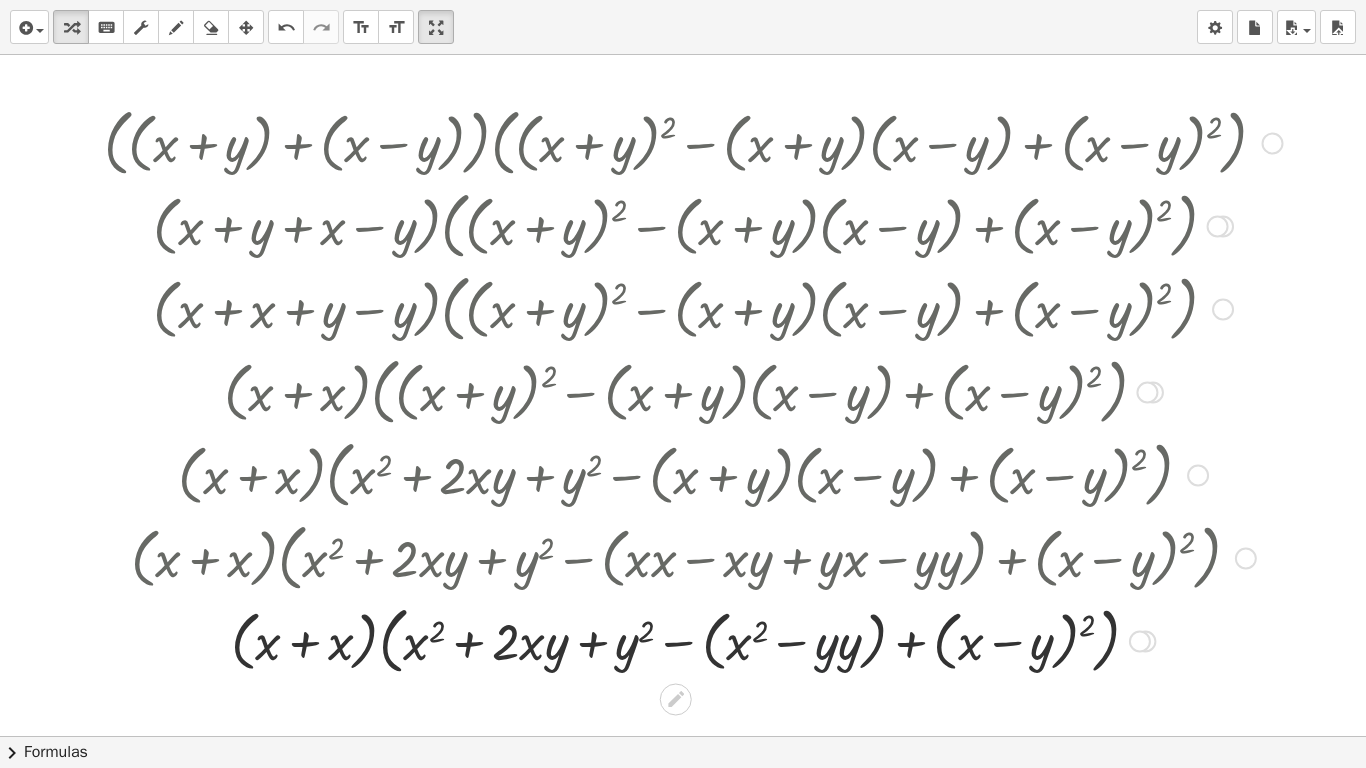 click at bounding box center [693, 639] 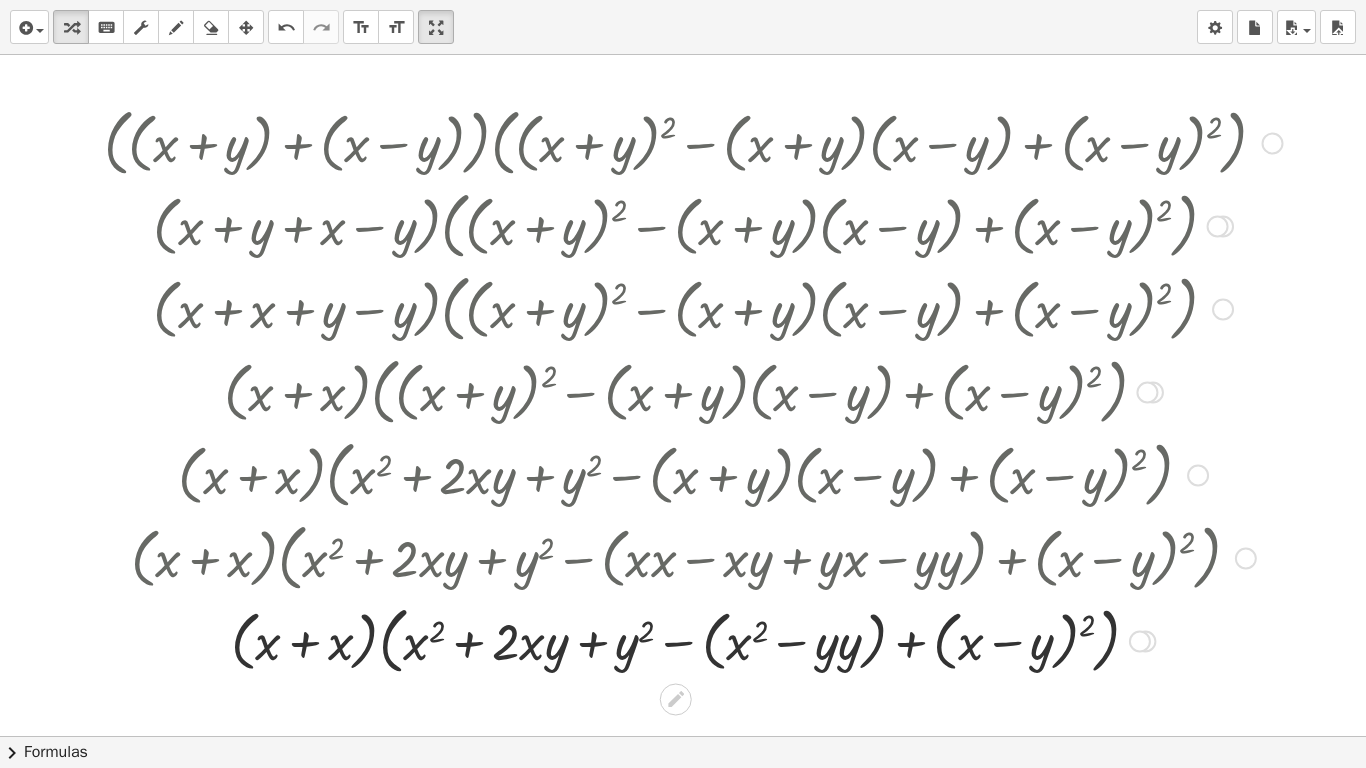 click at bounding box center (693, 639) 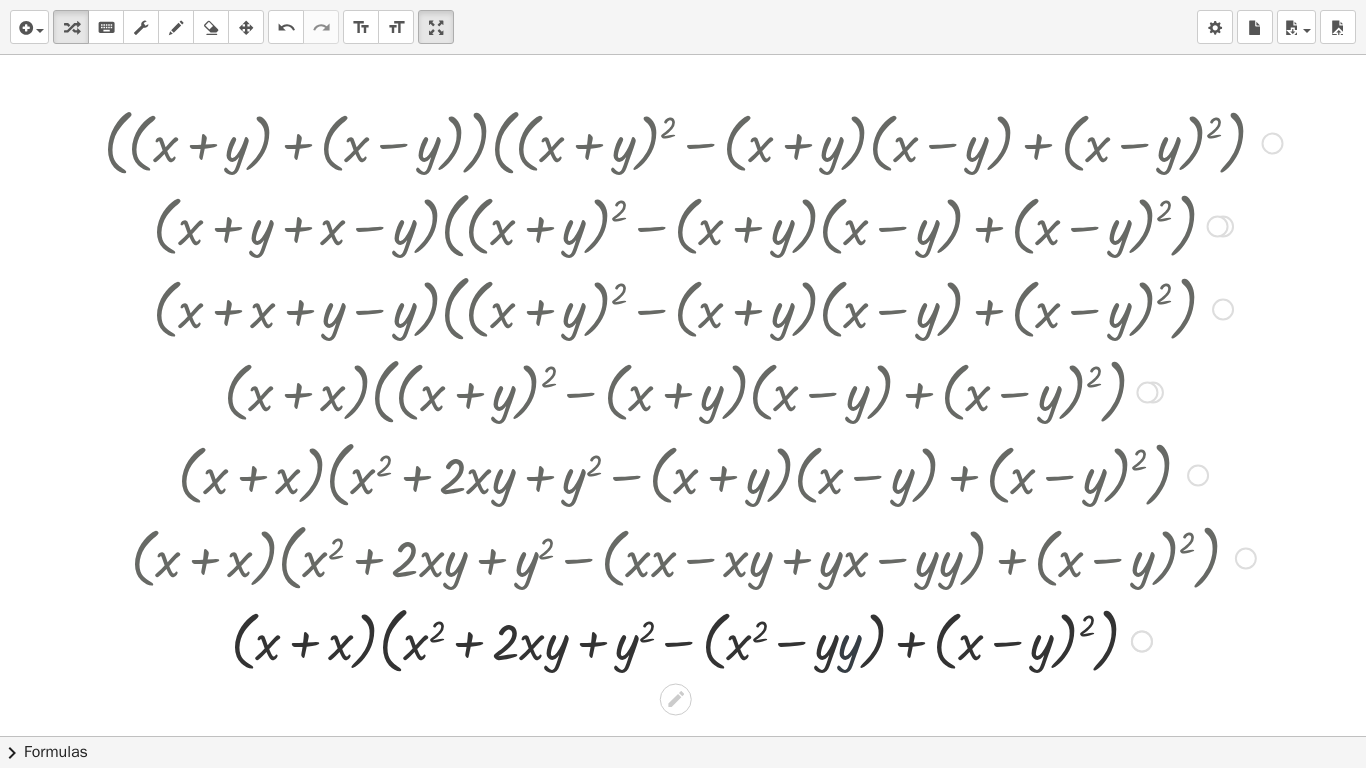 click at bounding box center (693, 639) 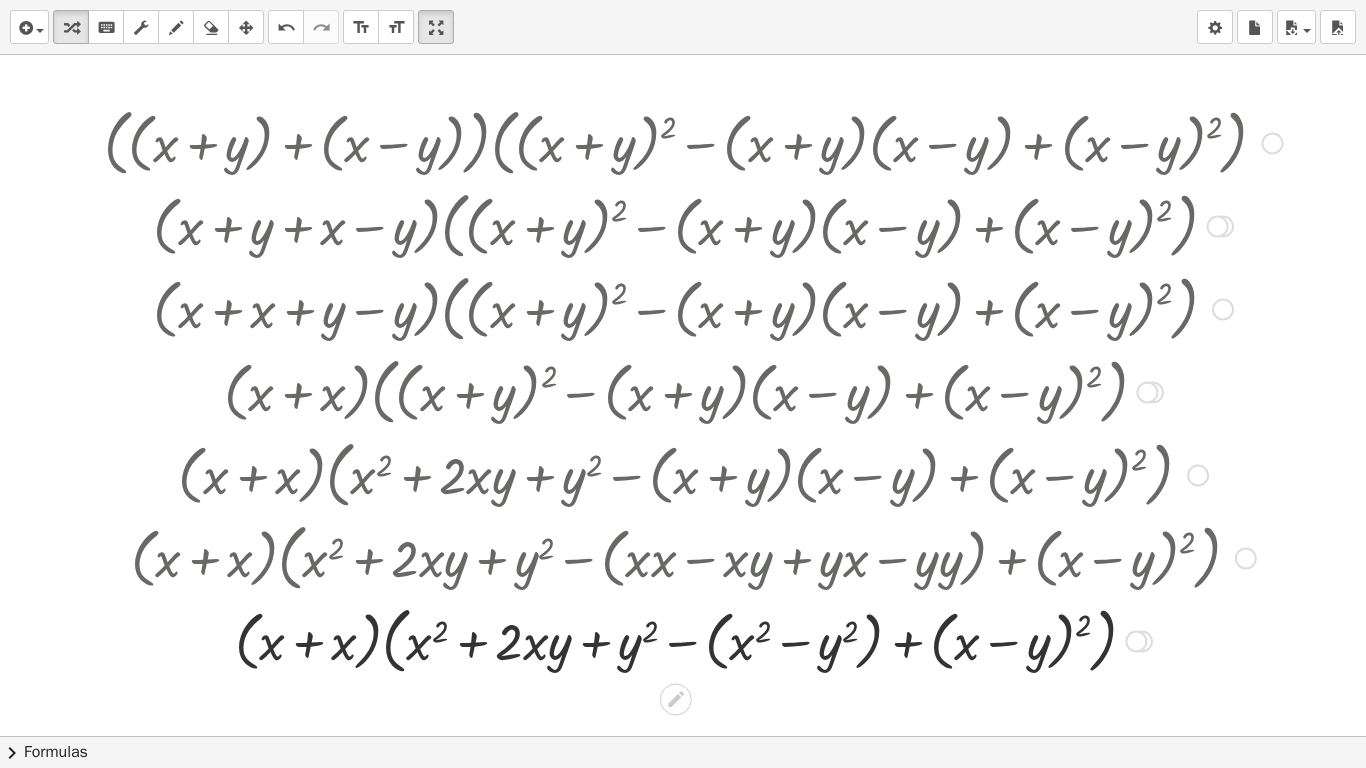 click at bounding box center [693, 639] 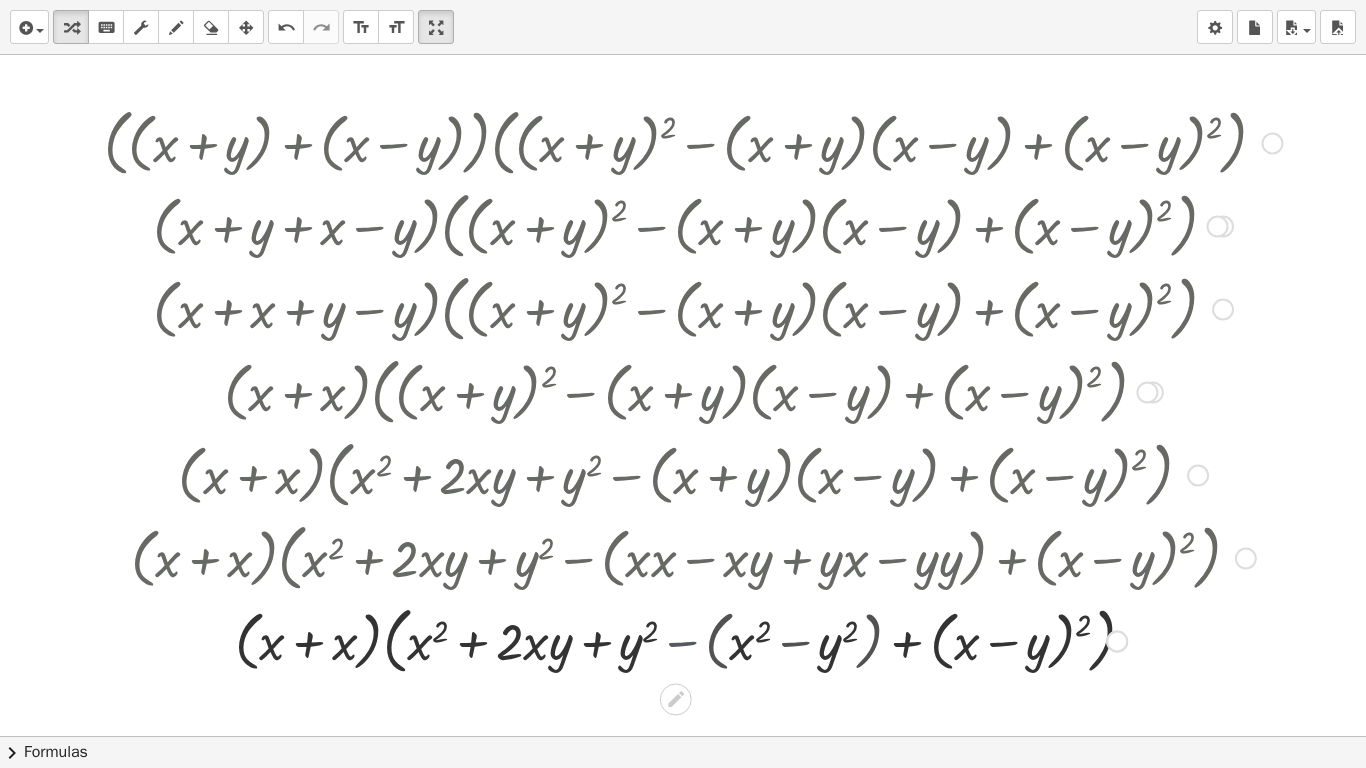 click at bounding box center [693, 639] 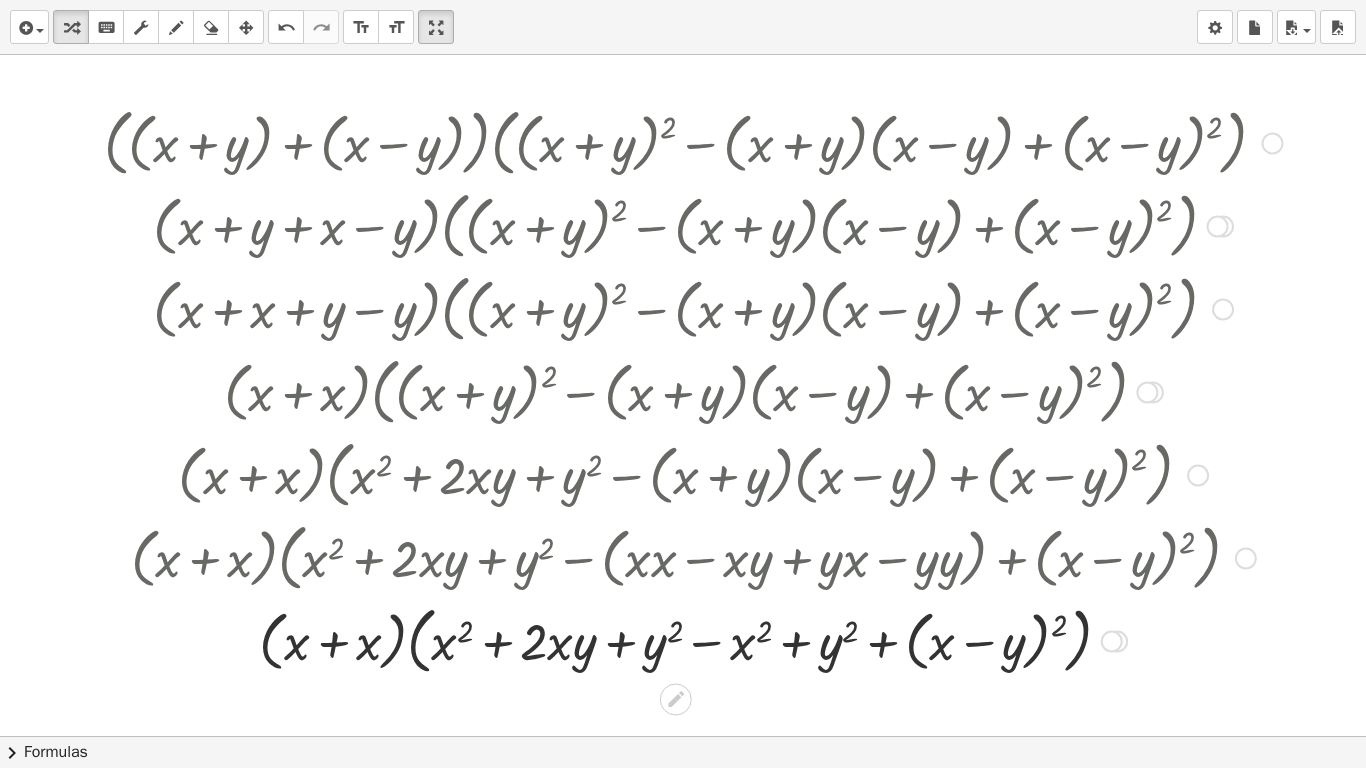 click at bounding box center (693, 639) 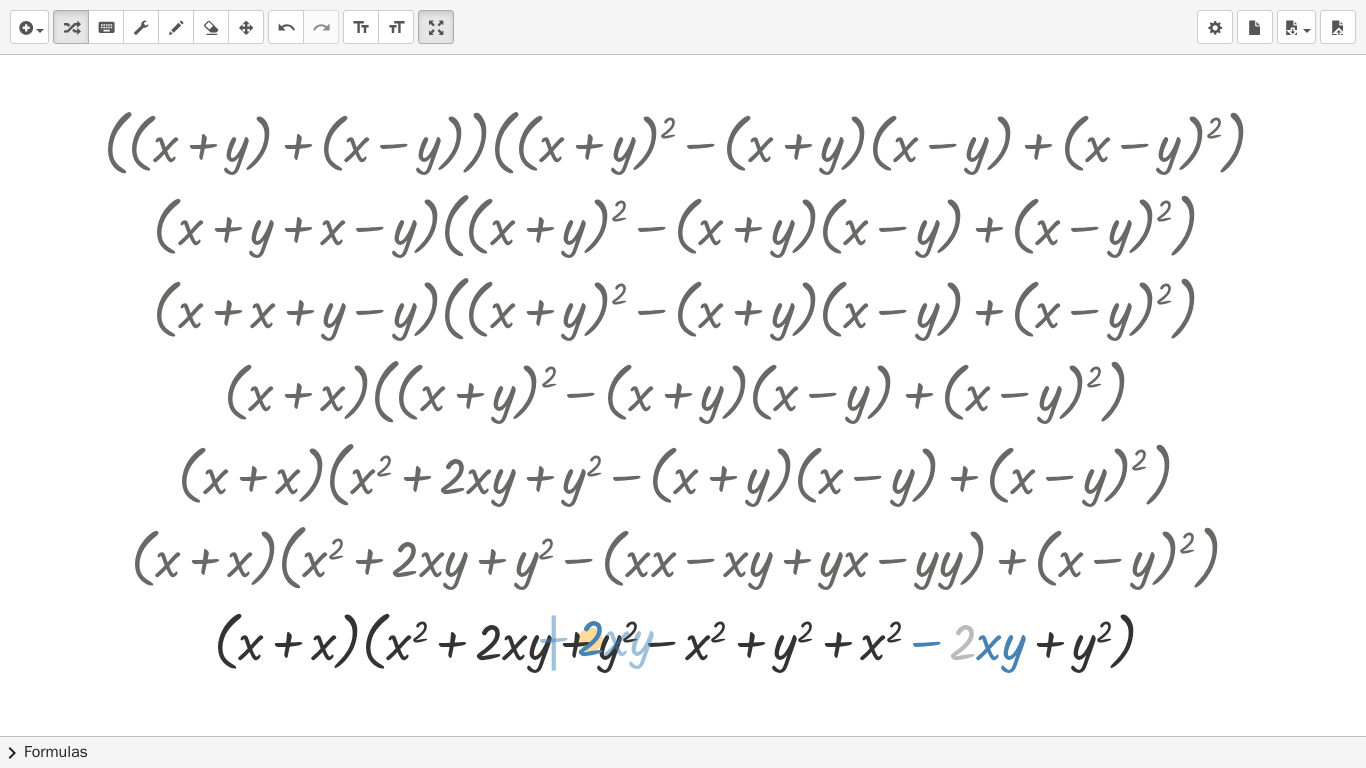 drag, startPoint x: 969, startPoint y: 642, endPoint x: 597, endPoint y: 638, distance: 372.0215 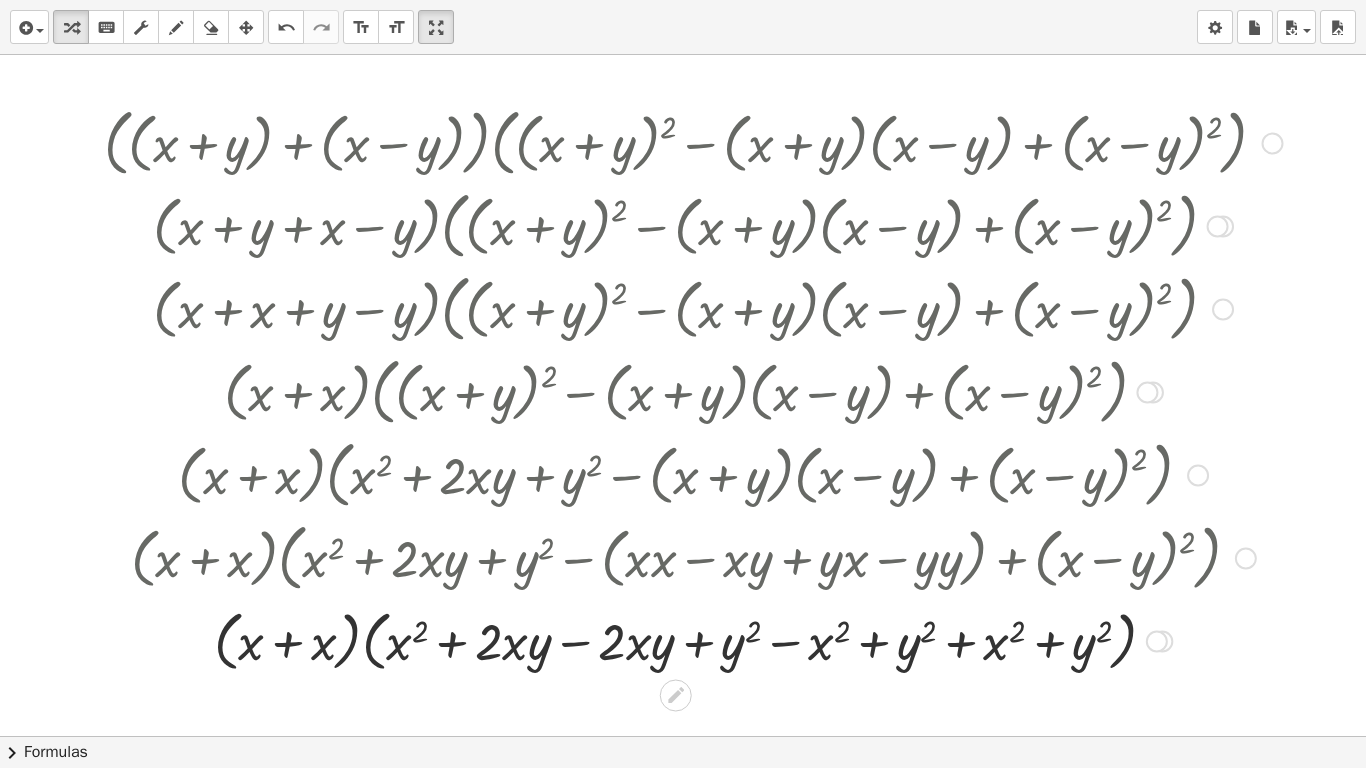 click at bounding box center (693, 640) 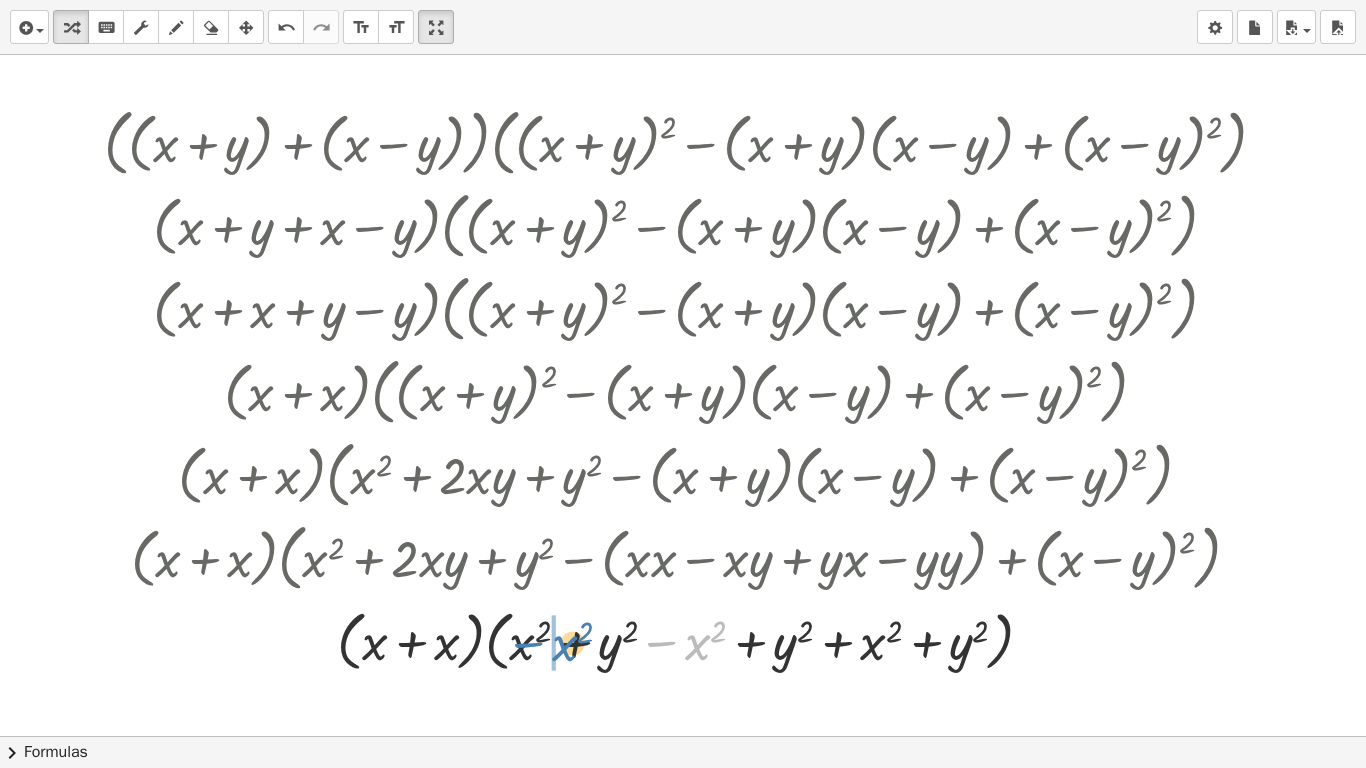 drag, startPoint x: 694, startPoint y: 644, endPoint x: 560, endPoint y: 645, distance: 134.00374 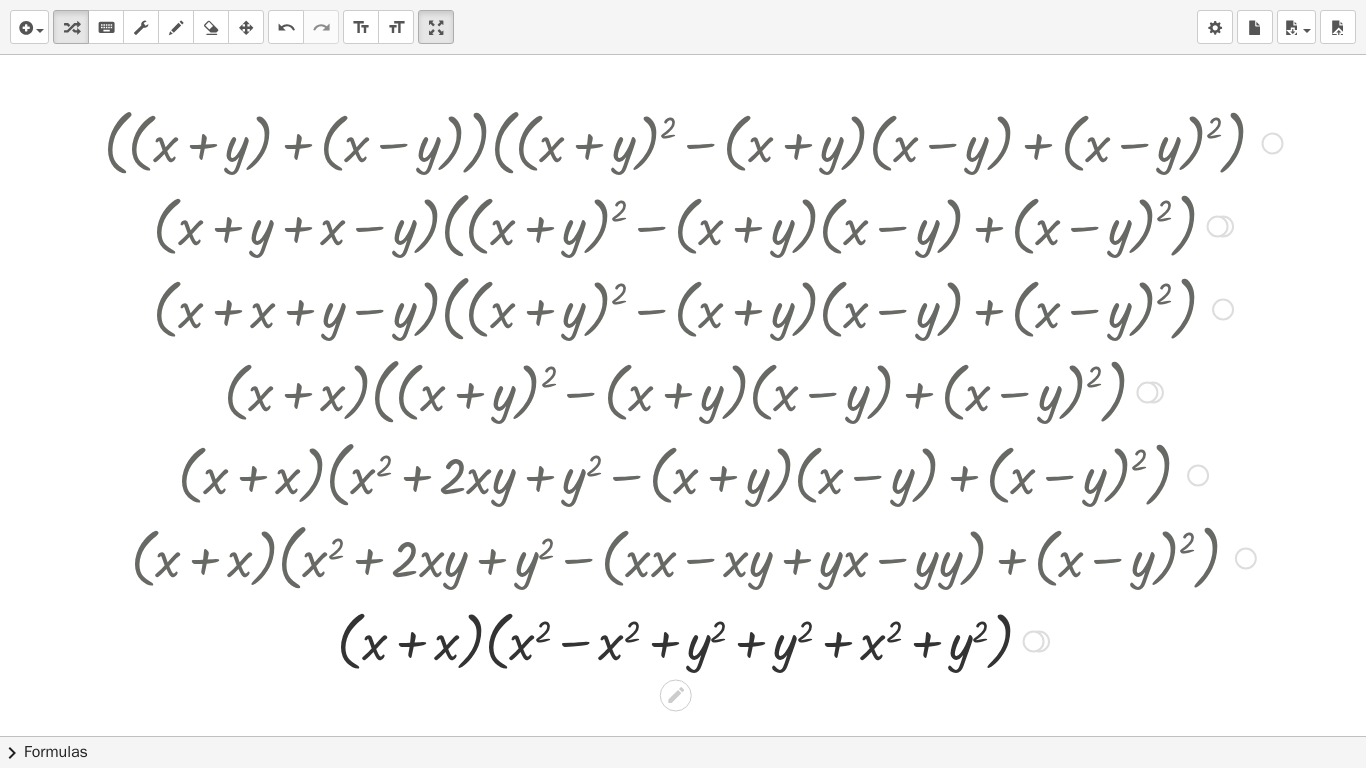 click at bounding box center [693, 640] 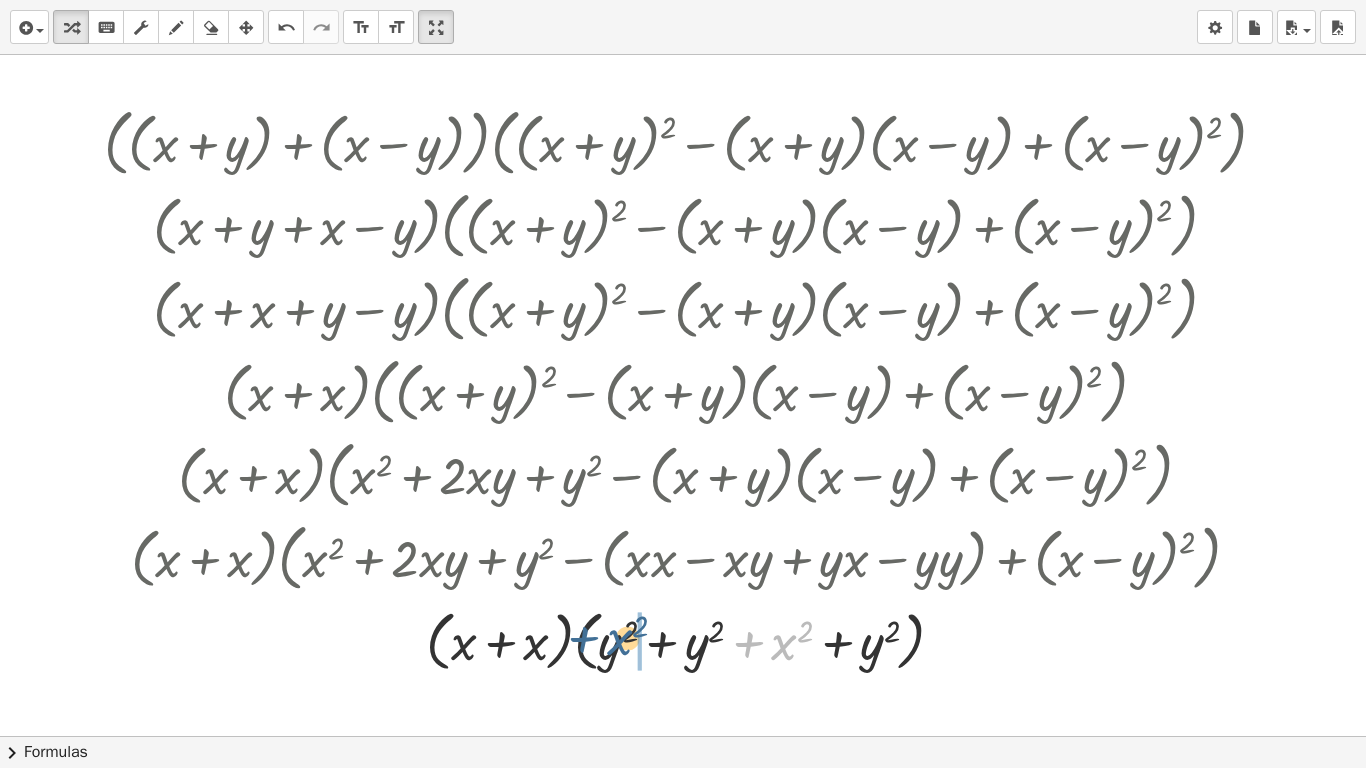 drag, startPoint x: 786, startPoint y: 648, endPoint x: 620, endPoint y: 643, distance: 166.07529 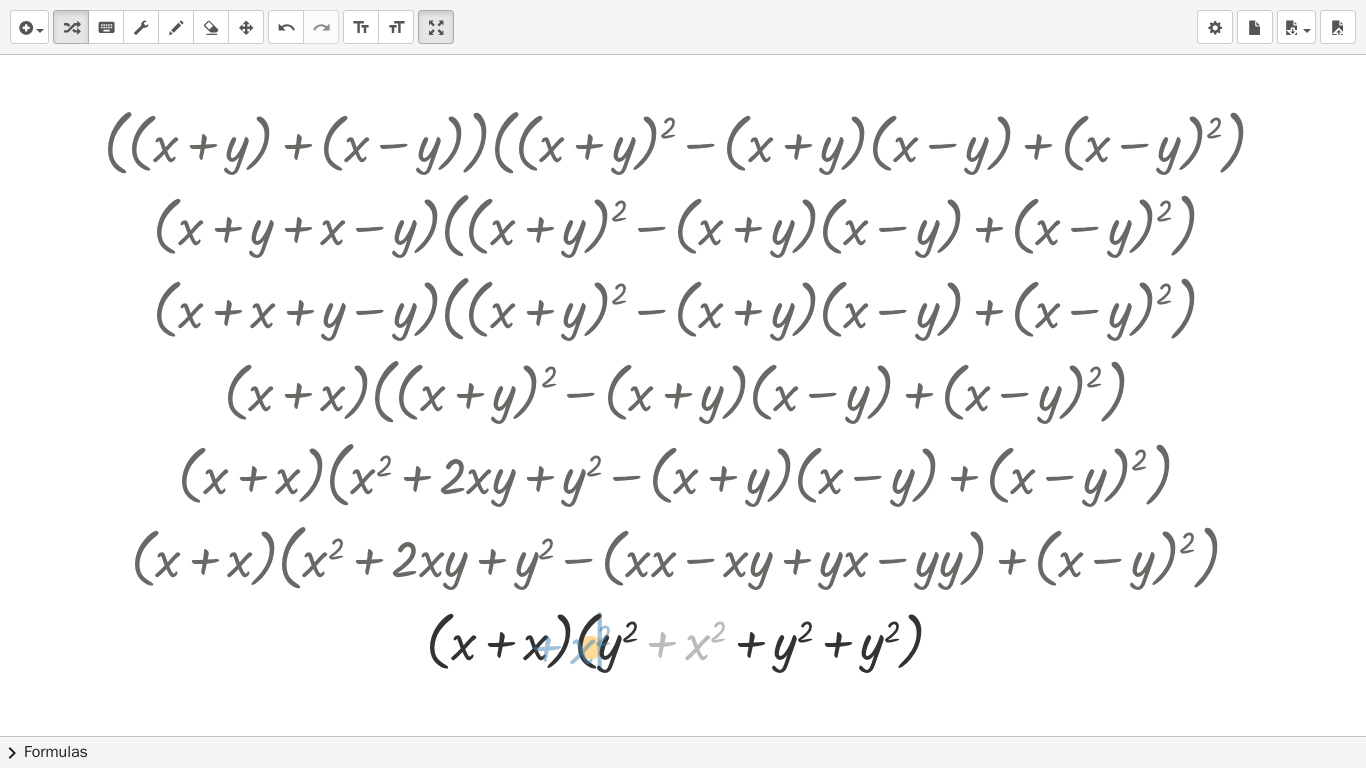 drag, startPoint x: 691, startPoint y: 640, endPoint x: 574, endPoint y: 644, distance: 117.06836 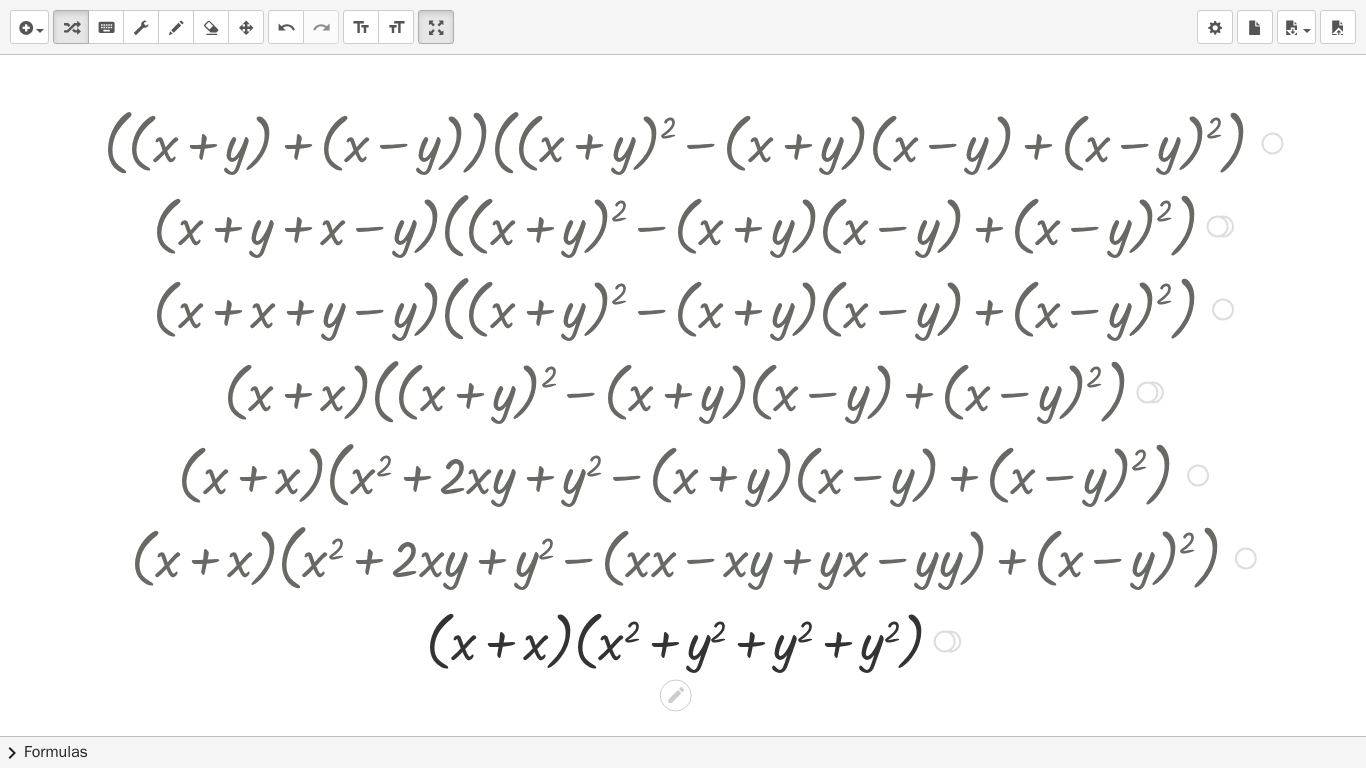 click at bounding box center (693, 640) 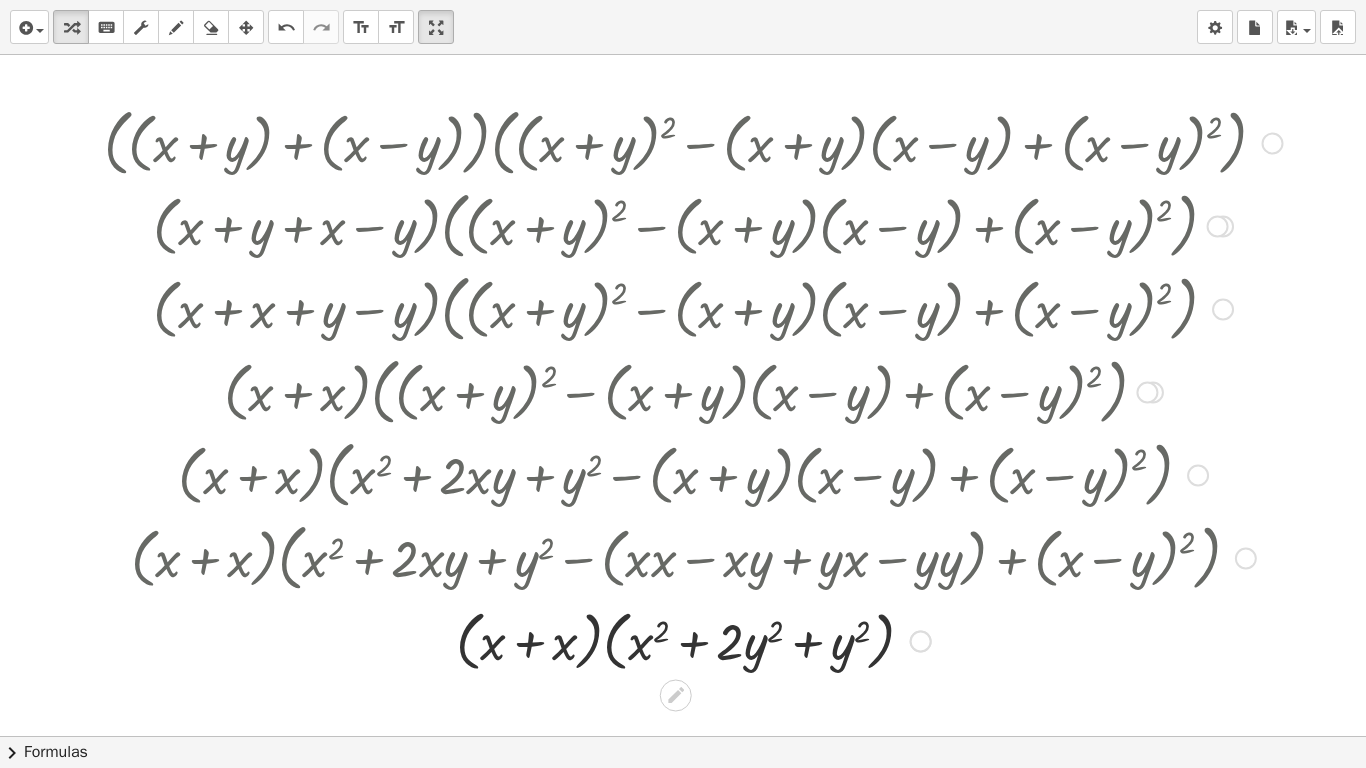 click at bounding box center [693, 640] 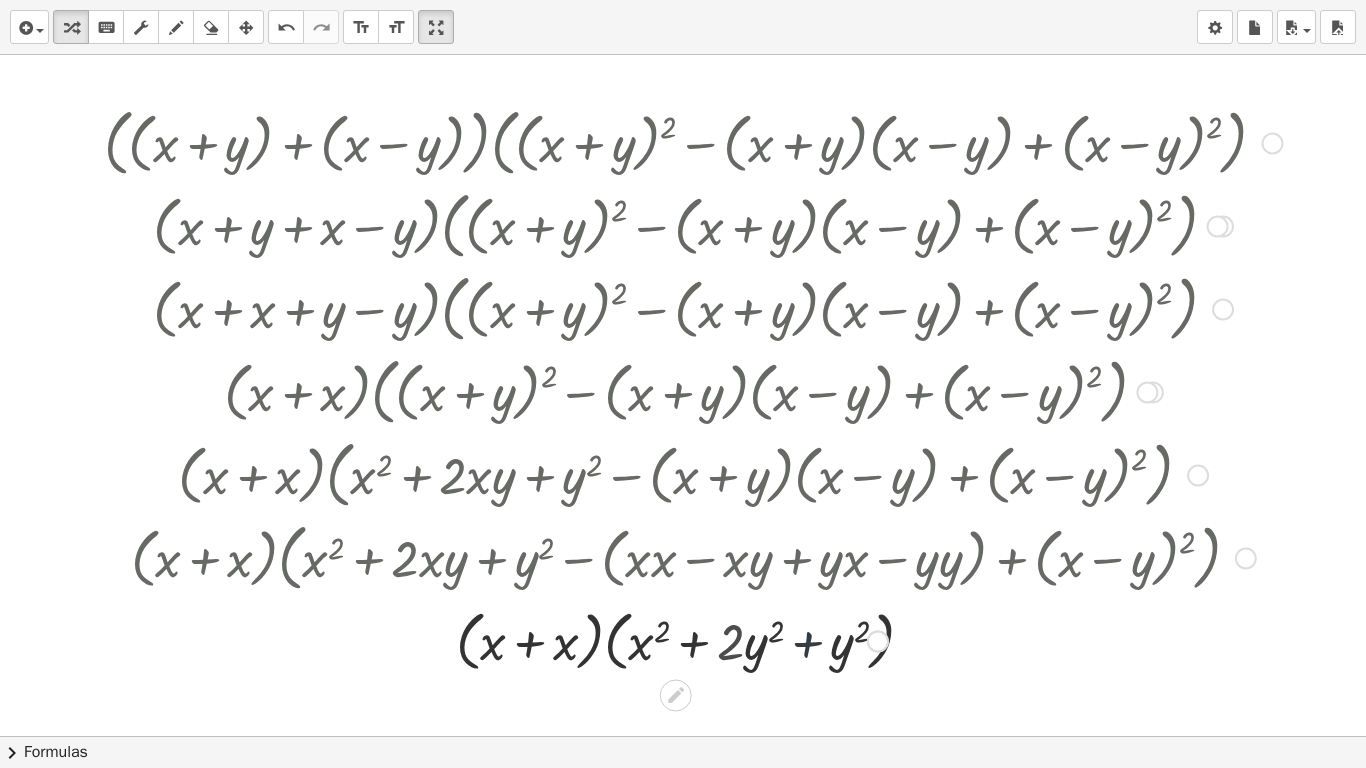 click at bounding box center (693, 640) 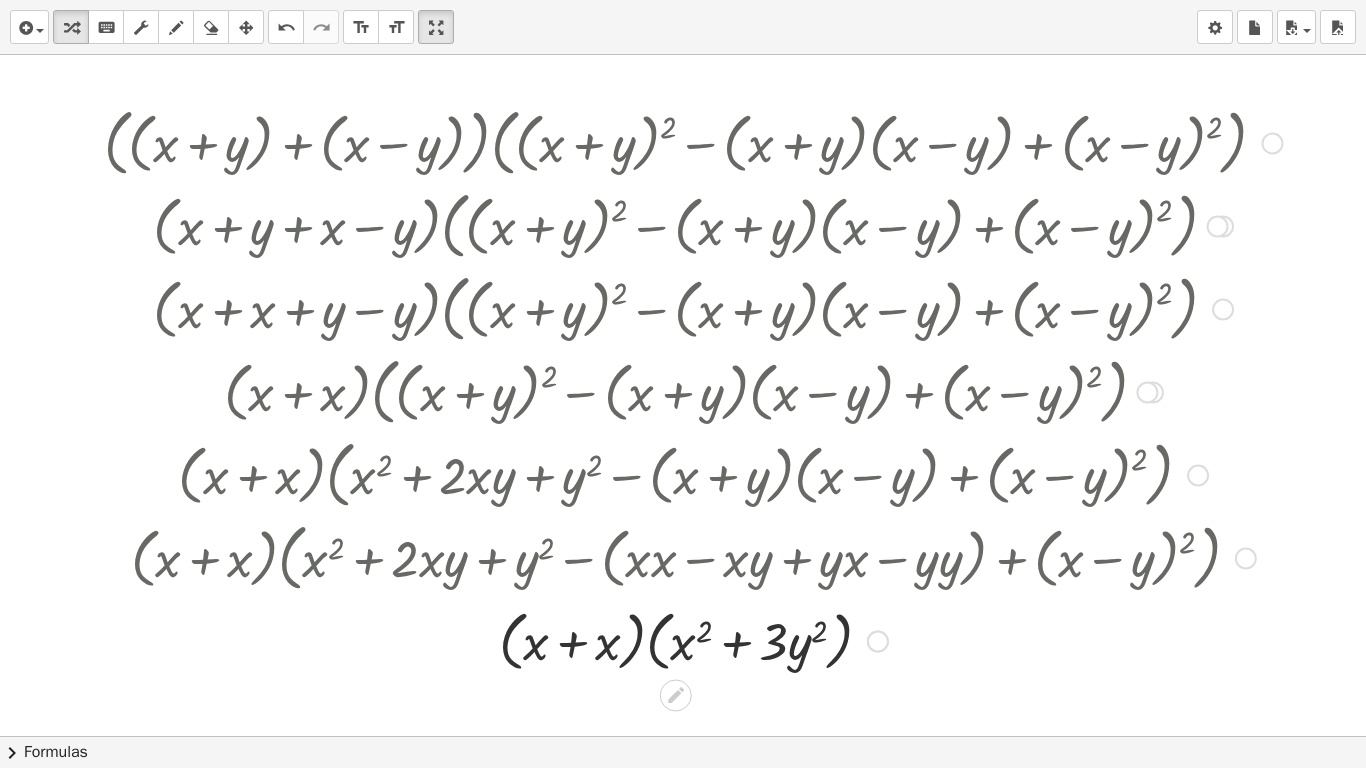 click at bounding box center [693, 640] 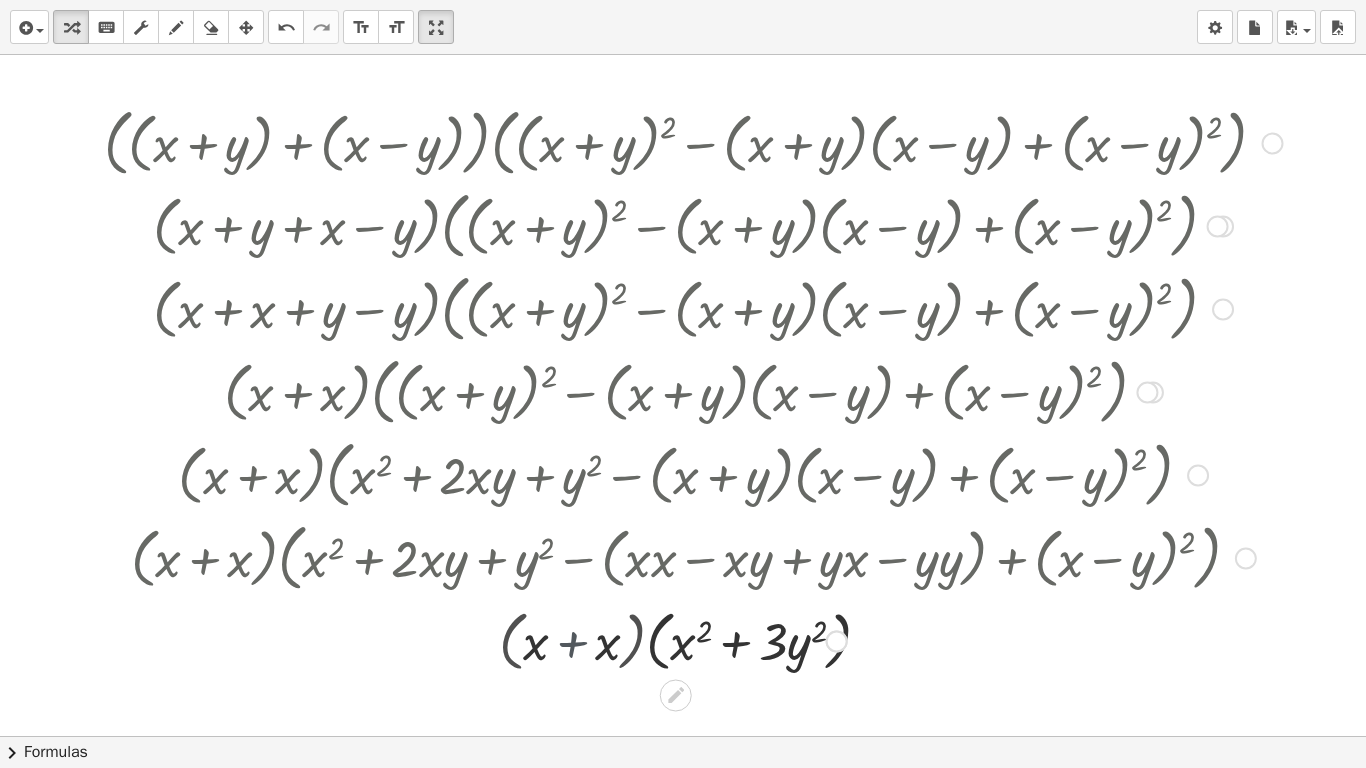 click at bounding box center (693, 640) 